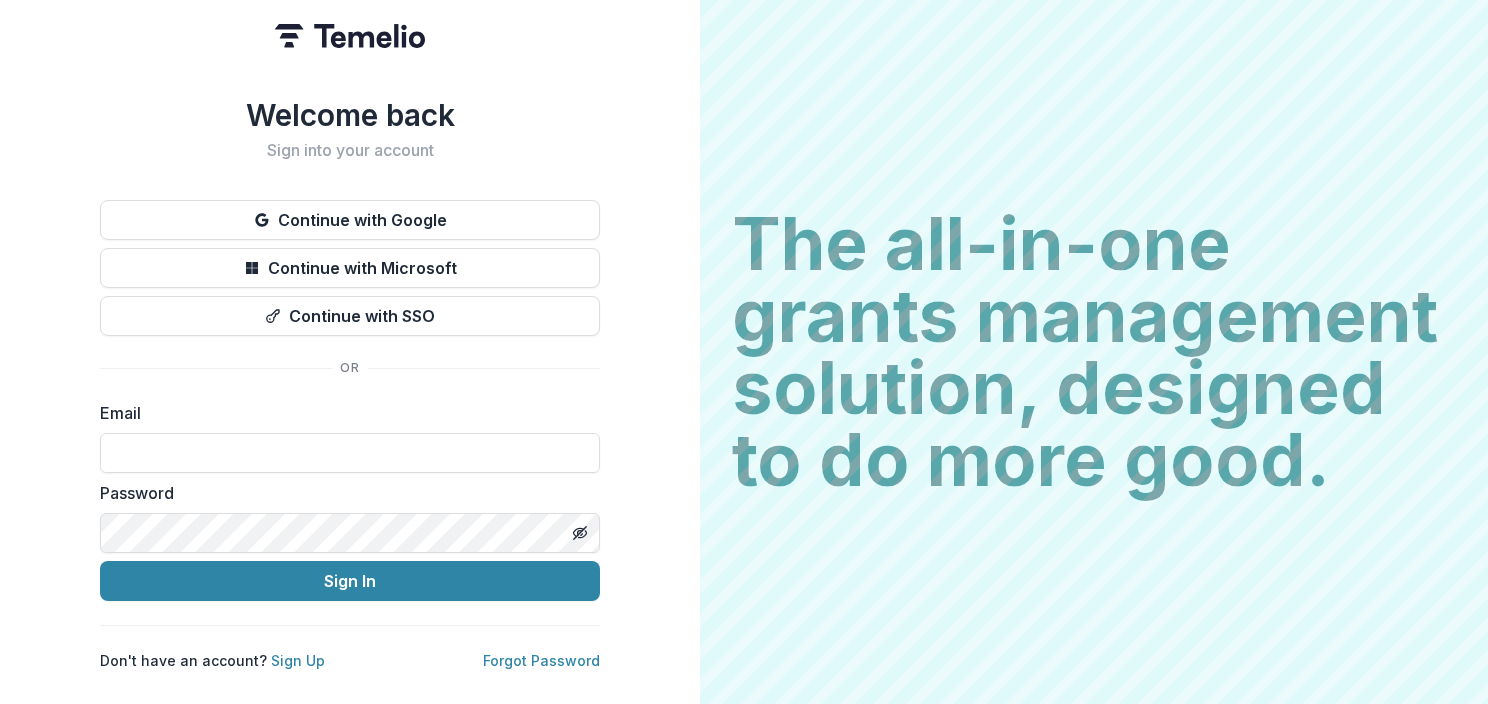 scroll, scrollTop: 0, scrollLeft: 0, axis: both 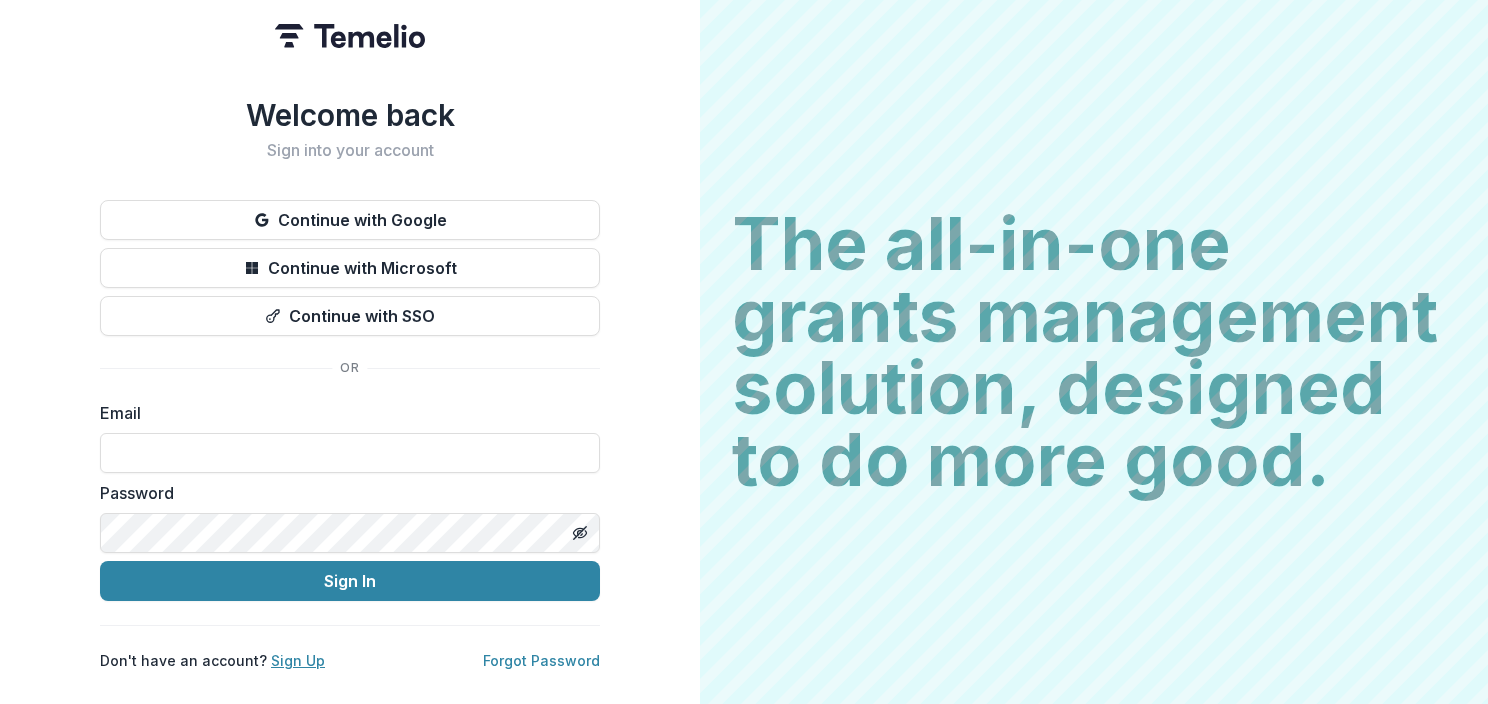 click on "Sign Up" at bounding box center (298, 660) 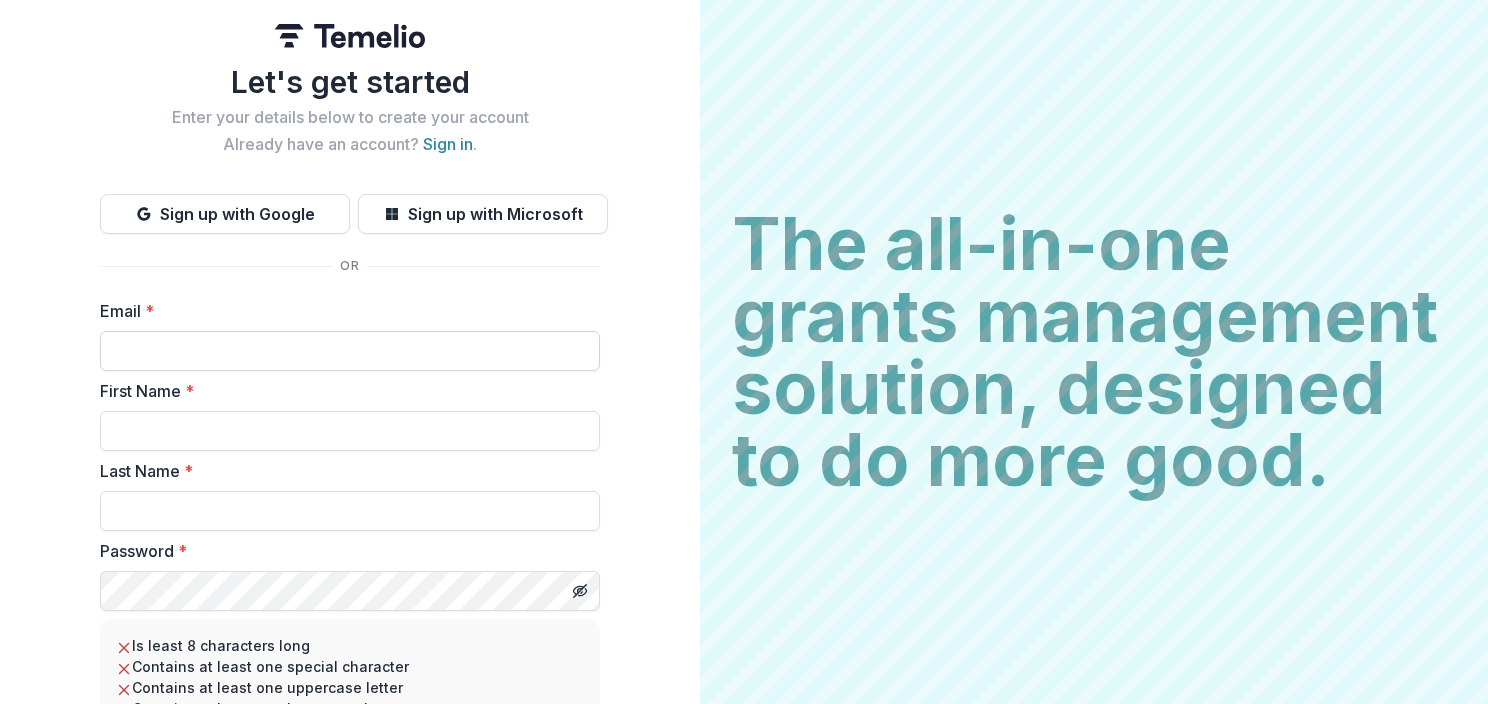 click on "Email *" at bounding box center [350, 351] 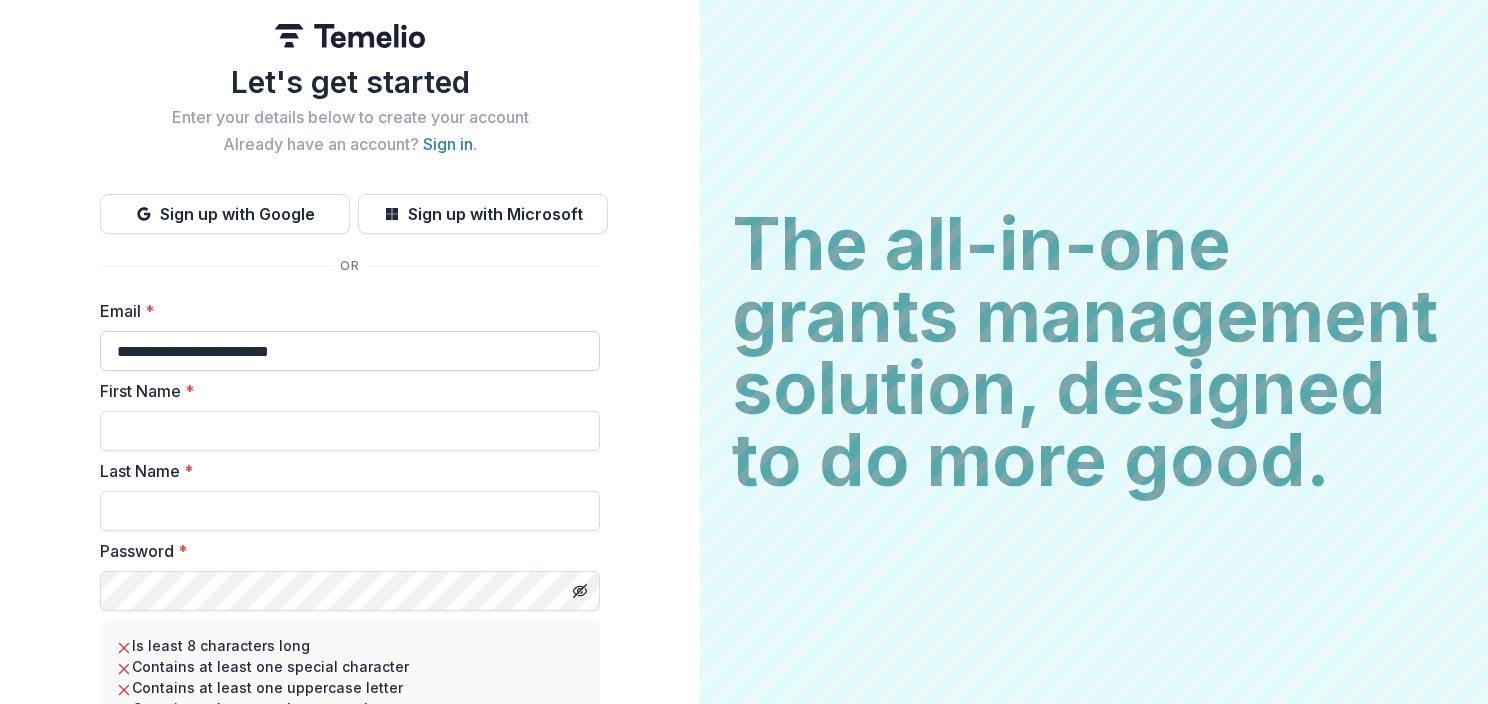 type on "******" 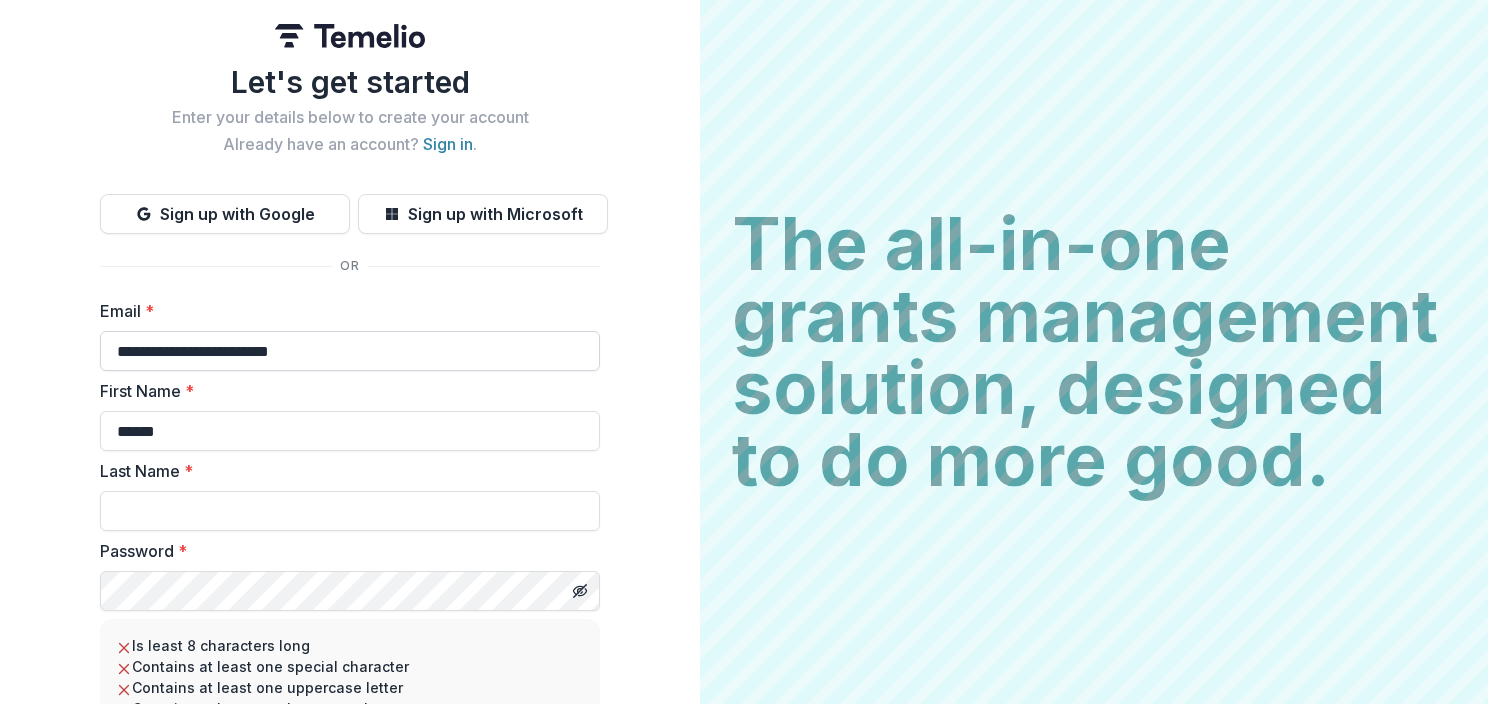 type on "*******" 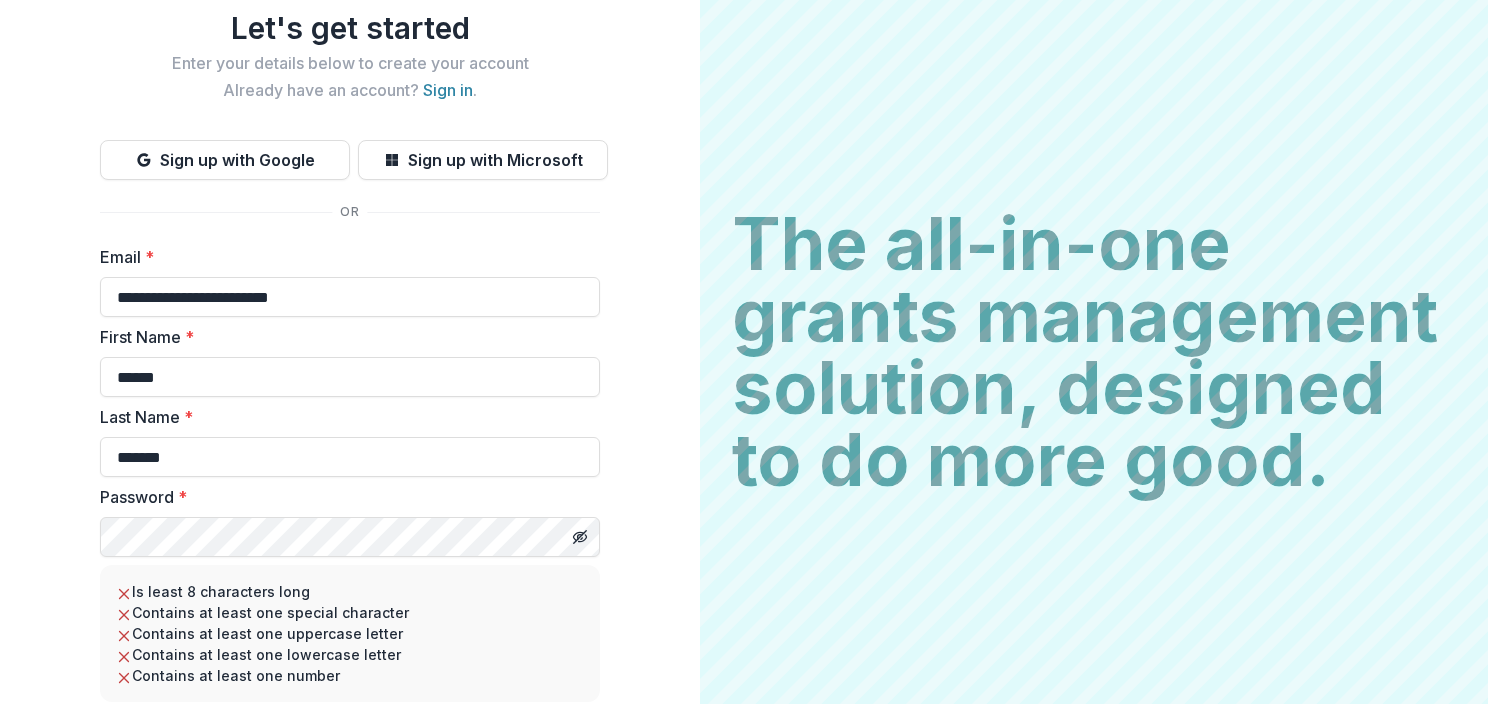 scroll, scrollTop: 100, scrollLeft: 0, axis: vertical 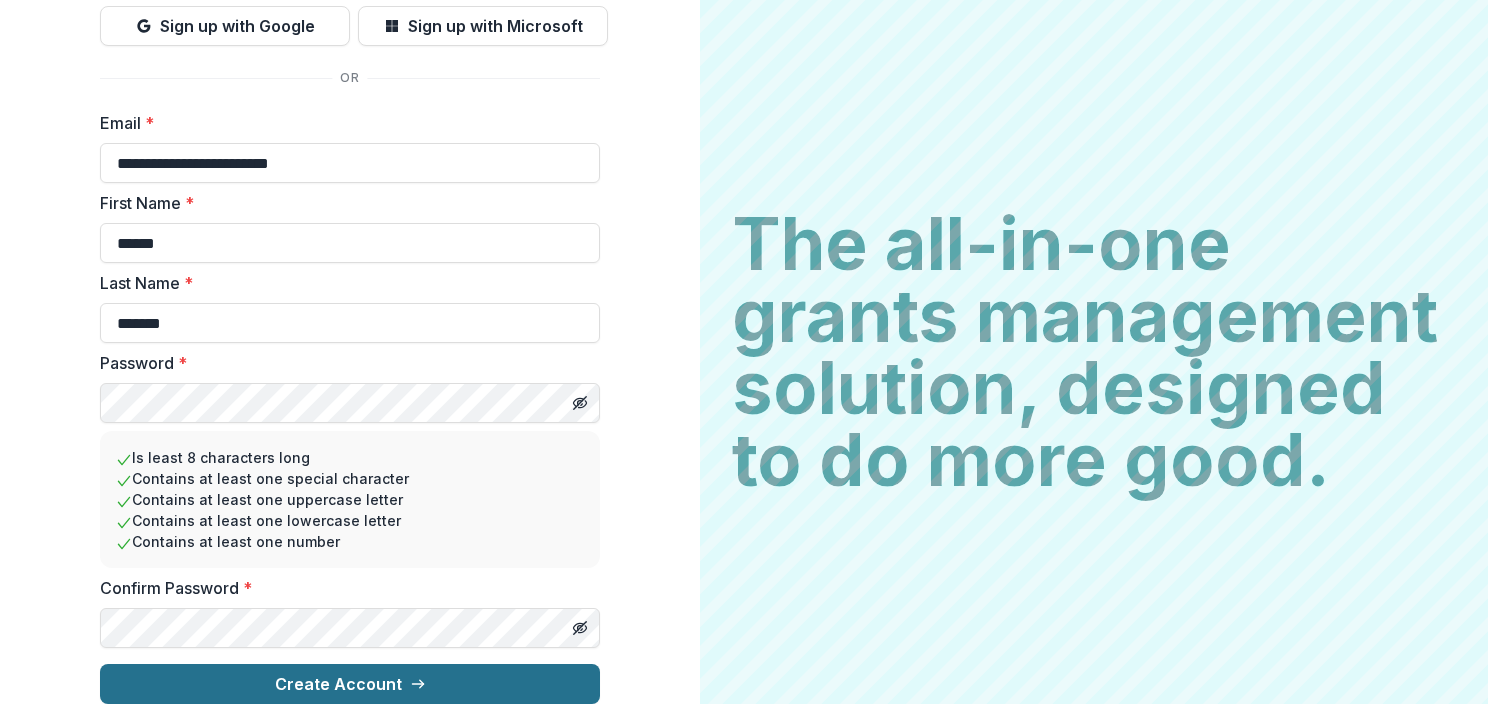click on "Create Account" at bounding box center (350, 684) 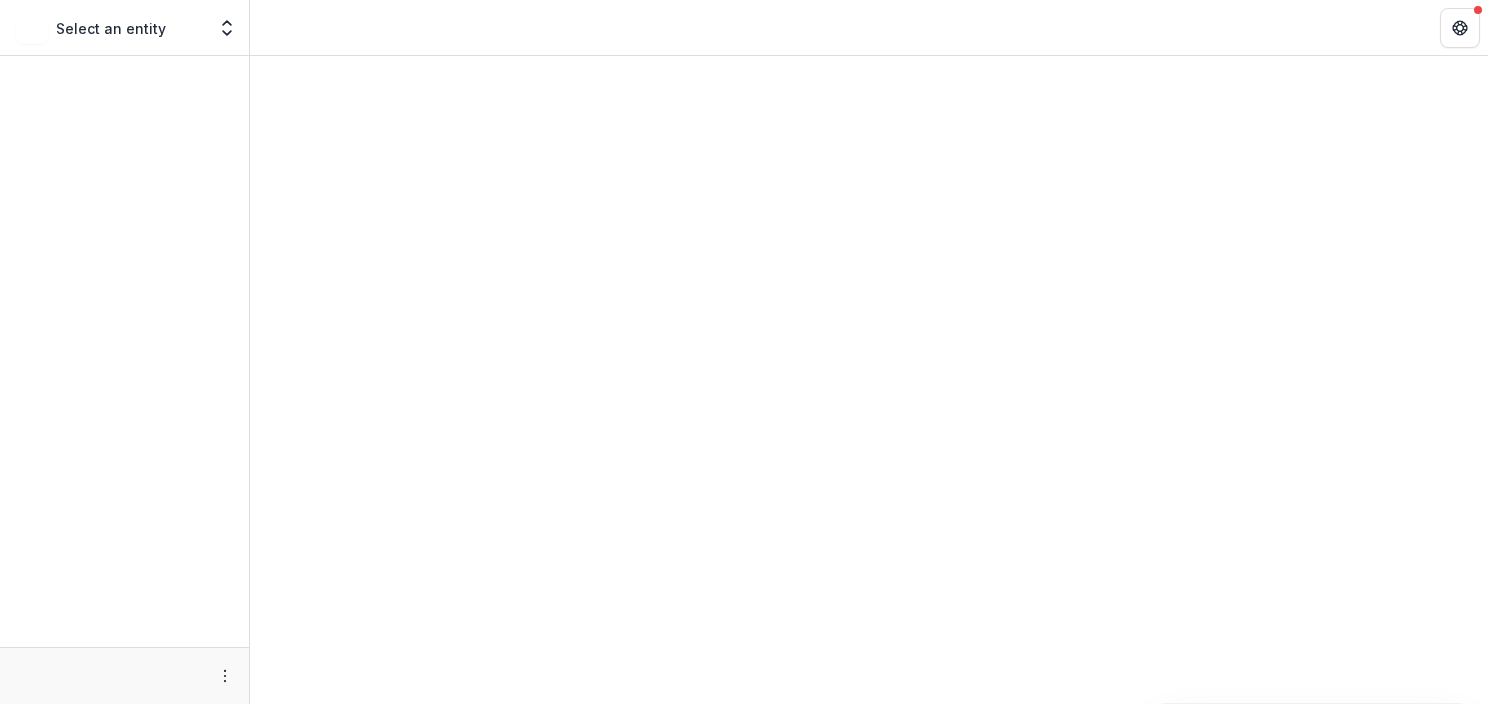 scroll, scrollTop: 0, scrollLeft: 0, axis: both 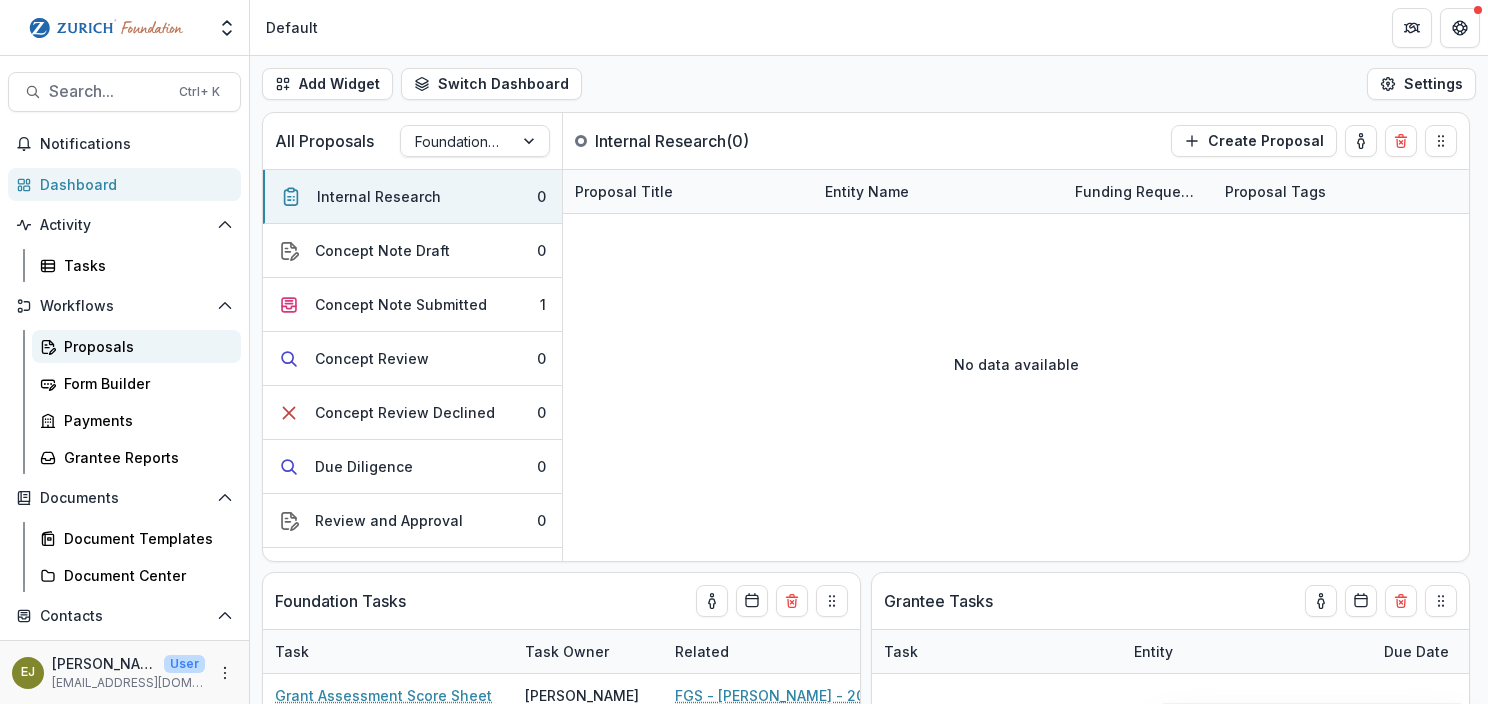 click on "Proposals" at bounding box center (144, 346) 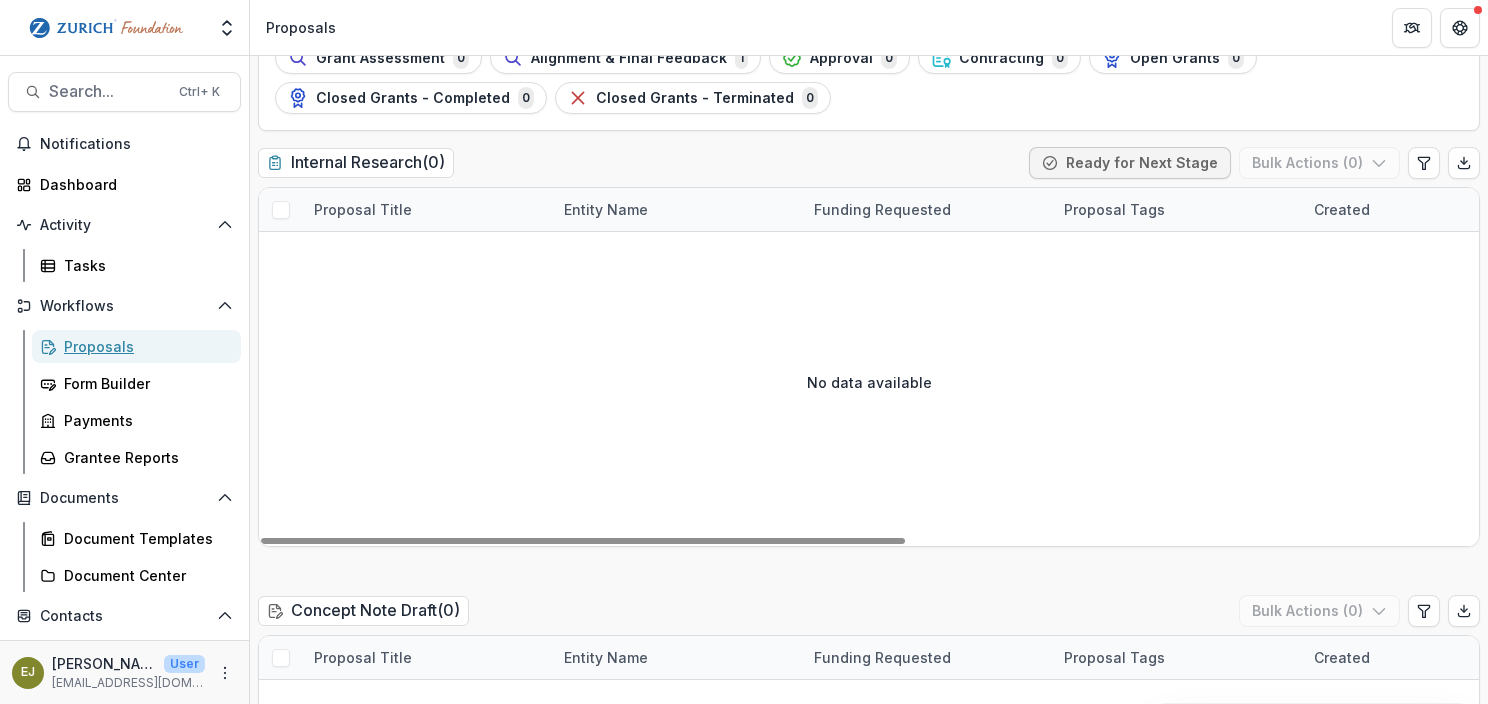 scroll, scrollTop: 0, scrollLeft: 0, axis: both 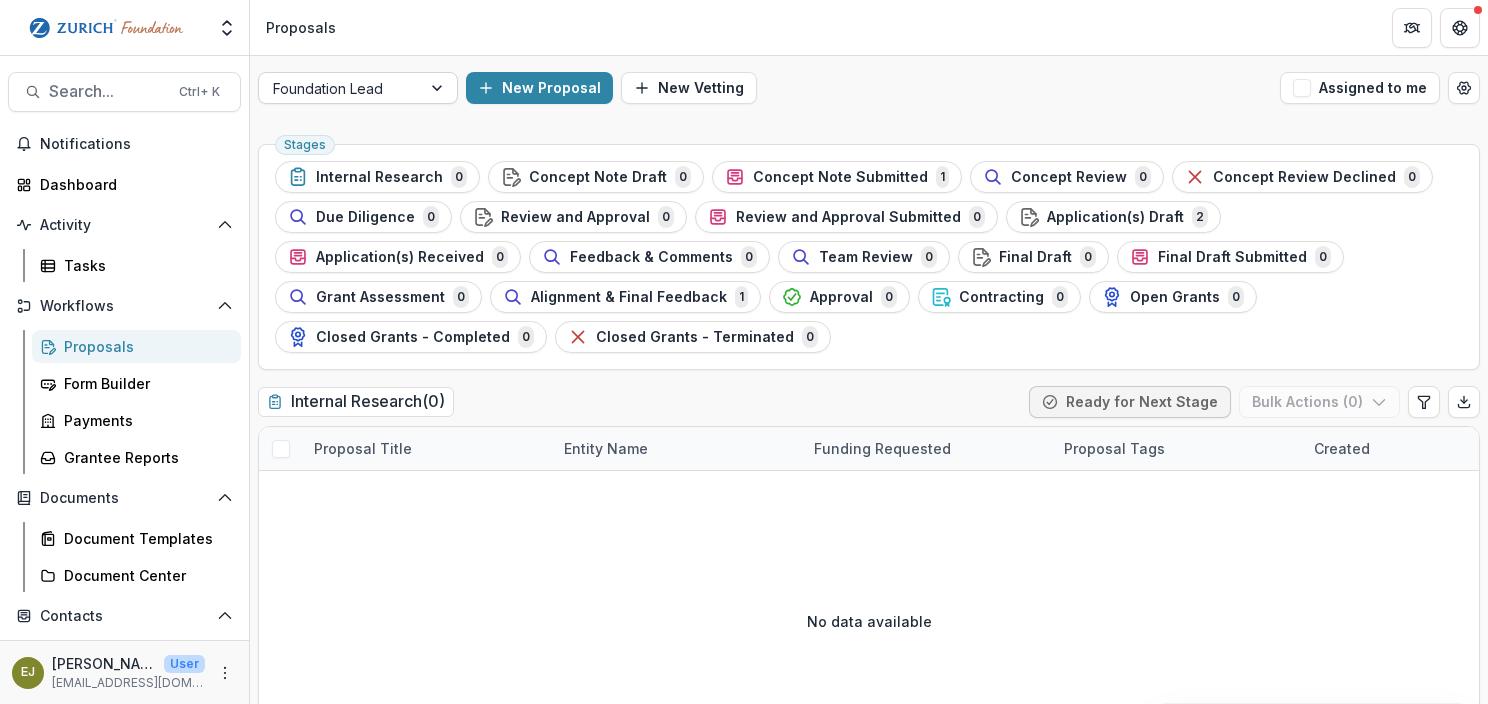 click at bounding box center (340, 88) 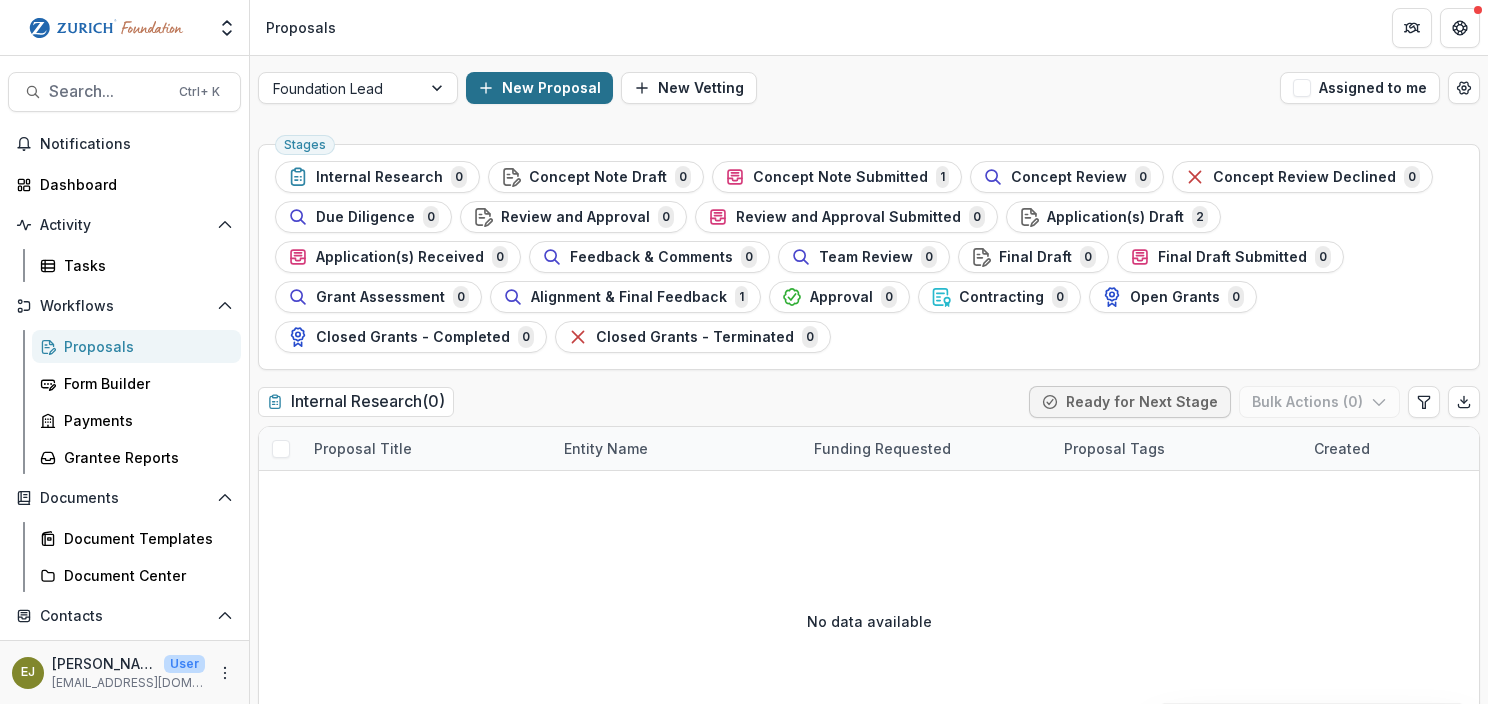 click on "New Proposal" at bounding box center [539, 88] 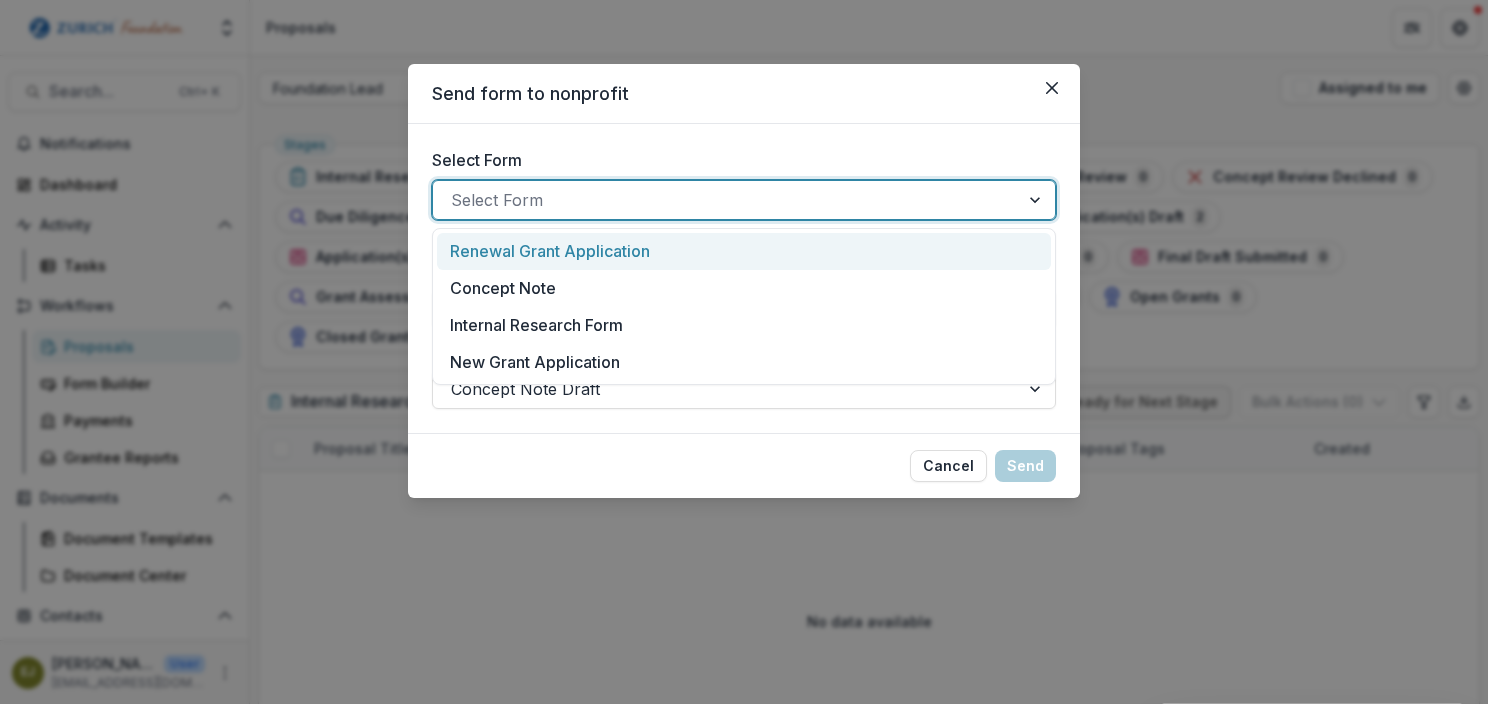 click at bounding box center (726, 200) 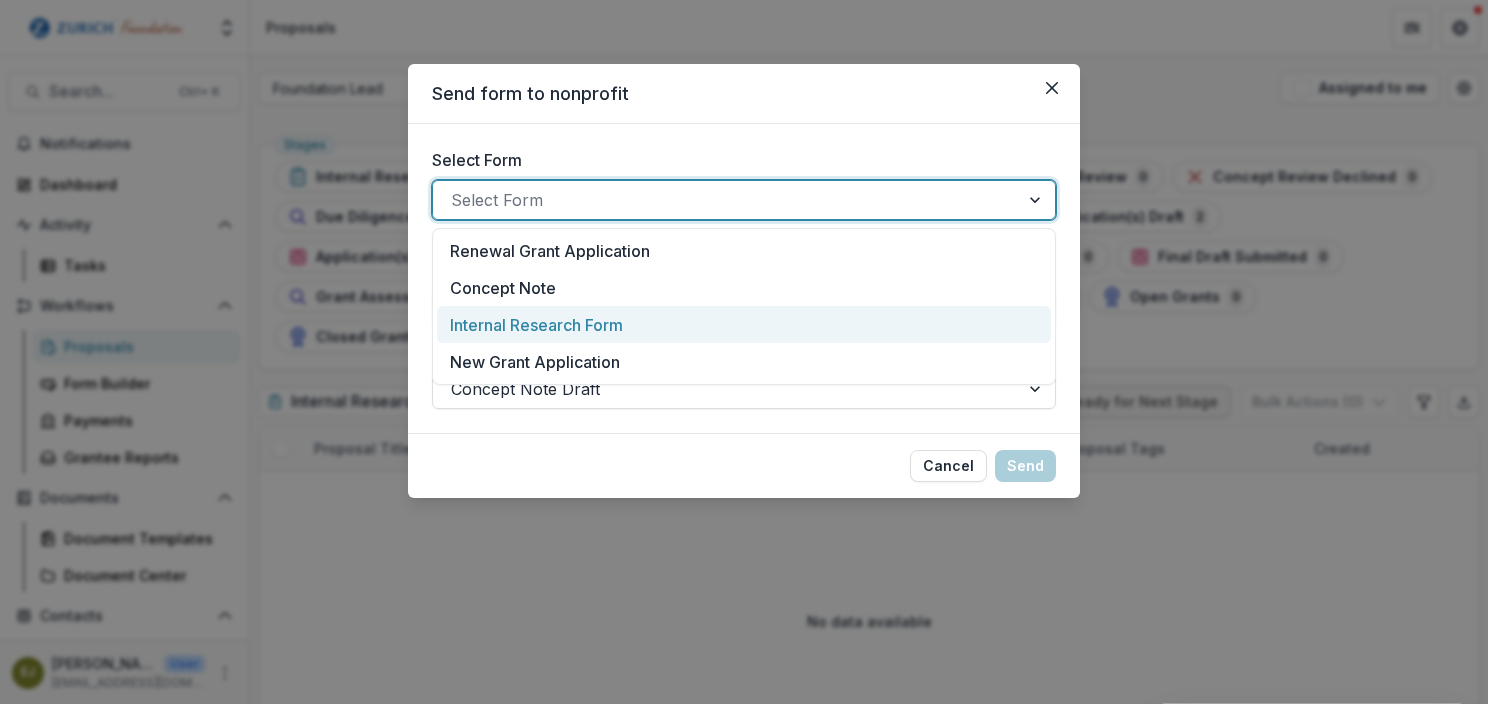 click on "Internal Research Form" at bounding box center (536, 325) 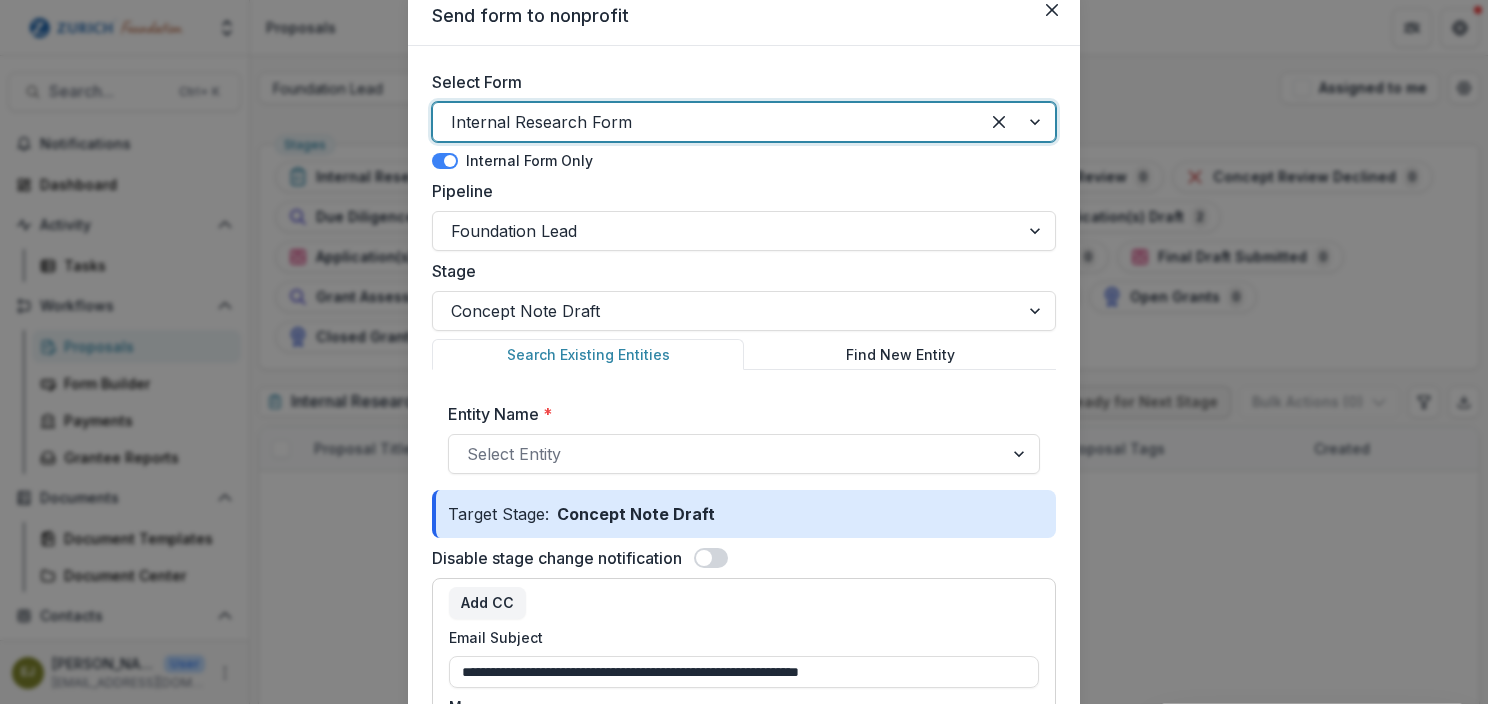 scroll, scrollTop: 0, scrollLeft: 0, axis: both 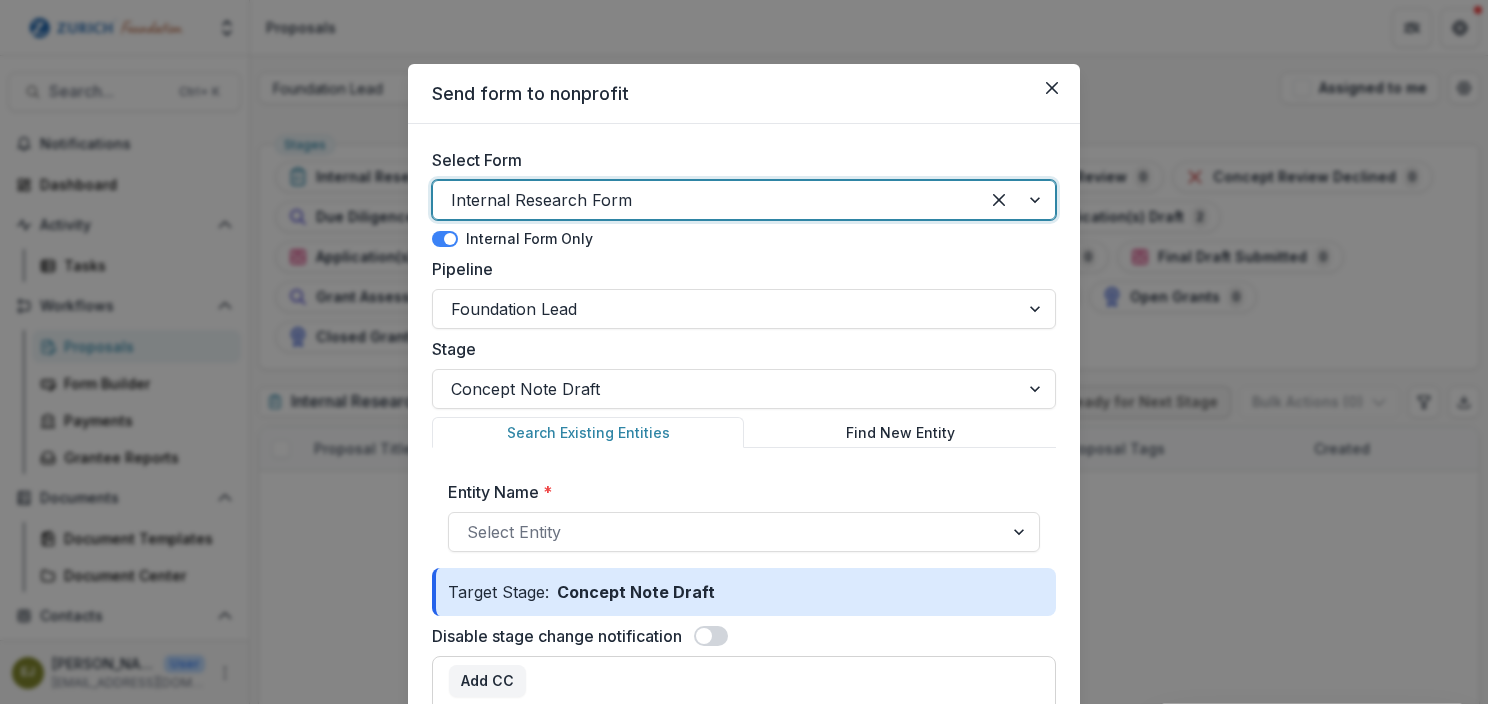 click at bounding box center [706, 200] 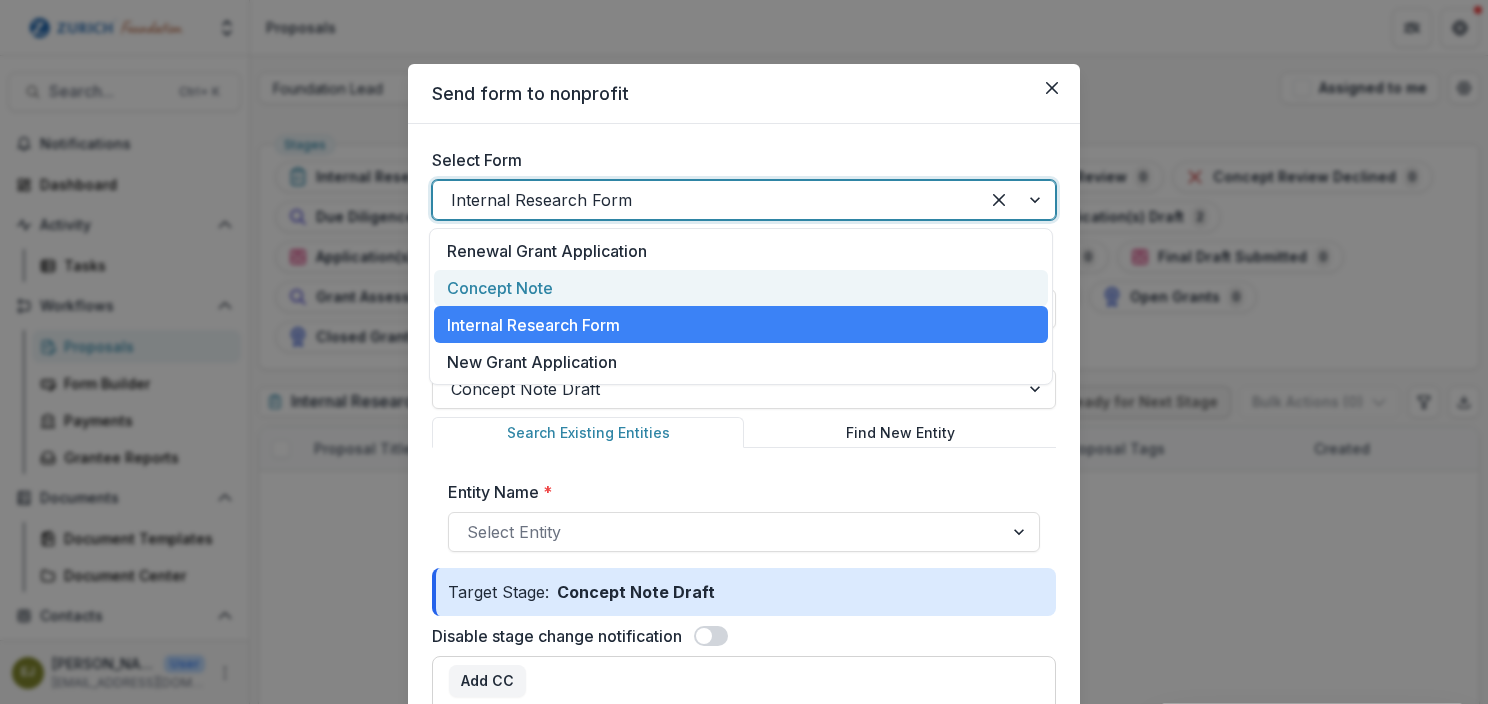 click on "Concept Note" at bounding box center [500, 288] 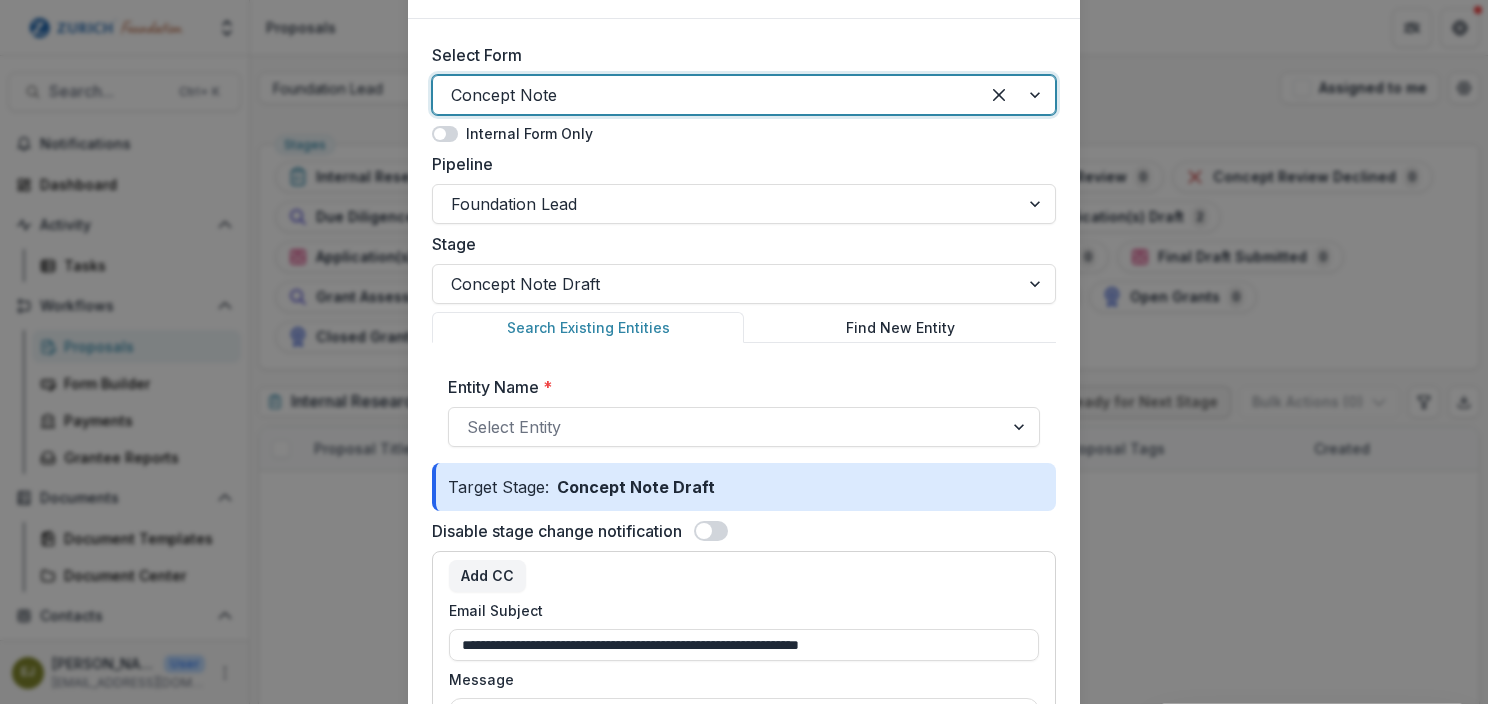 scroll, scrollTop: 0, scrollLeft: 0, axis: both 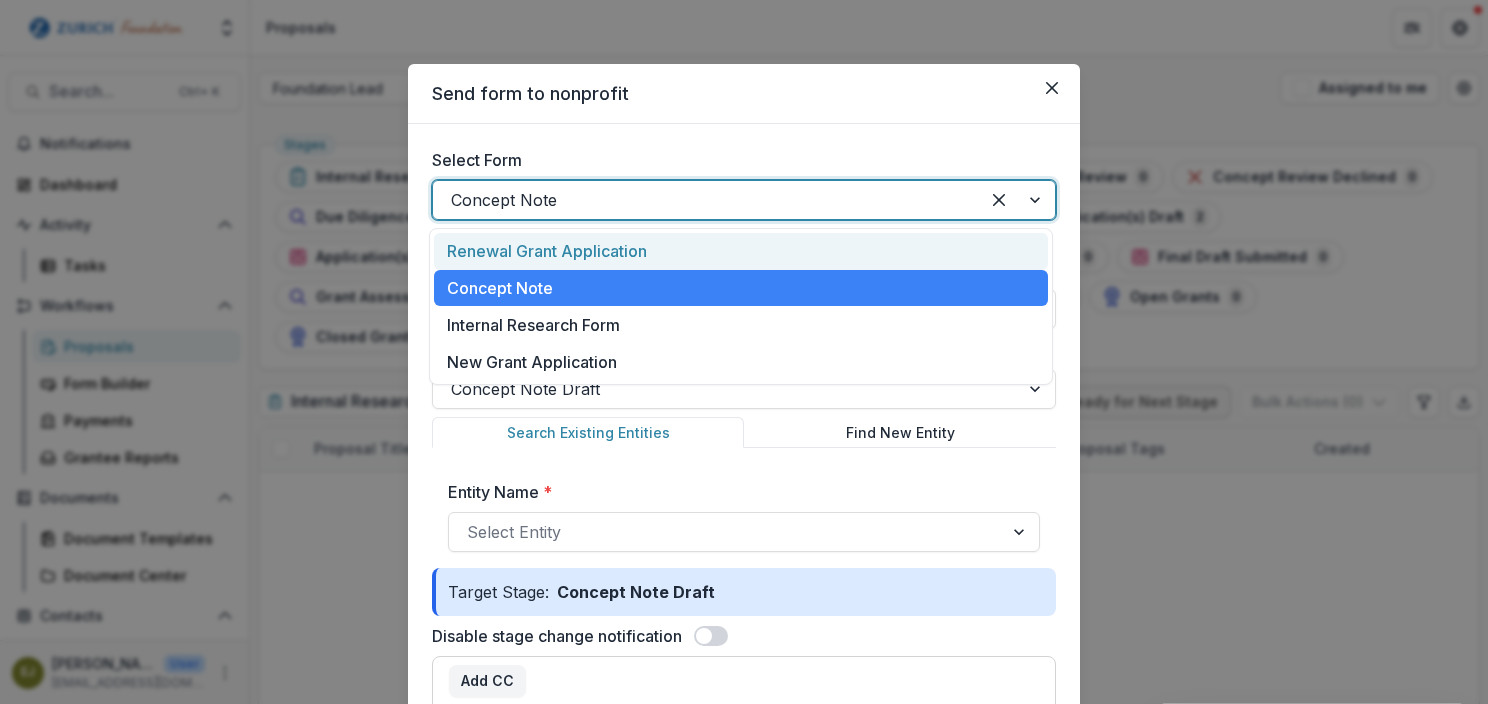 click at bounding box center (706, 200) 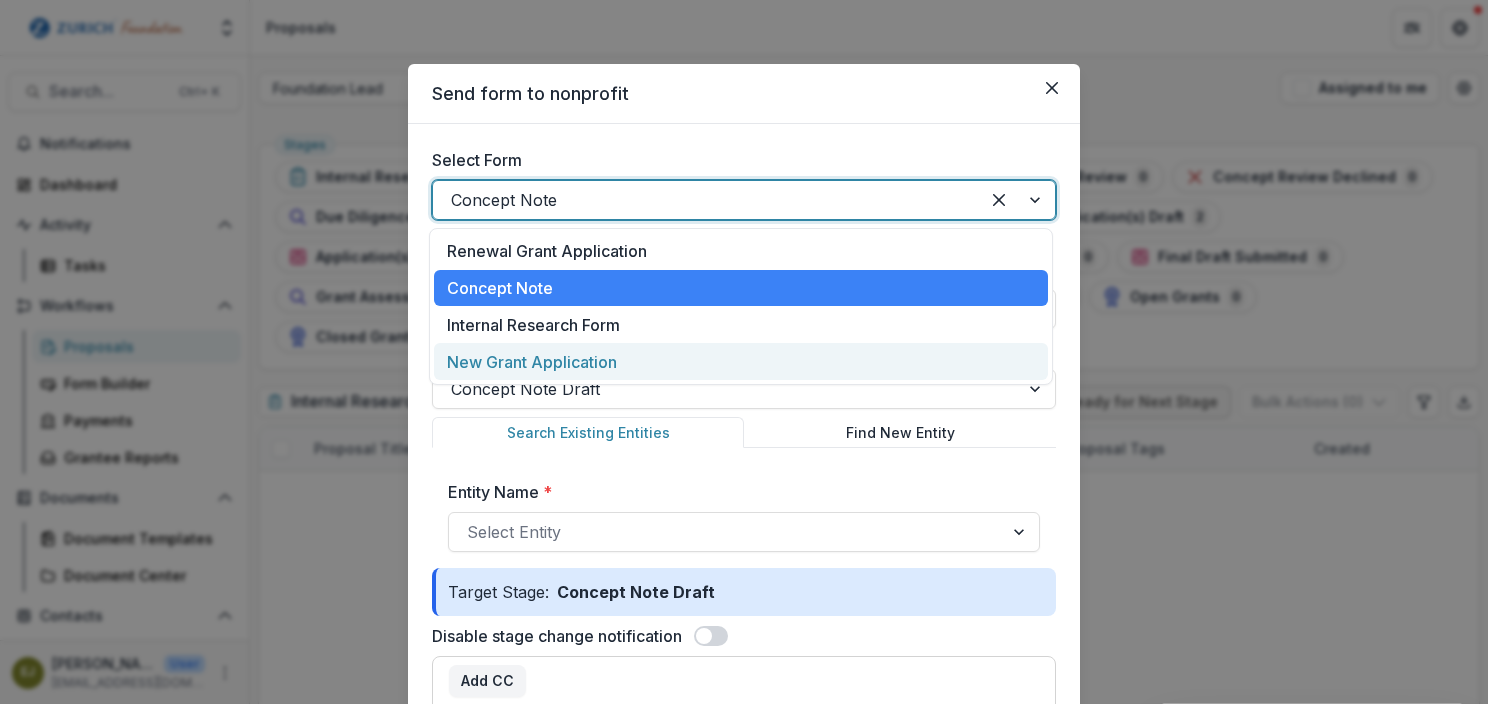 click on "New Grant Application" at bounding box center [532, 362] 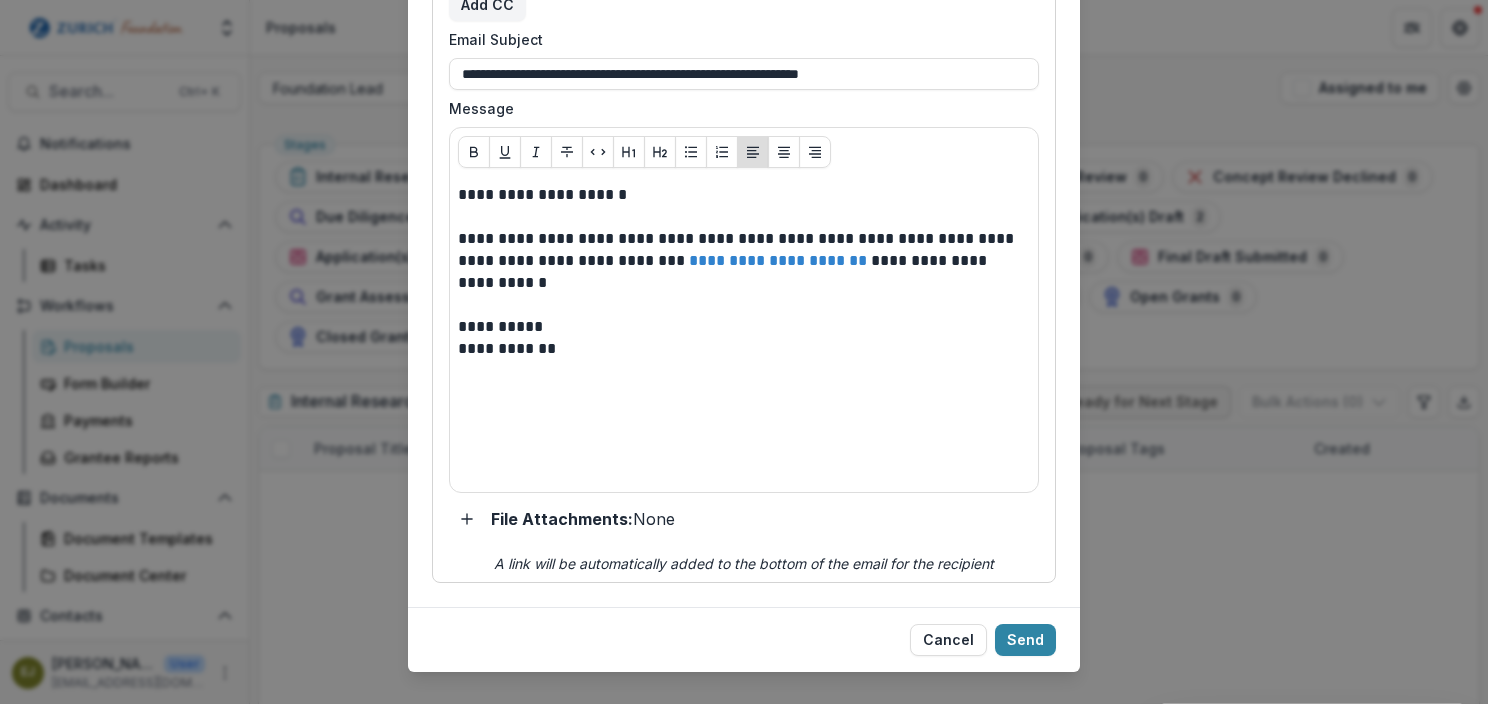 scroll, scrollTop: 705, scrollLeft: 0, axis: vertical 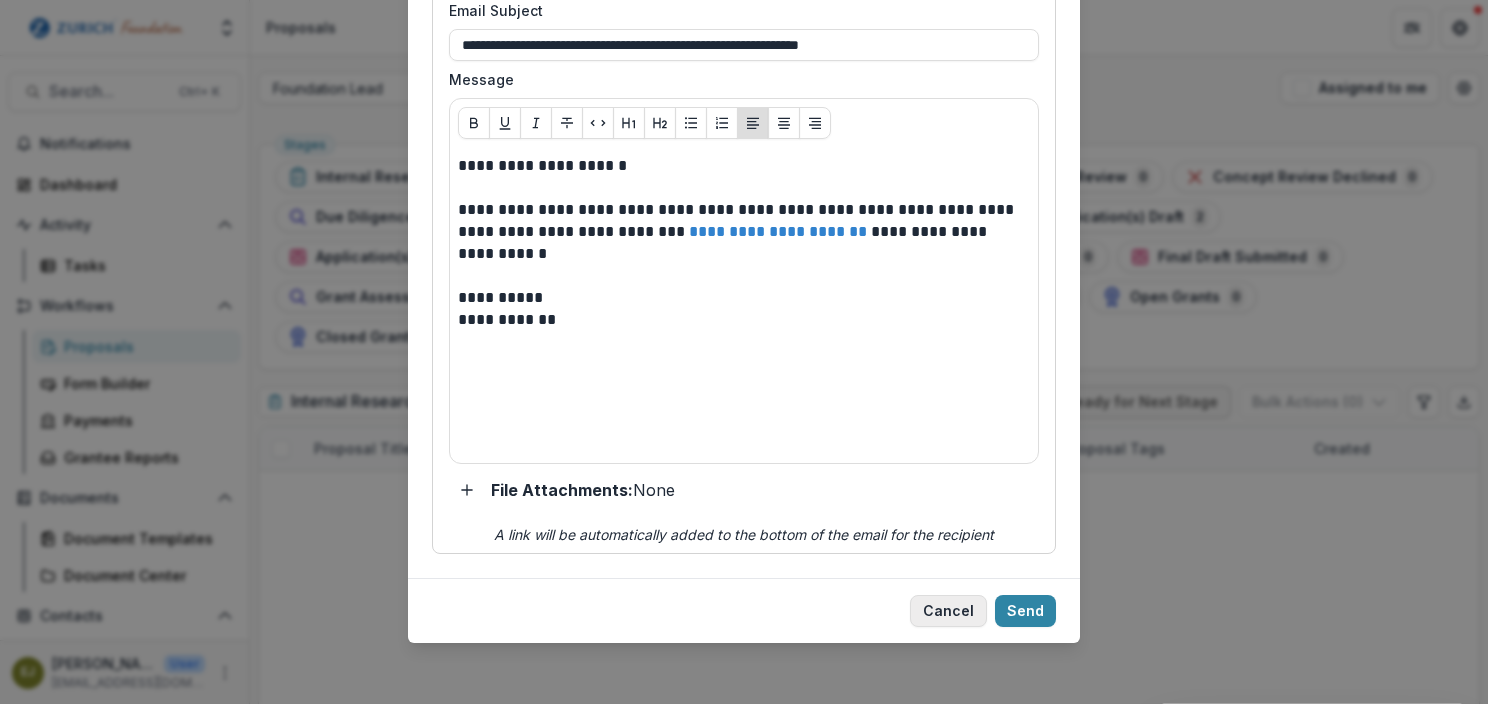 click on "Cancel" at bounding box center (948, 611) 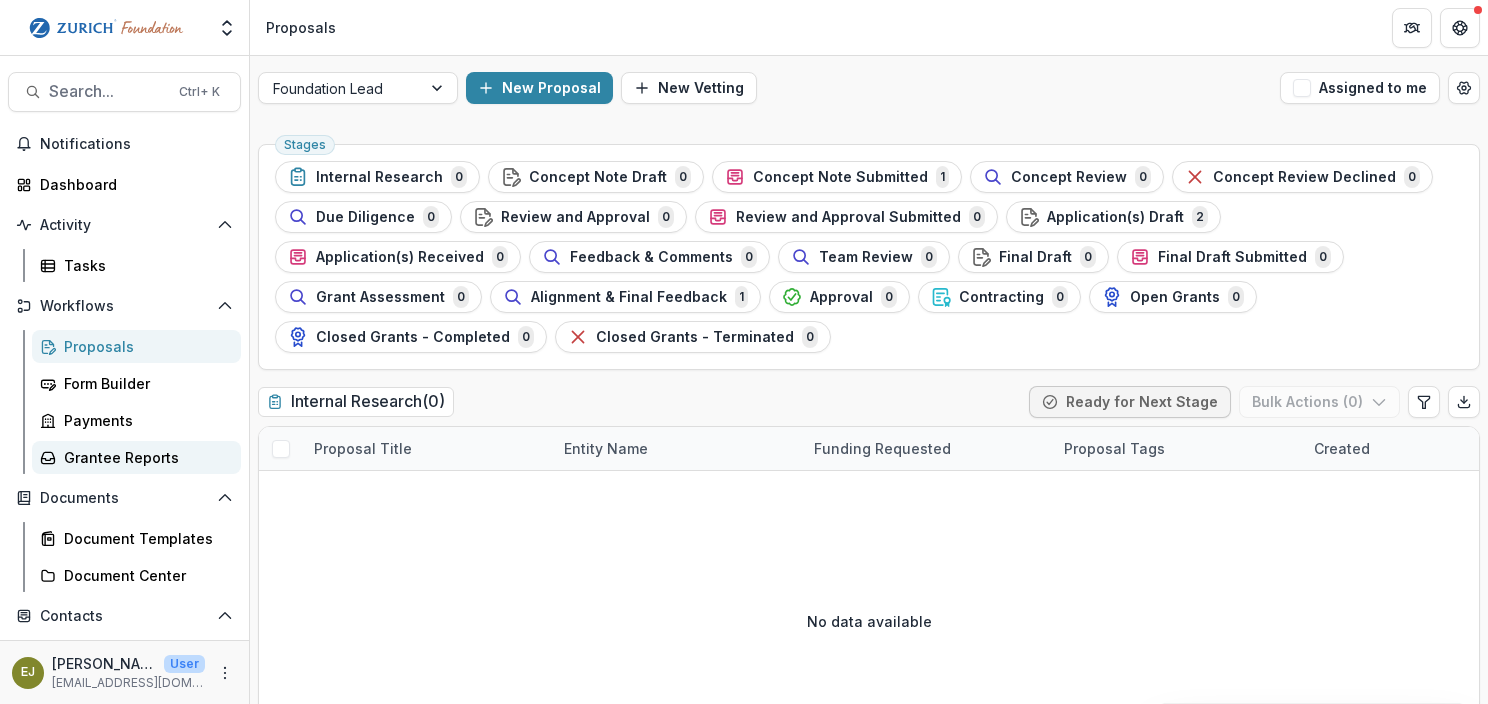 click on "Grantee Reports" at bounding box center (144, 457) 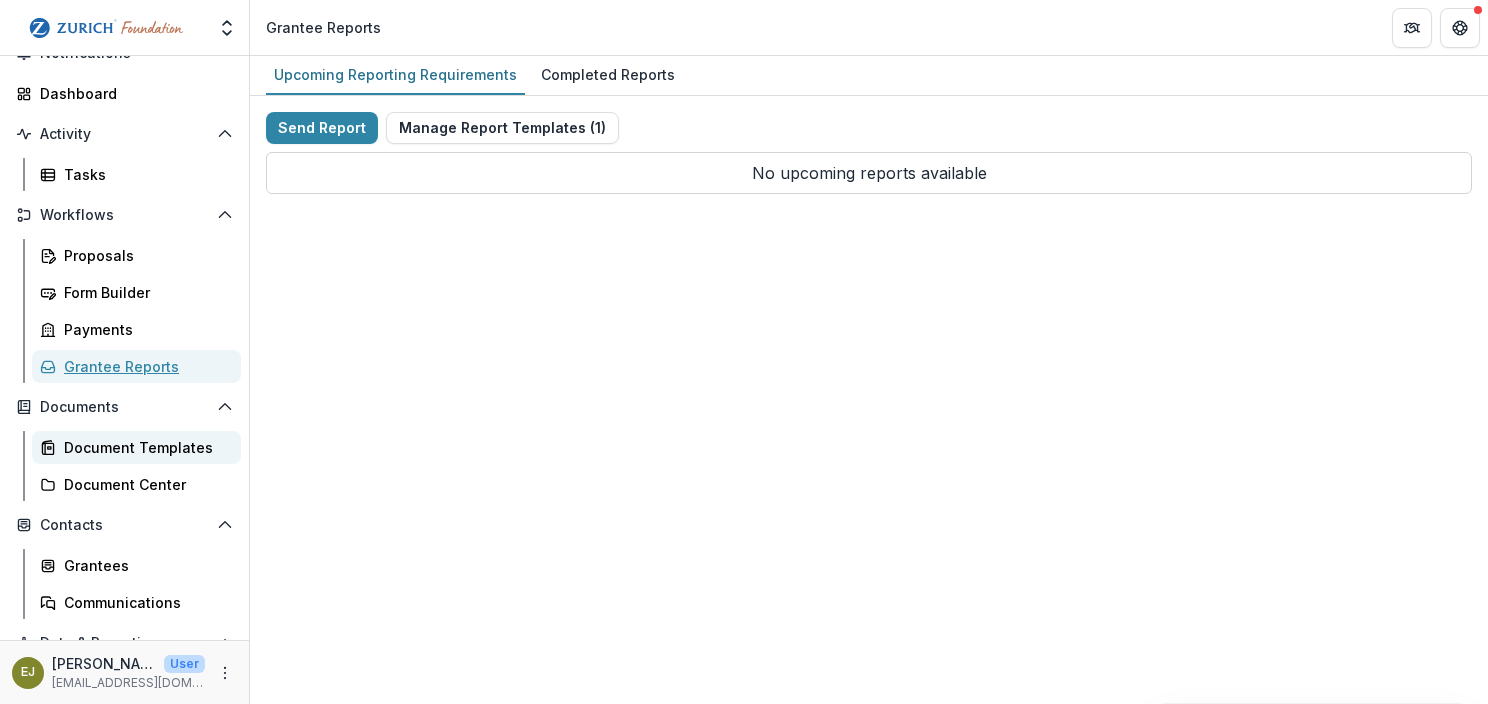 scroll, scrollTop: 0, scrollLeft: 0, axis: both 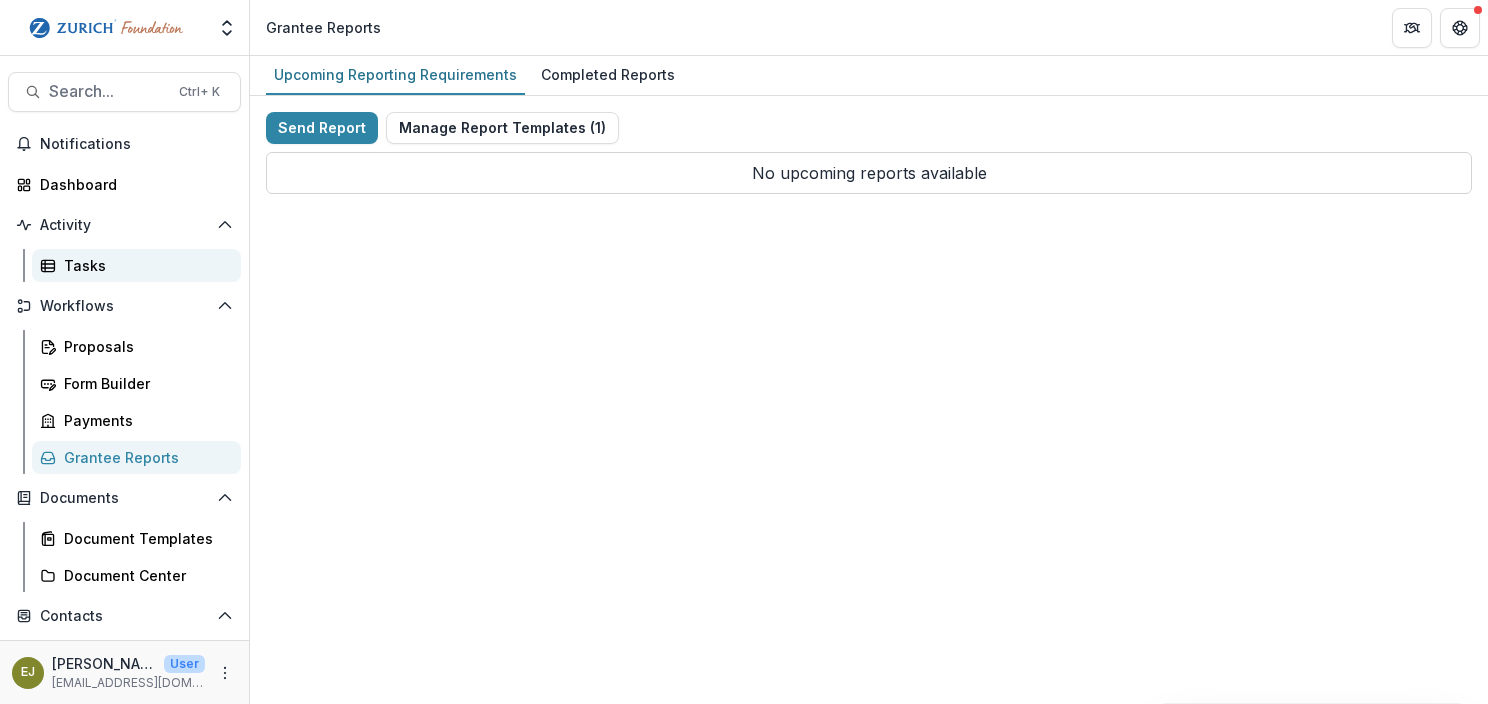 click on "Tasks" at bounding box center [144, 265] 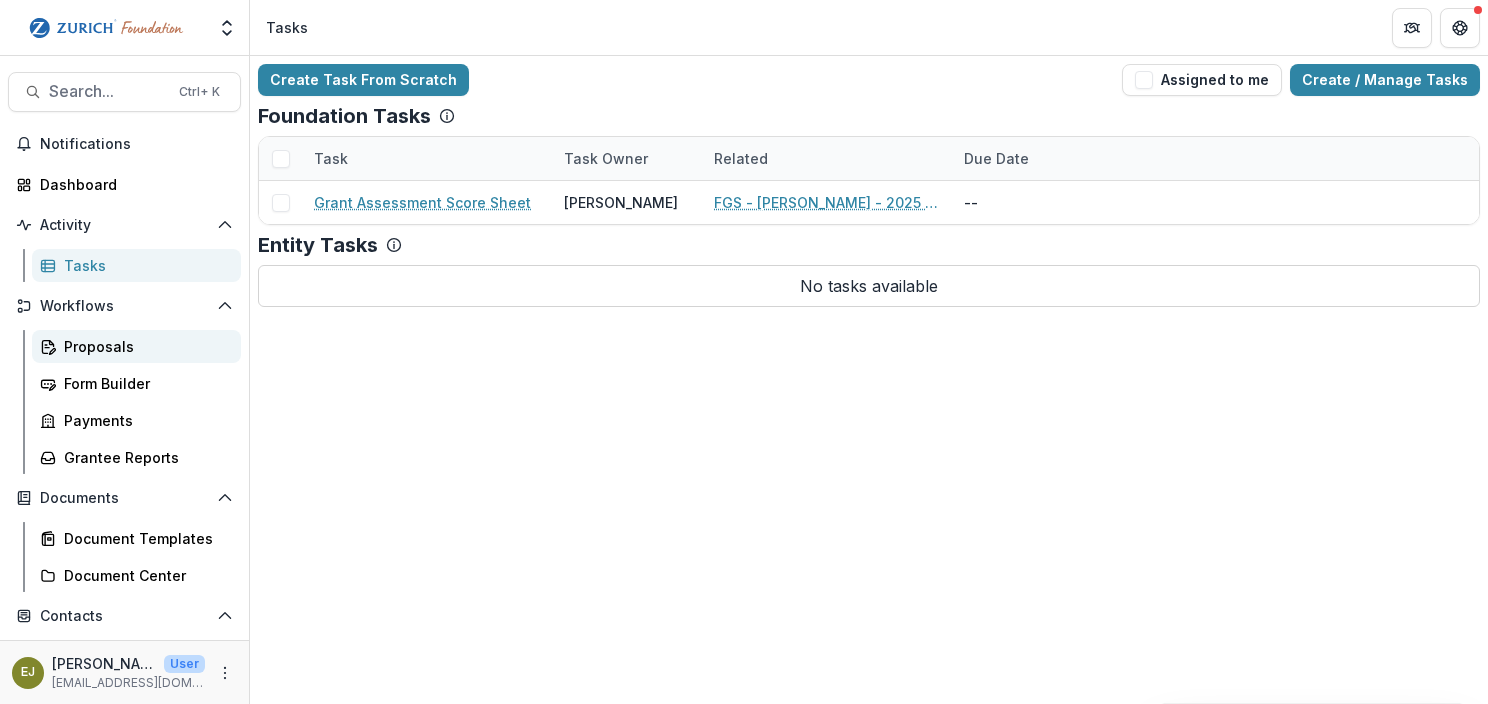 click on "Proposals" at bounding box center [144, 346] 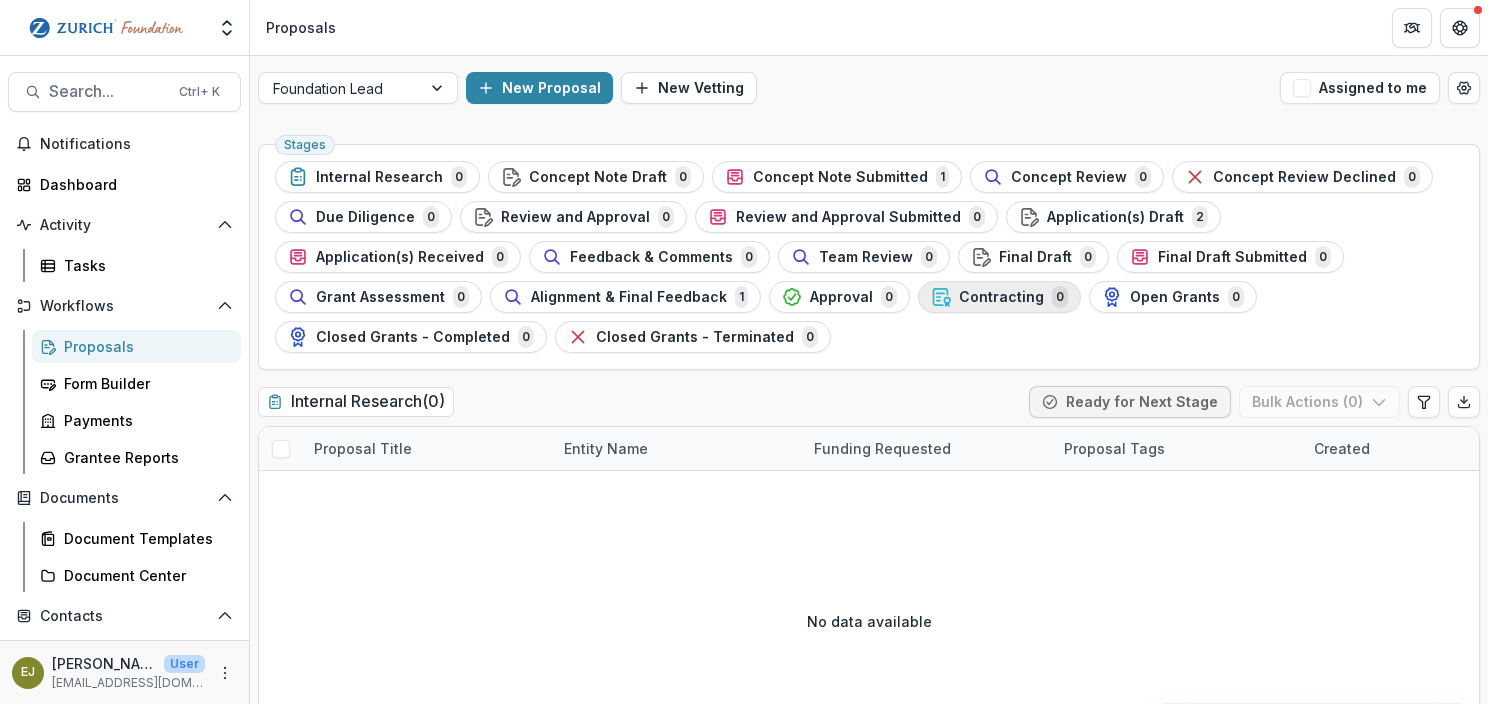 click on "Contracting" at bounding box center [1001, 297] 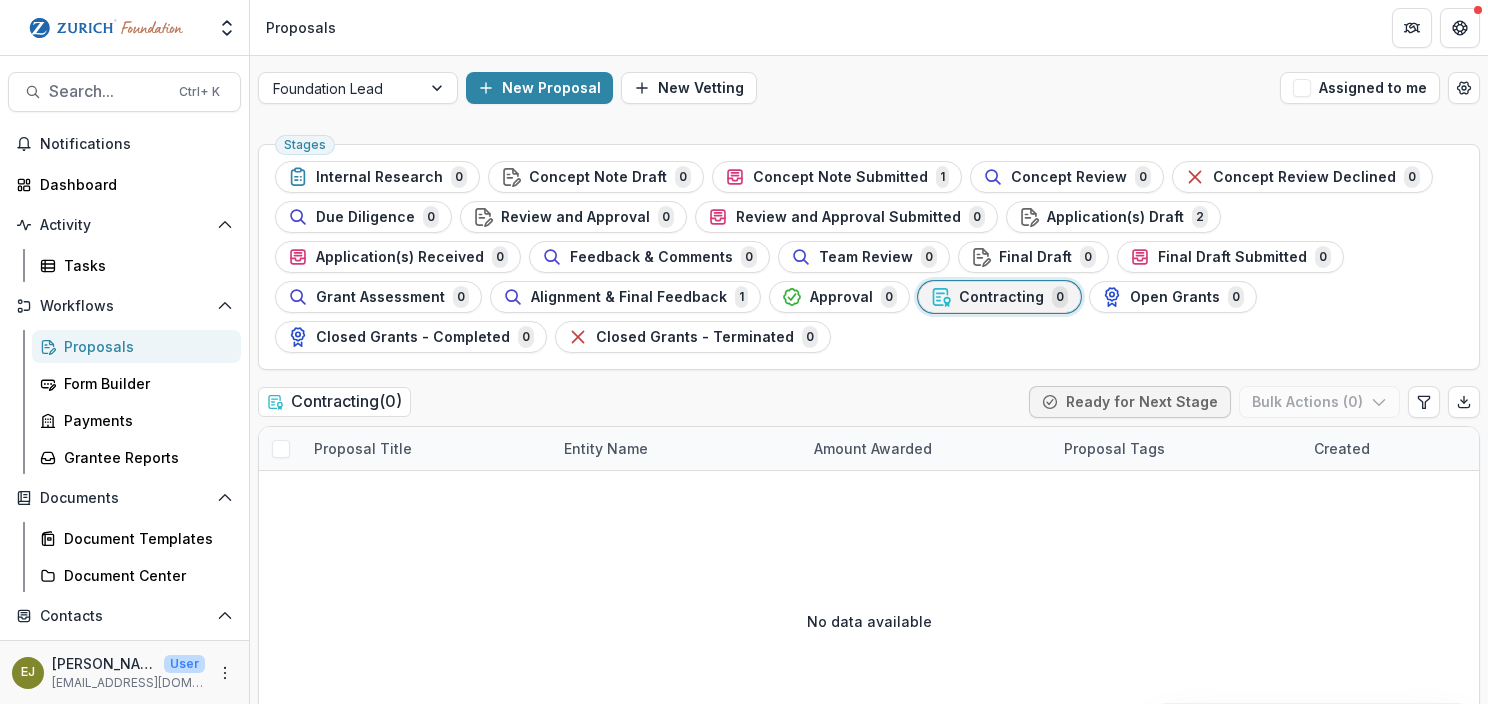 click on "Contracting  ( 0 )" at bounding box center (334, 401) 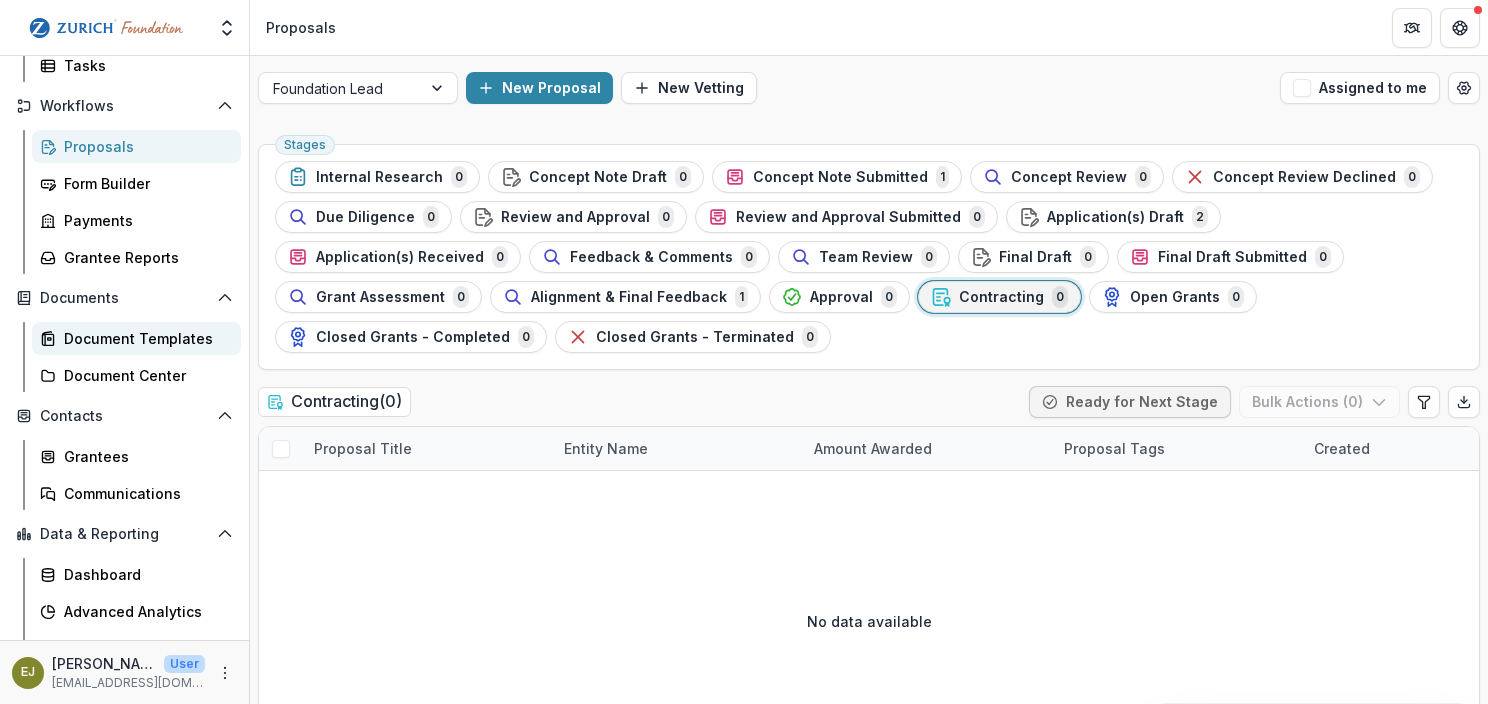 click on "Document Templates" at bounding box center (144, 338) 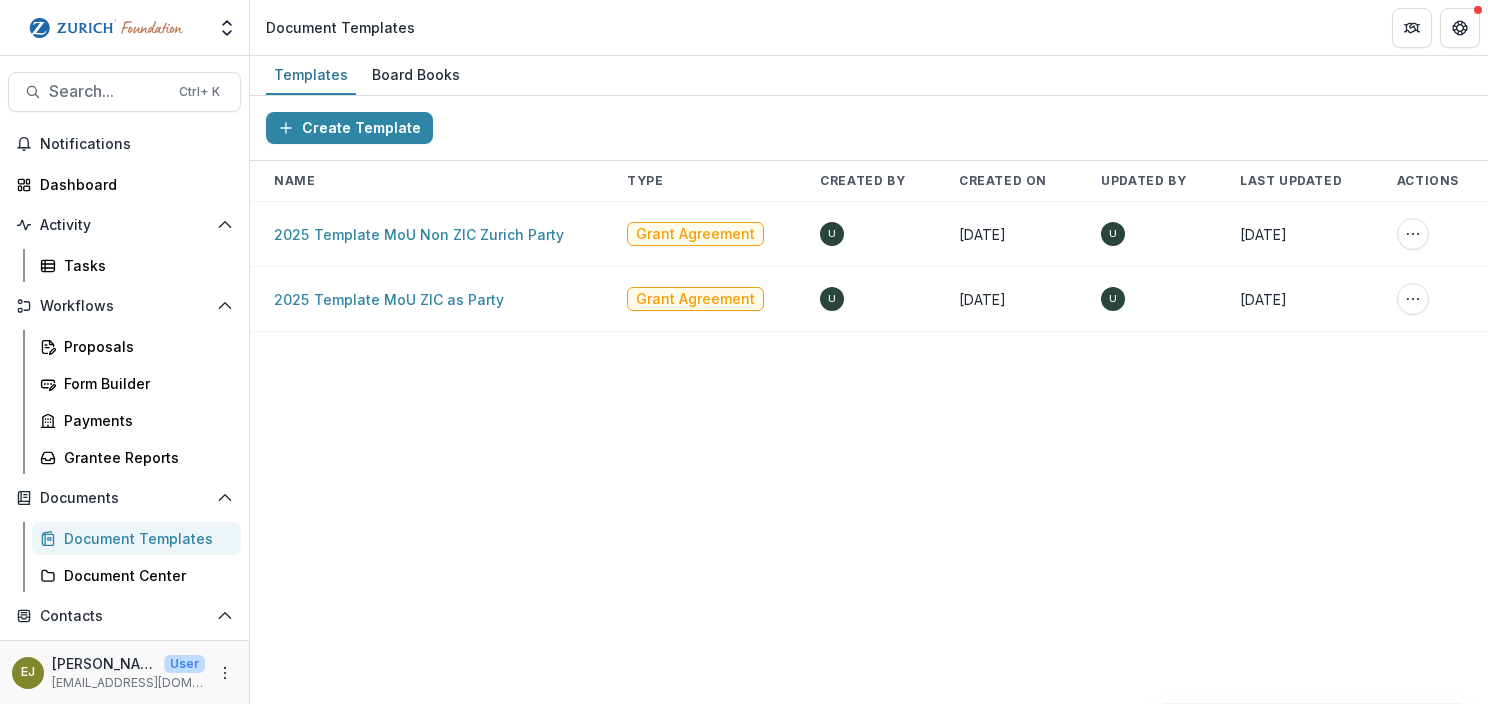 click on "Create Template Name Type Created By Created On Updated By Last Updated Actions 2025 Template MoU Non ZIC Zurich Party Grant Agreement U [DATE] U [DATE] Create Board Book Delete Template 2025 Template MoU ZIC as Party Grant Agreement U [DATE] U [DATE] Create Board Book Delete Template" at bounding box center [869, 400] 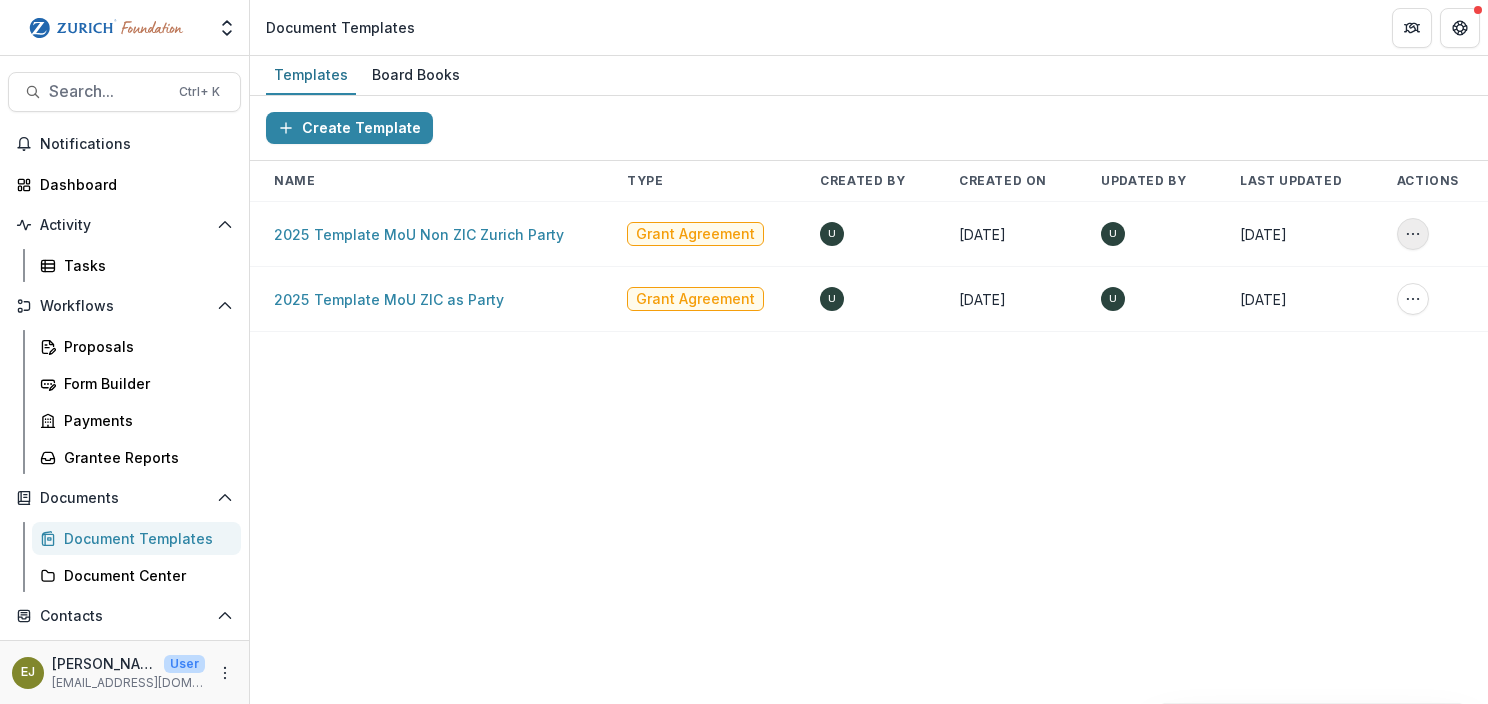 click 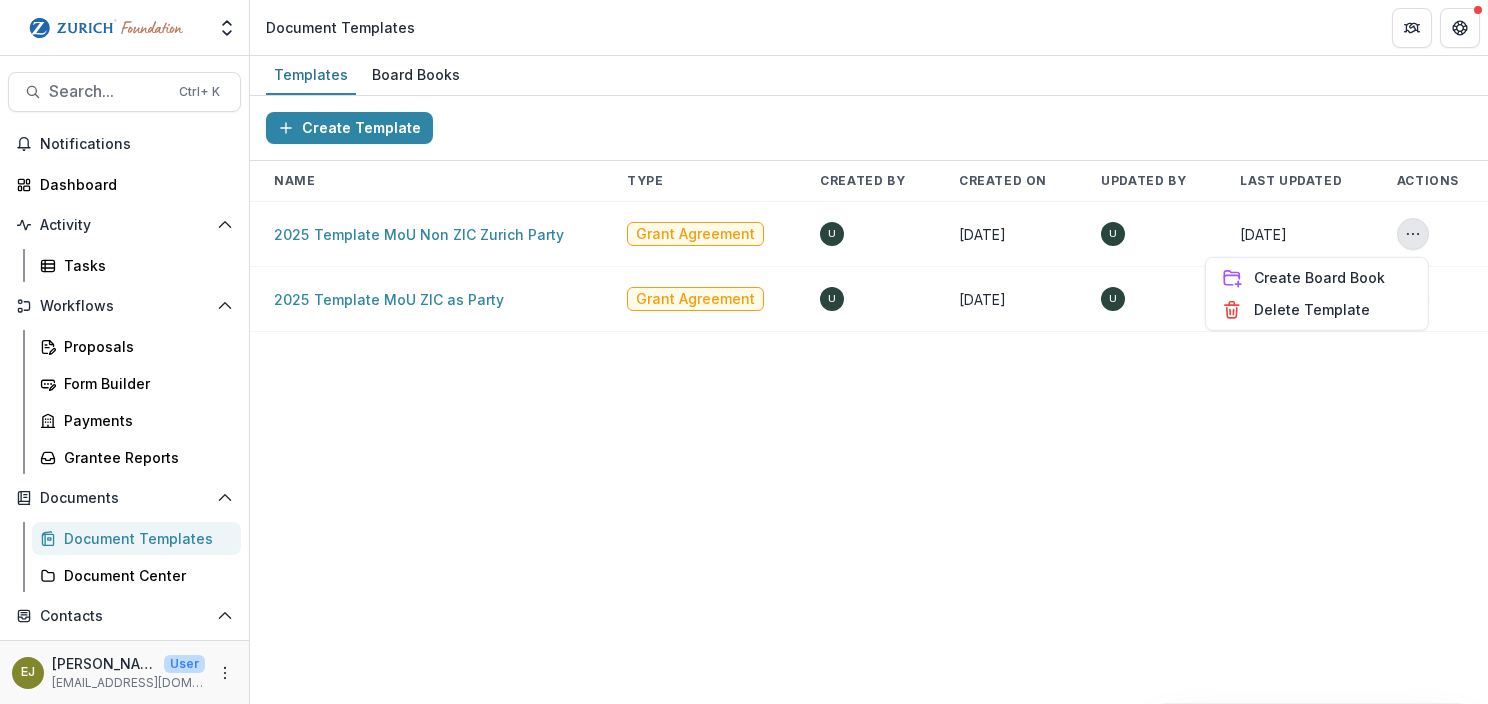 click on "Create Template Name Type Created By Created On Updated By Last Updated Actions 2025 Template MoU Non ZIC Zurich Party Grant Agreement U [DATE] U [DATE] Create Board Book Delete Template 2025 Template MoU ZIC as Party Grant Agreement U [DATE] U [DATE] Create Board Book Delete Template" at bounding box center [869, 400] 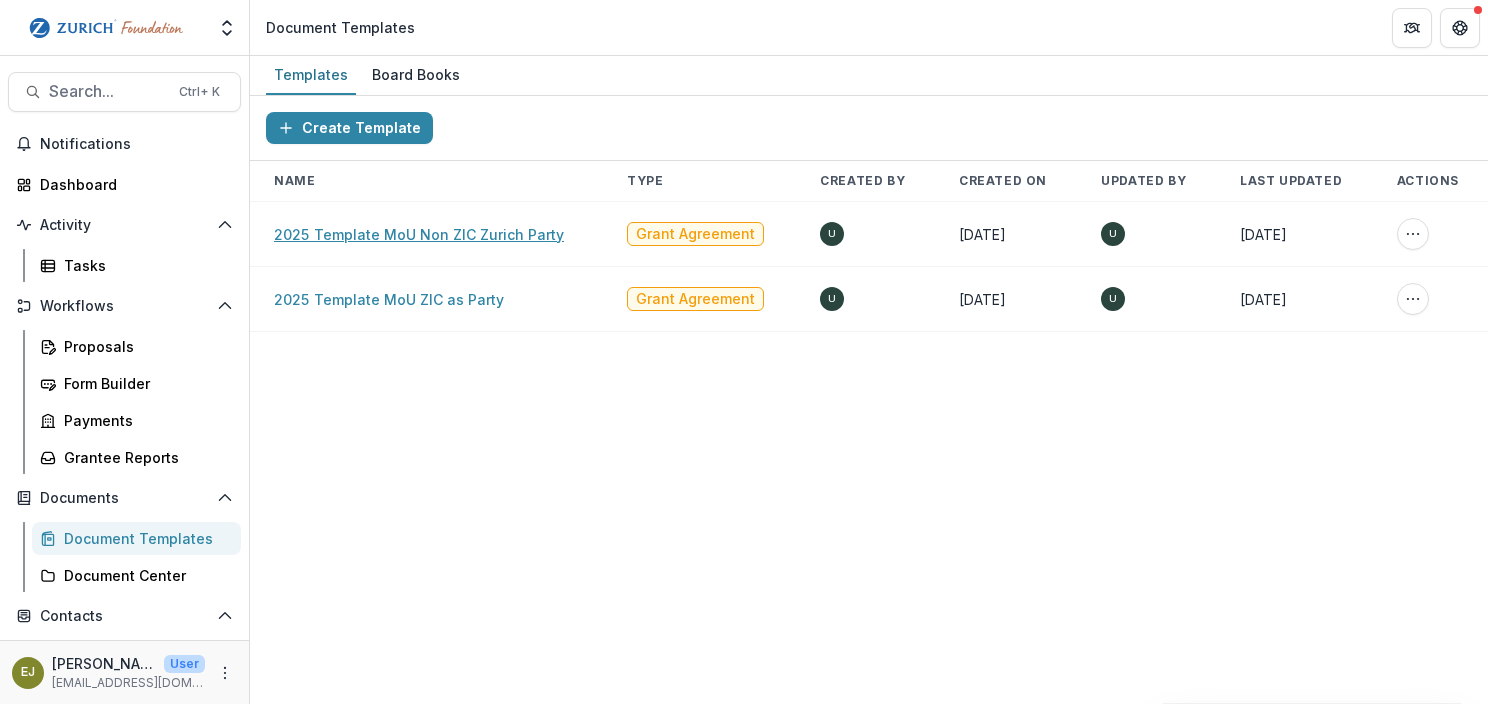 click on "2025 Template MoU Non ZIC Zurich Party" at bounding box center [419, 234] 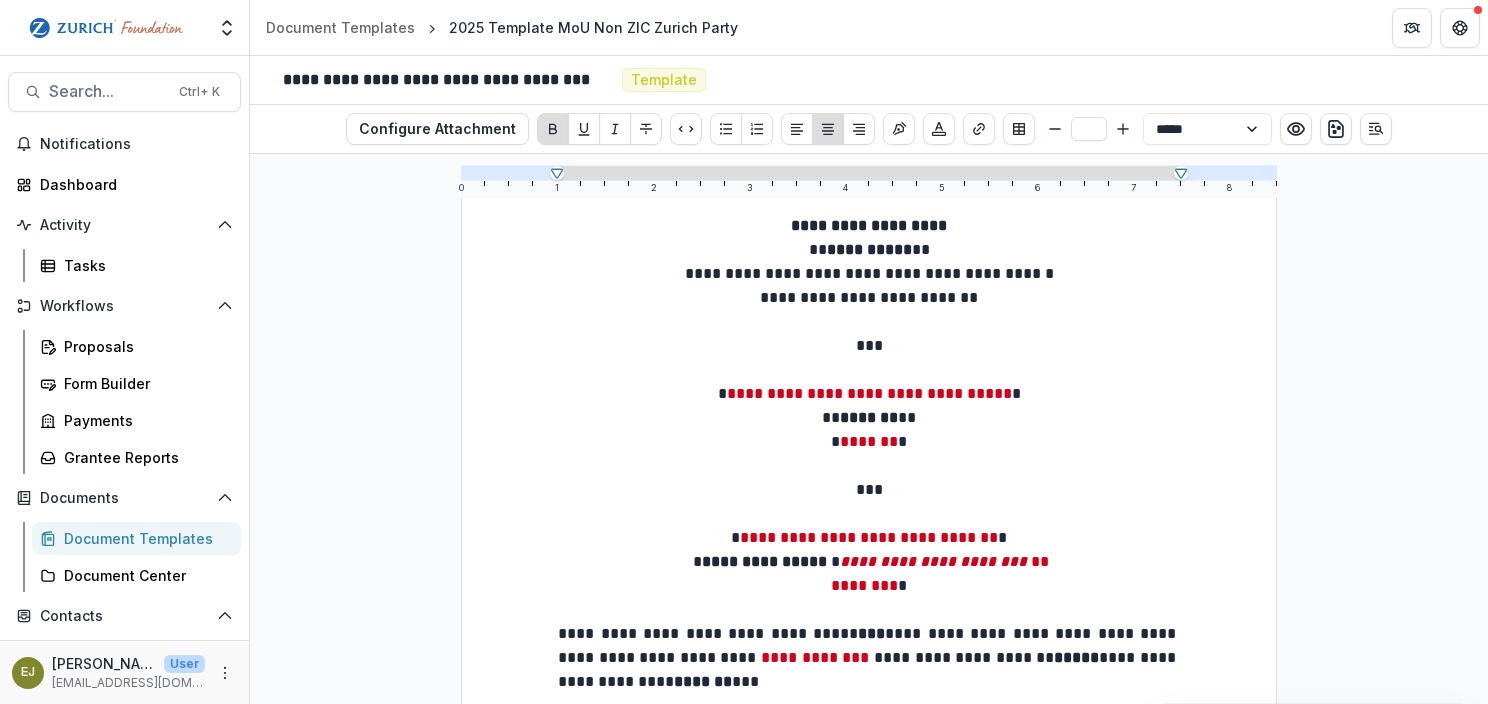 scroll, scrollTop: 200, scrollLeft: 0, axis: vertical 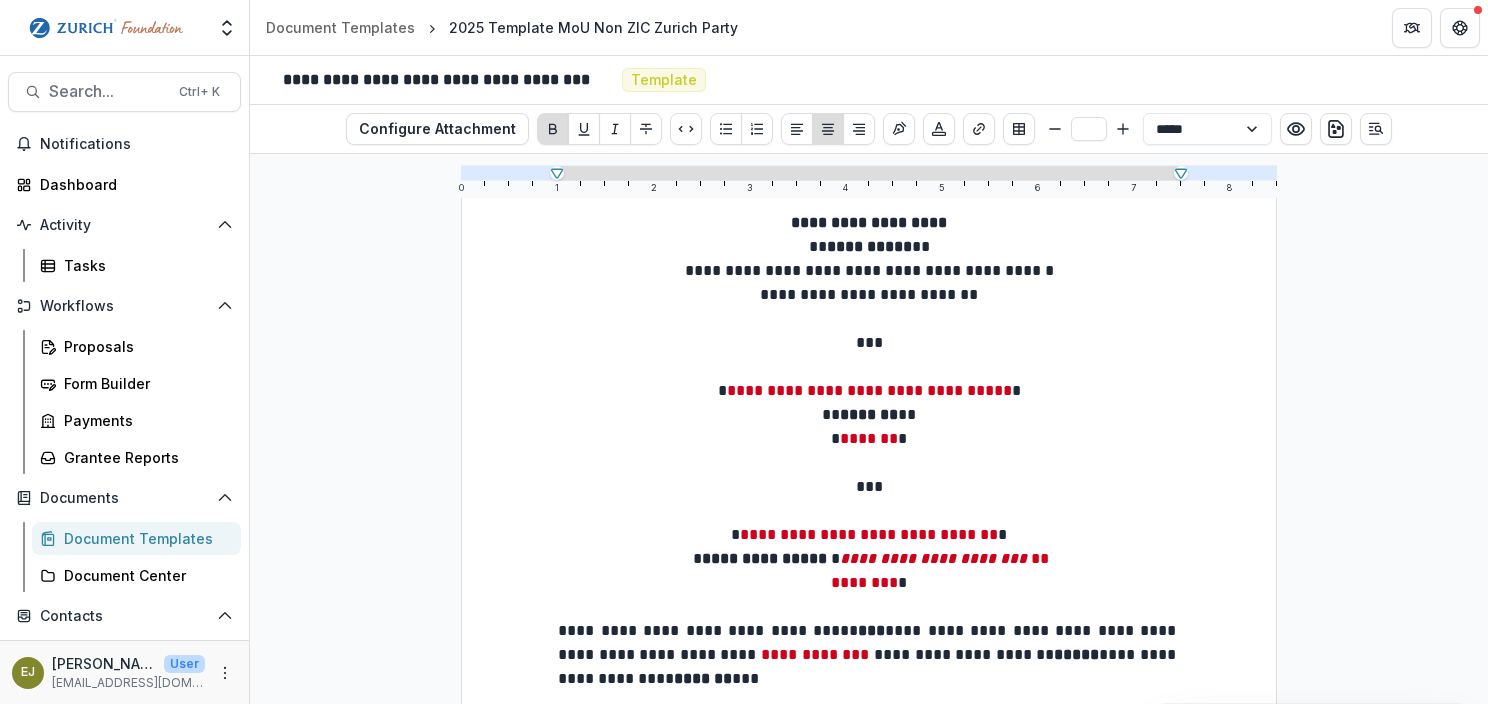 click on "**********" at bounding box center [869, 390] 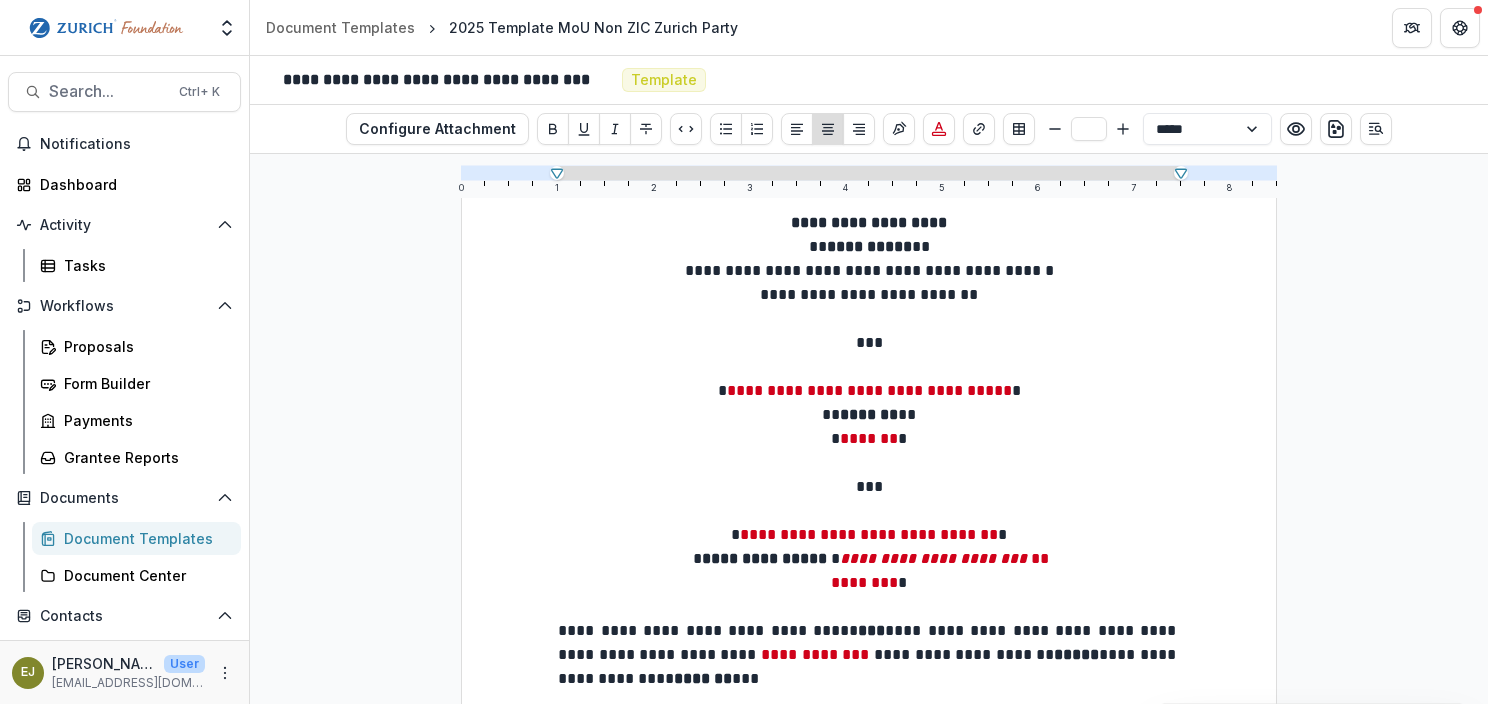 scroll, scrollTop: 300, scrollLeft: 0, axis: vertical 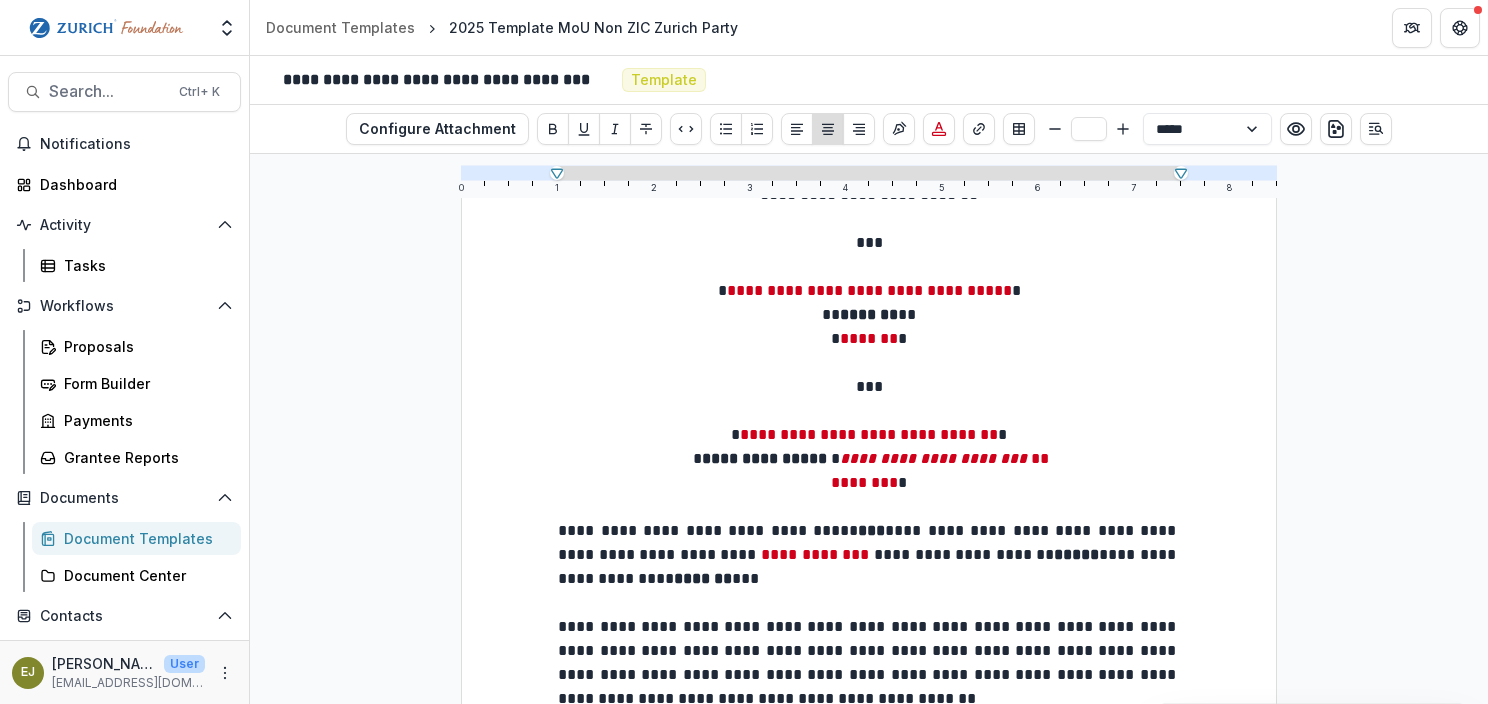 type 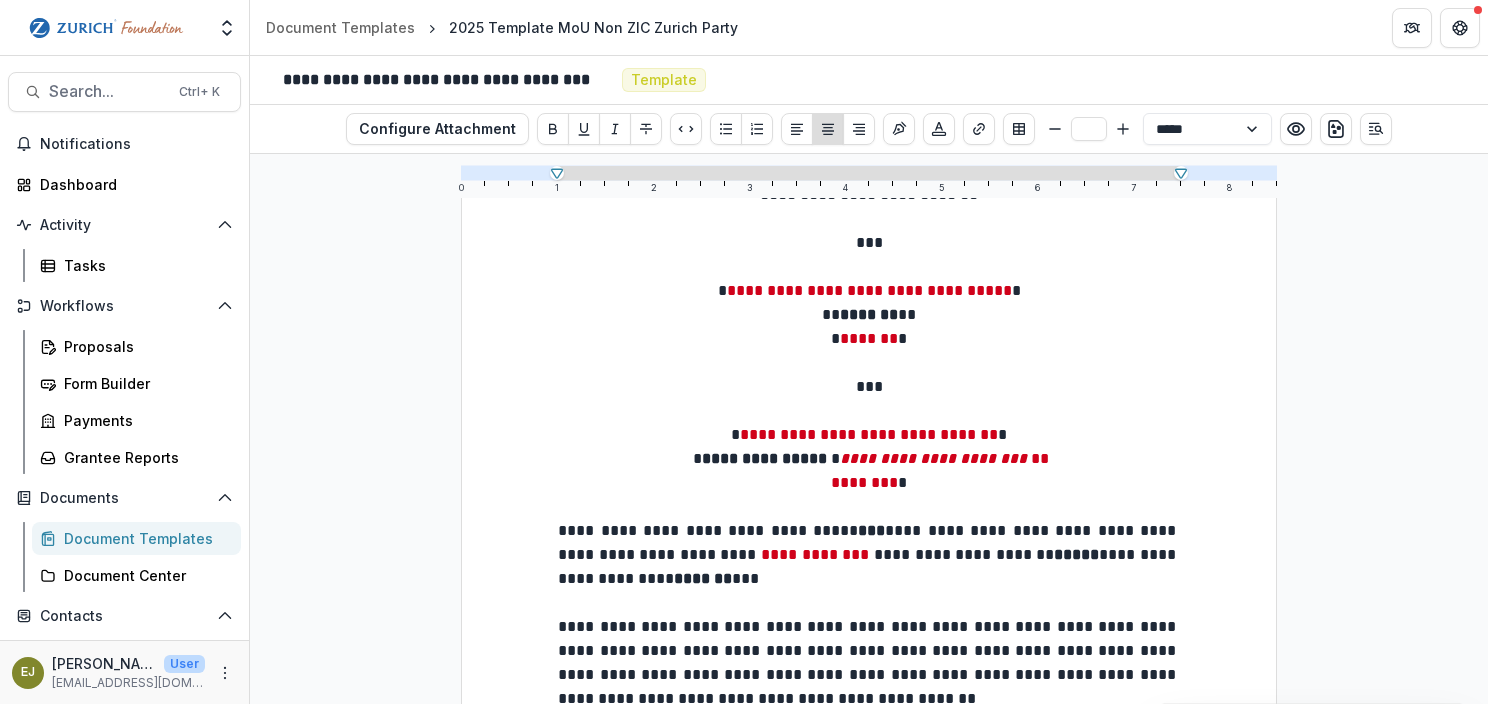 drag, startPoint x: 959, startPoint y: 292, endPoint x: 578, endPoint y: 384, distance: 391.95026 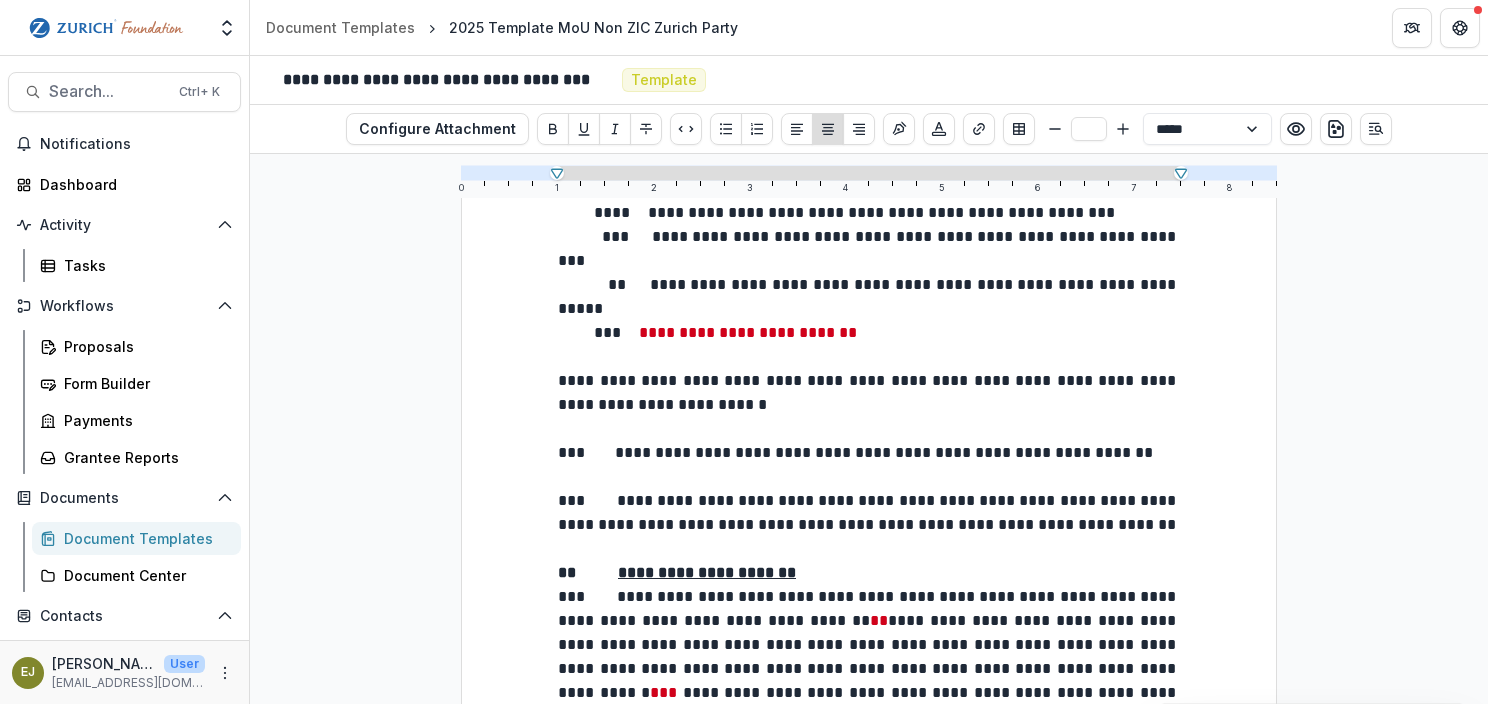 scroll, scrollTop: 4700, scrollLeft: 0, axis: vertical 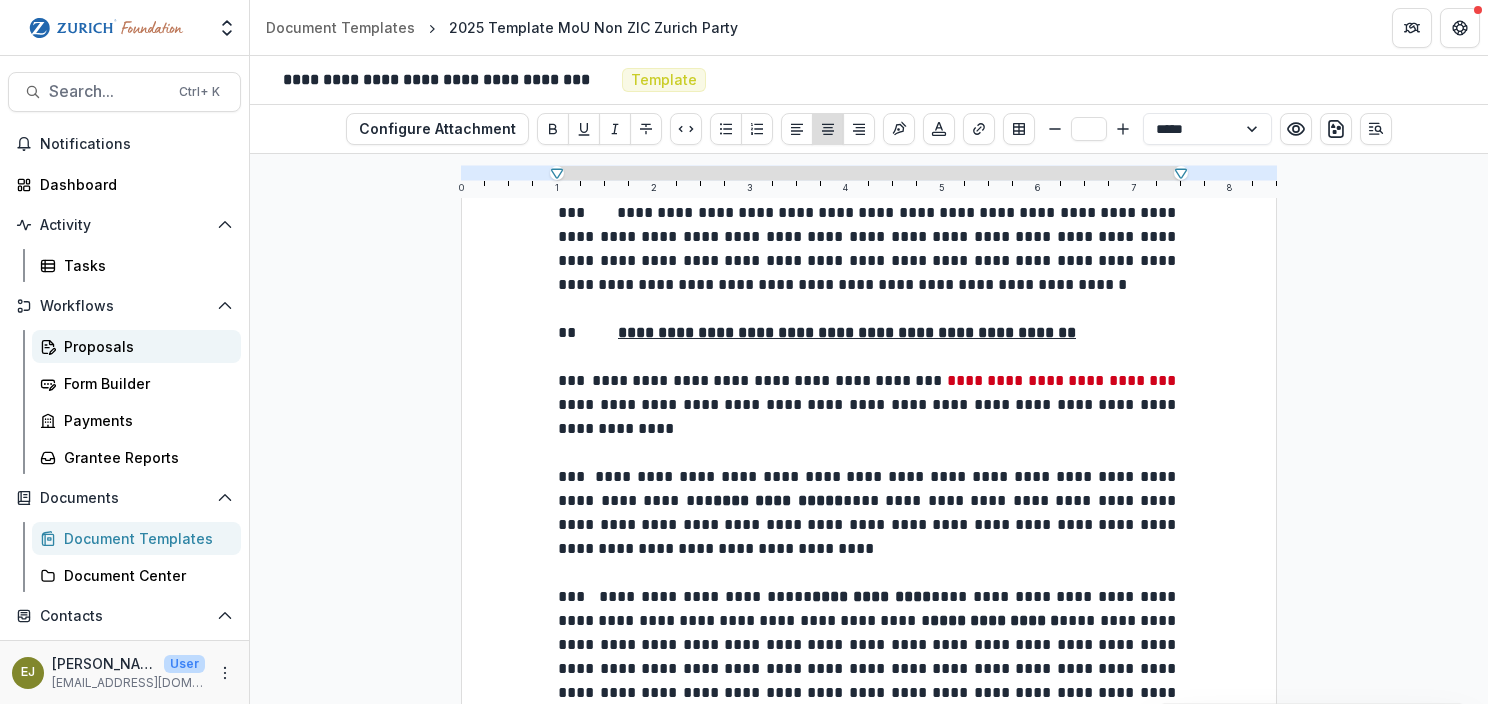 click on "Proposals" at bounding box center (144, 346) 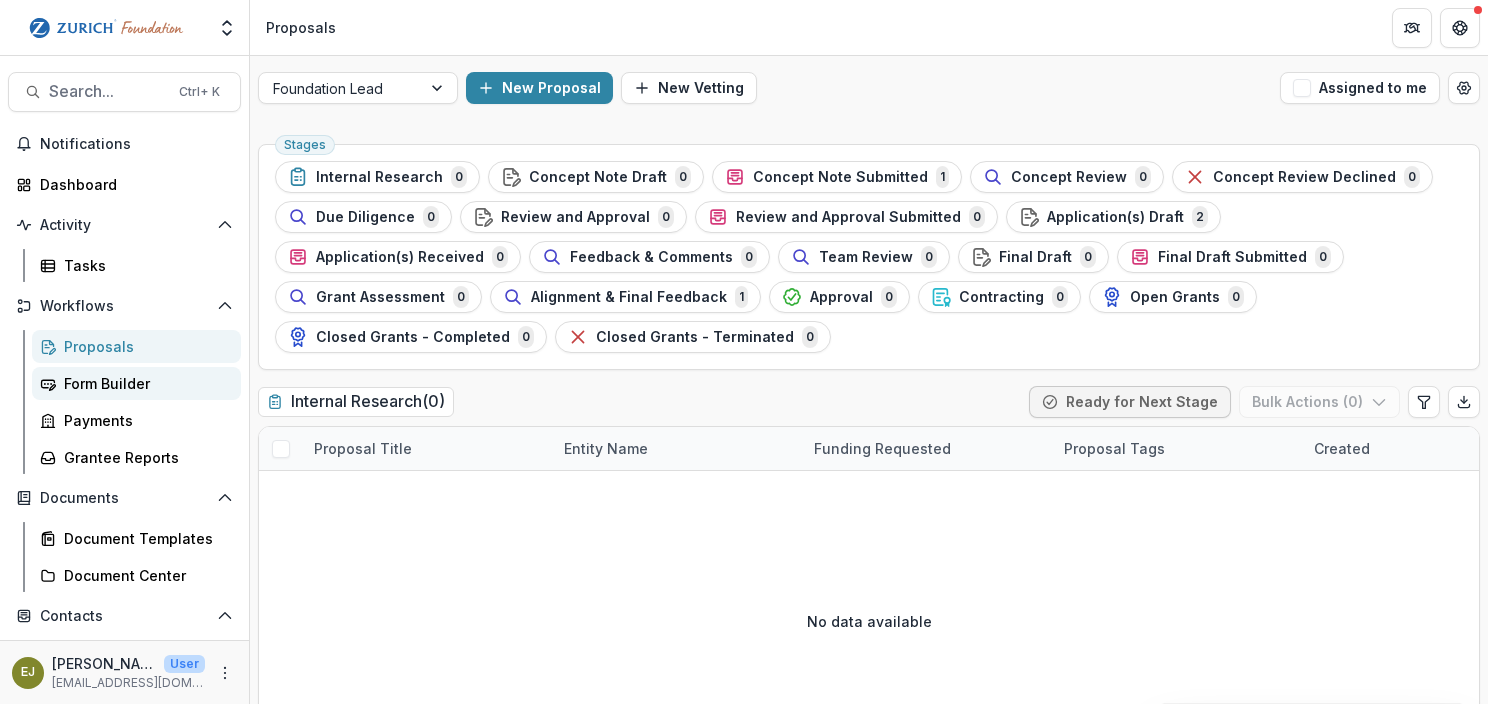 click on "Form Builder" at bounding box center (144, 383) 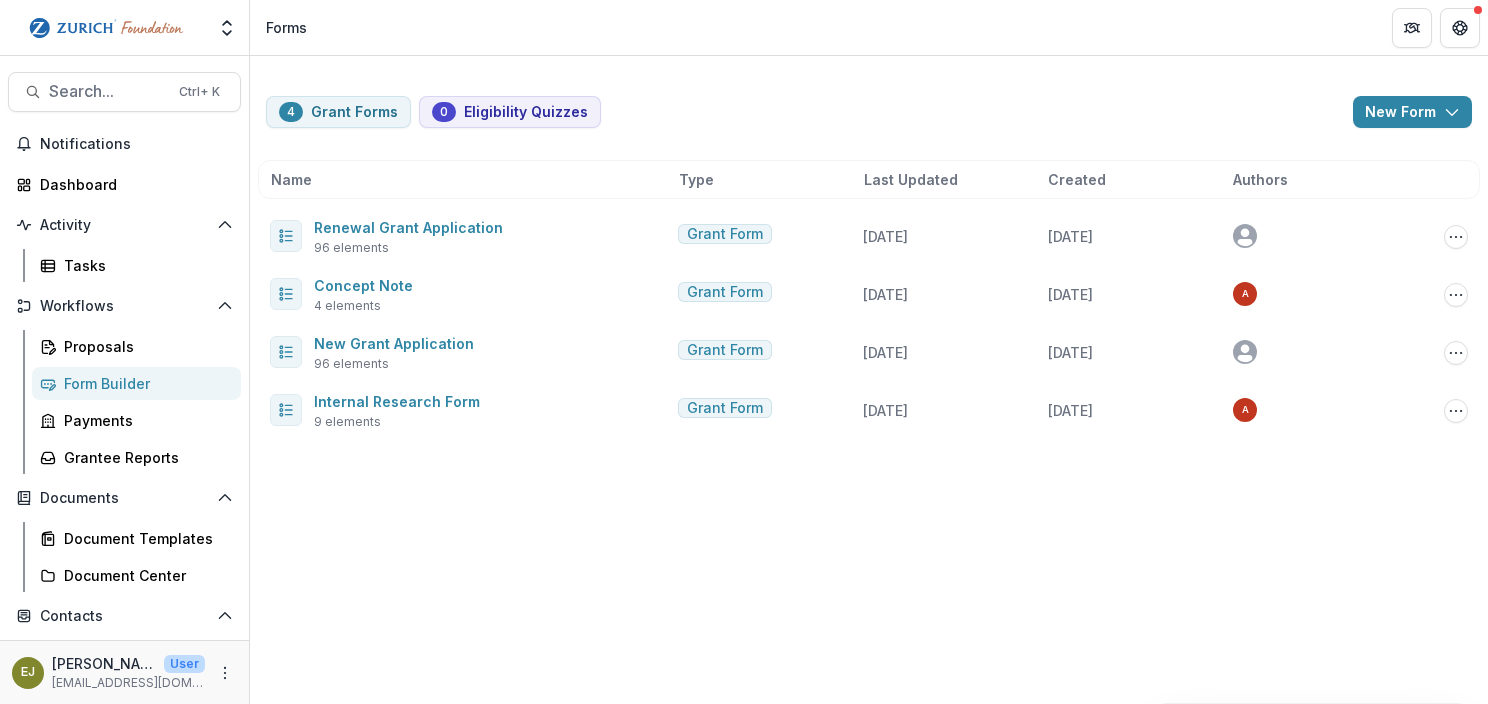 click on "4 Grant Forms 0 Eligibility Quizzes New Form New Eligibility Quiz New Grant Form Name Type Last Updated Created Authors Renewal Grant Application 96   elements Grant Form [DATE] [DATE] Edit Duplicate Send Start Vetting Archive Concept Note 4   elements Grant Form [DATE] [DATE] A Edit Duplicate Send Start Vetting Archive New Grant Application 96   elements Grant Form [DATE] [DATE] Edit Duplicate Send Start Vetting Archive Internal Research Form 9   elements Grant Form [DATE] [DATE] A Edit Duplicate Send Start Vetting Archive" at bounding box center (869, 380) 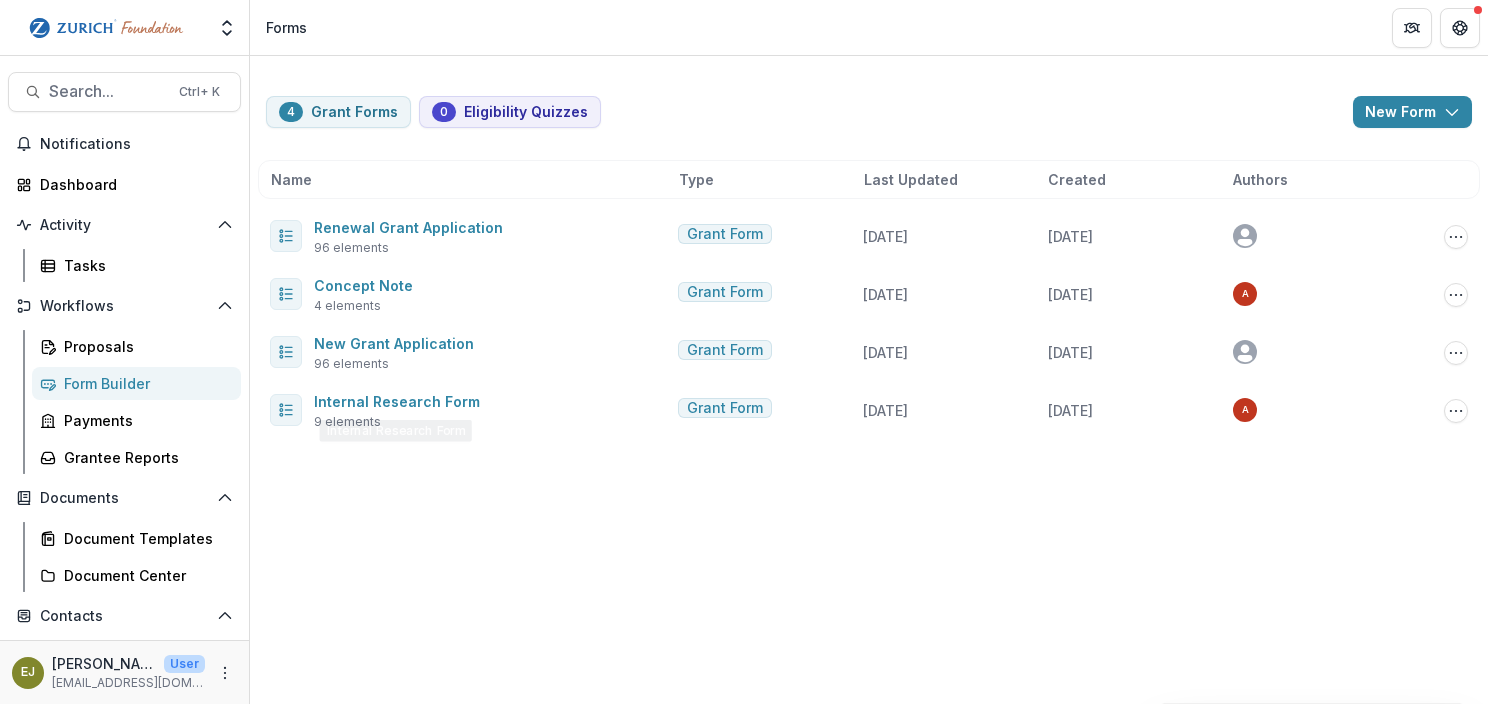 click on "4 Grant Forms 0 Eligibility Quizzes New Form New Eligibility Quiz New Grant Form Name Type Last Updated Created Authors Renewal Grant Application 96   elements Grant Form [DATE] [DATE] Edit Duplicate Send Start Vetting Archive Concept Note 4   elements Grant Form [DATE] [DATE] A Edit Duplicate Send Start Vetting Archive New Grant Application 96   elements Grant Form [DATE] [DATE] Edit Duplicate Send Start Vetting Archive Internal Research Form 9   elements Grant Form [DATE] [DATE] A Edit Duplicate Send Start Vetting Archive" at bounding box center [869, 380] 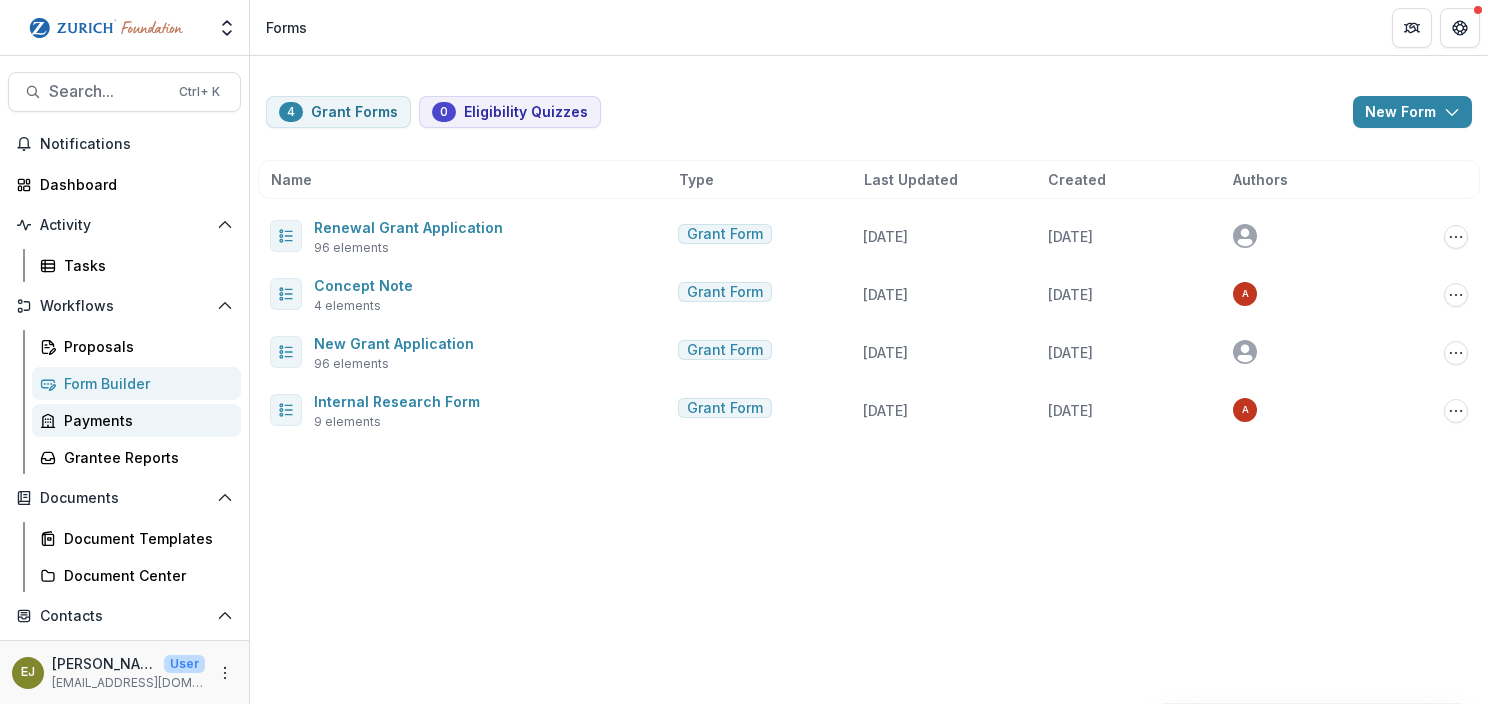 click on "Payments" at bounding box center [144, 420] 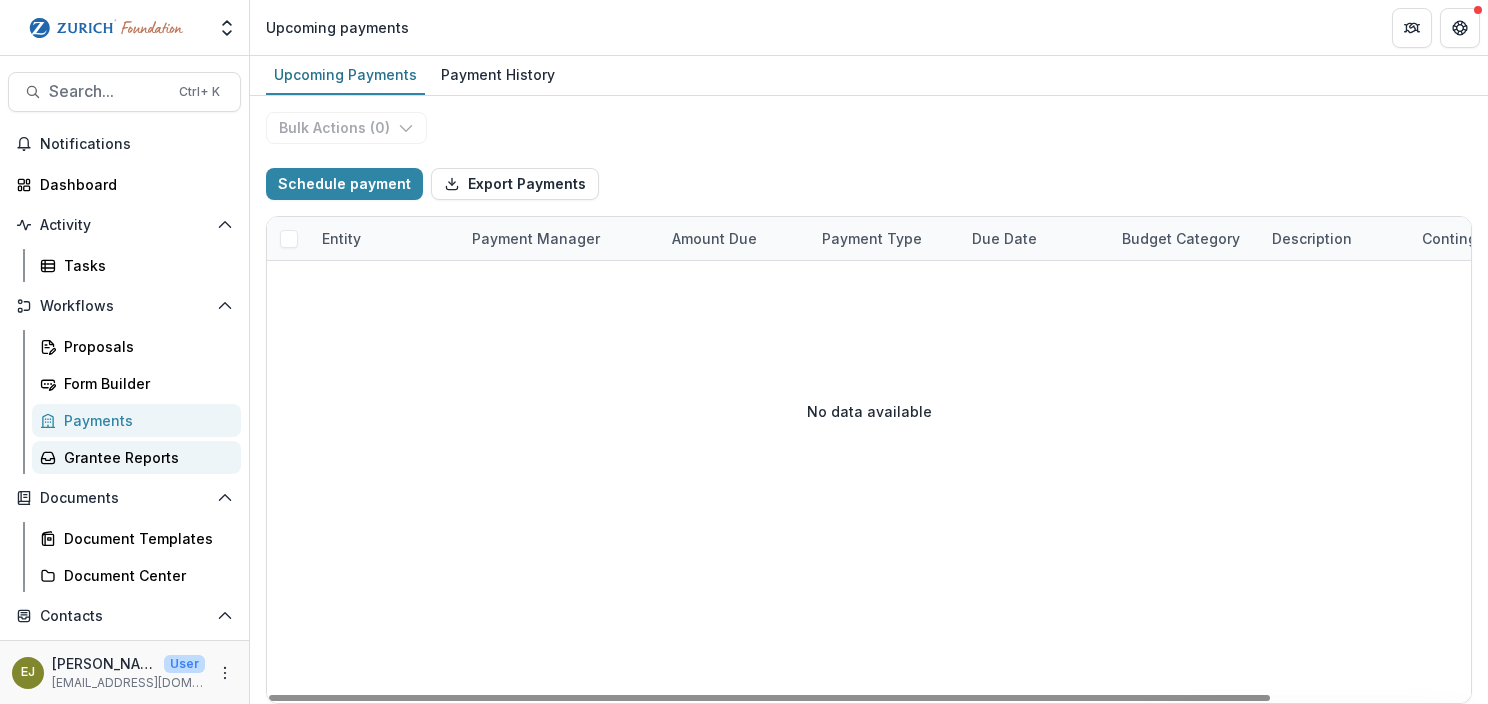click on "Grantee Reports" at bounding box center [144, 457] 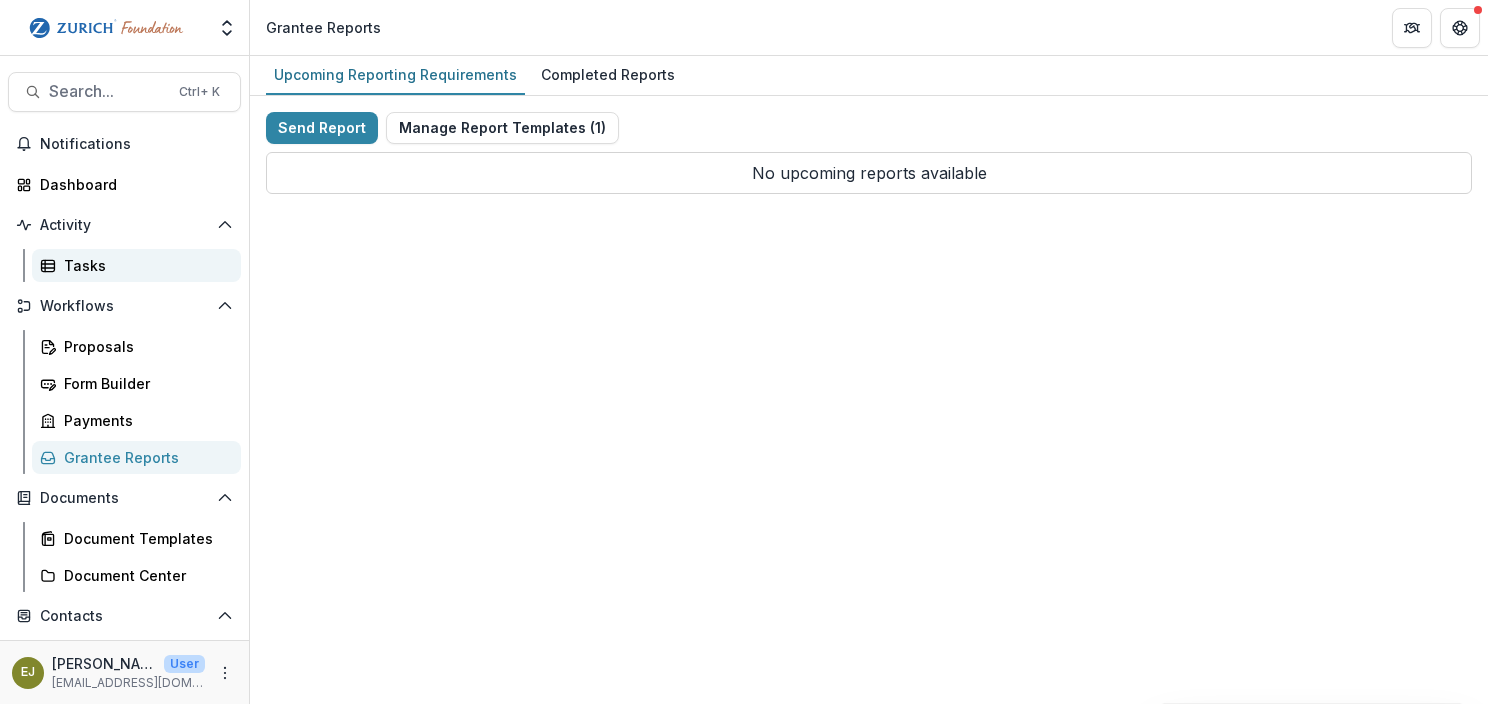 click on "Tasks" at bounding box center [144, 265] 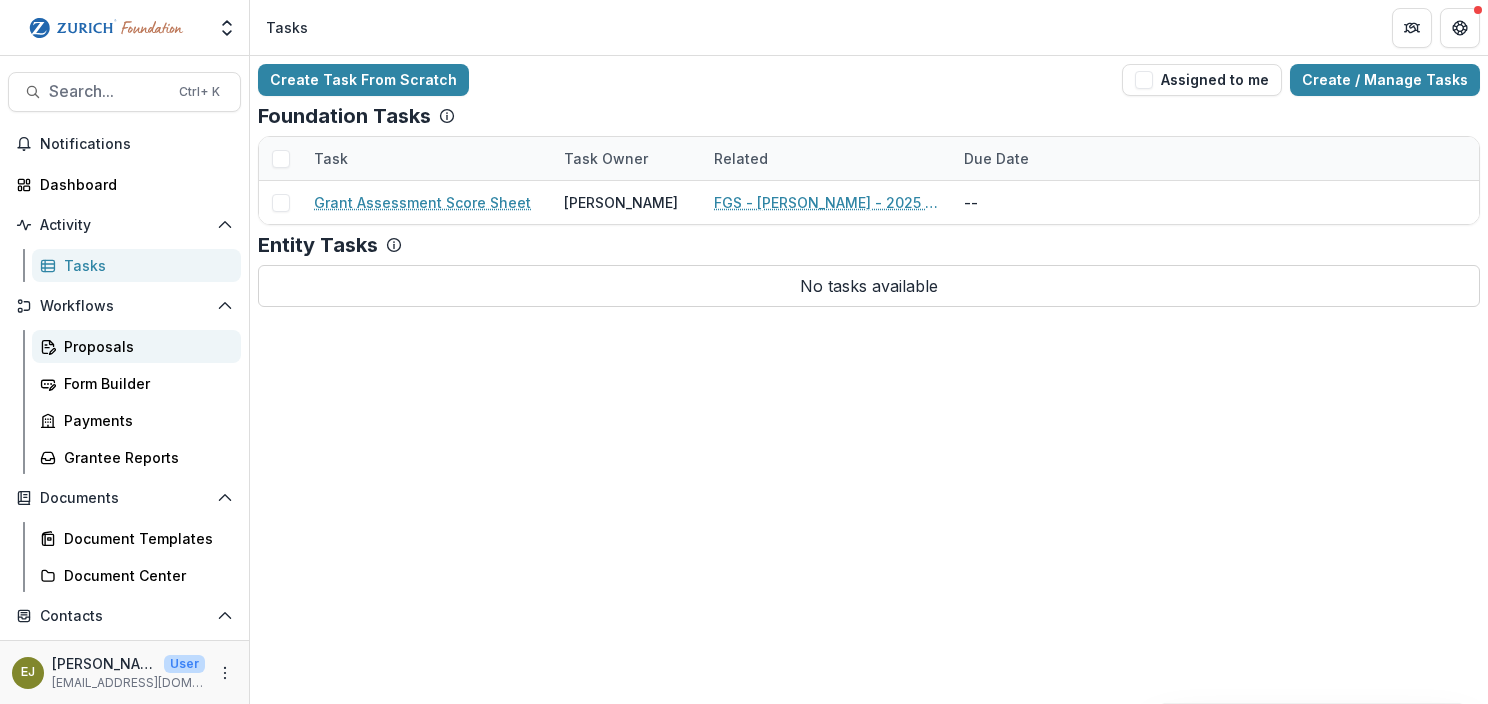 click on "Proposals" at bounding box center (144, 346) 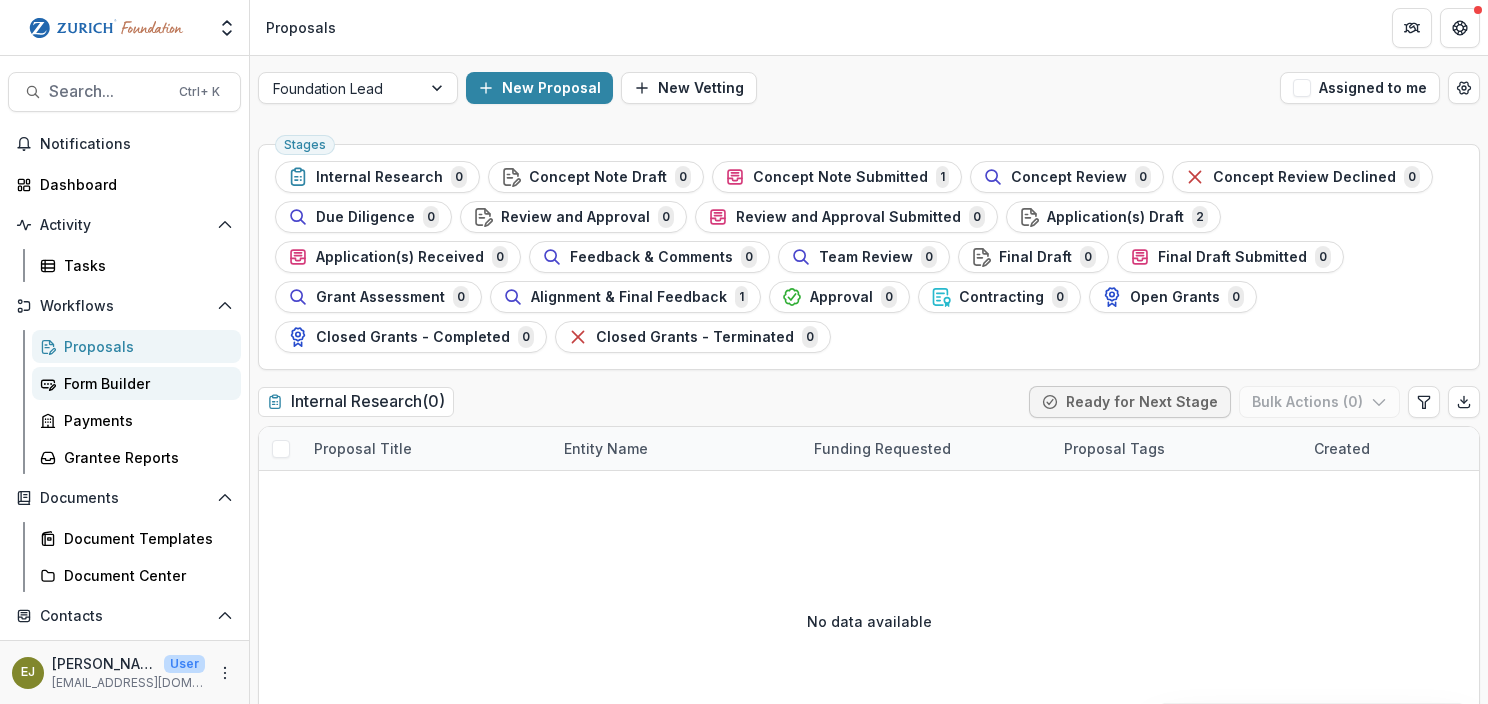 click on "Form Builder" at bounding box center (144, 383) 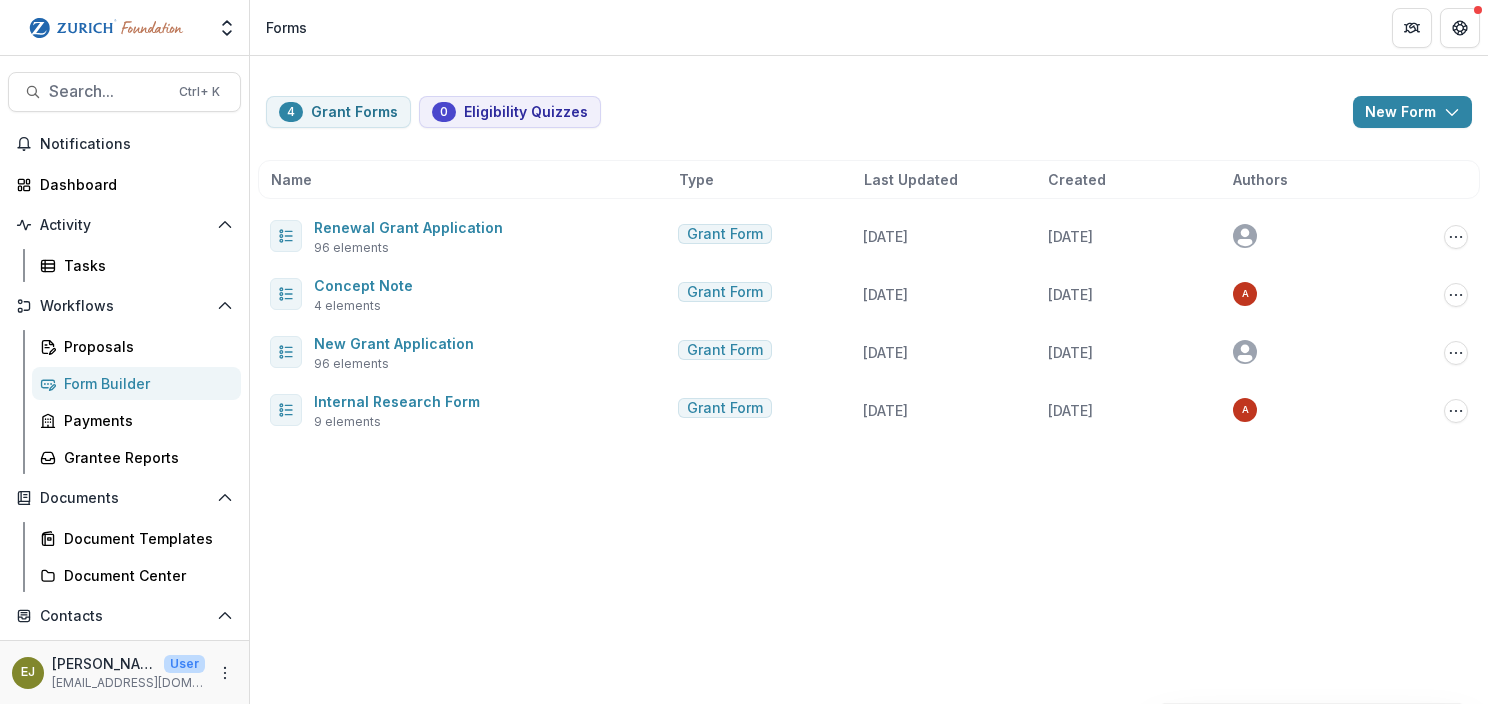 click on "4 Grant Forms 0 Eligibility Quizzes New Form New Eligibility Quiz New Grant Form Name Type Last Updated Created Authors Renewal Grant Application 96   elements Grant Form [DATE] [DATE] Edit Duplicate Send Start Vetting Archive Concept Note 4   elements Grant Form [DATE] [DATE] A Edit Duplicate Send Start Vetting Archive New Grant Application 96   elements Grant Form [DATE] [DATE] Edit Duplicate Send Start Vetting Archive Internal Research Form 9   elements Grant Form [DATE] [DATE] A Edit Duplicate Send Start Vetting Archive" at bounding box center (869, 380) 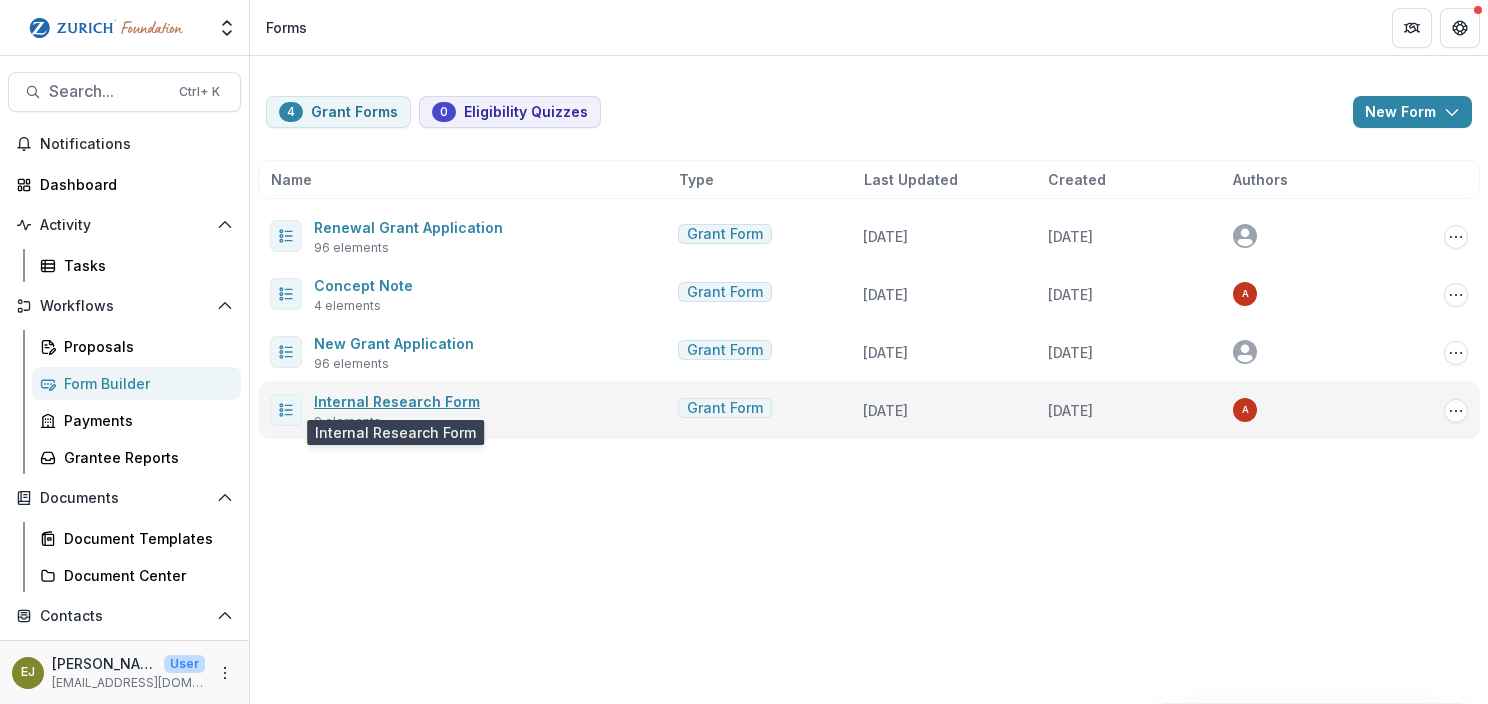 click on "Internal Research Form" at bounding box center [397, 401] 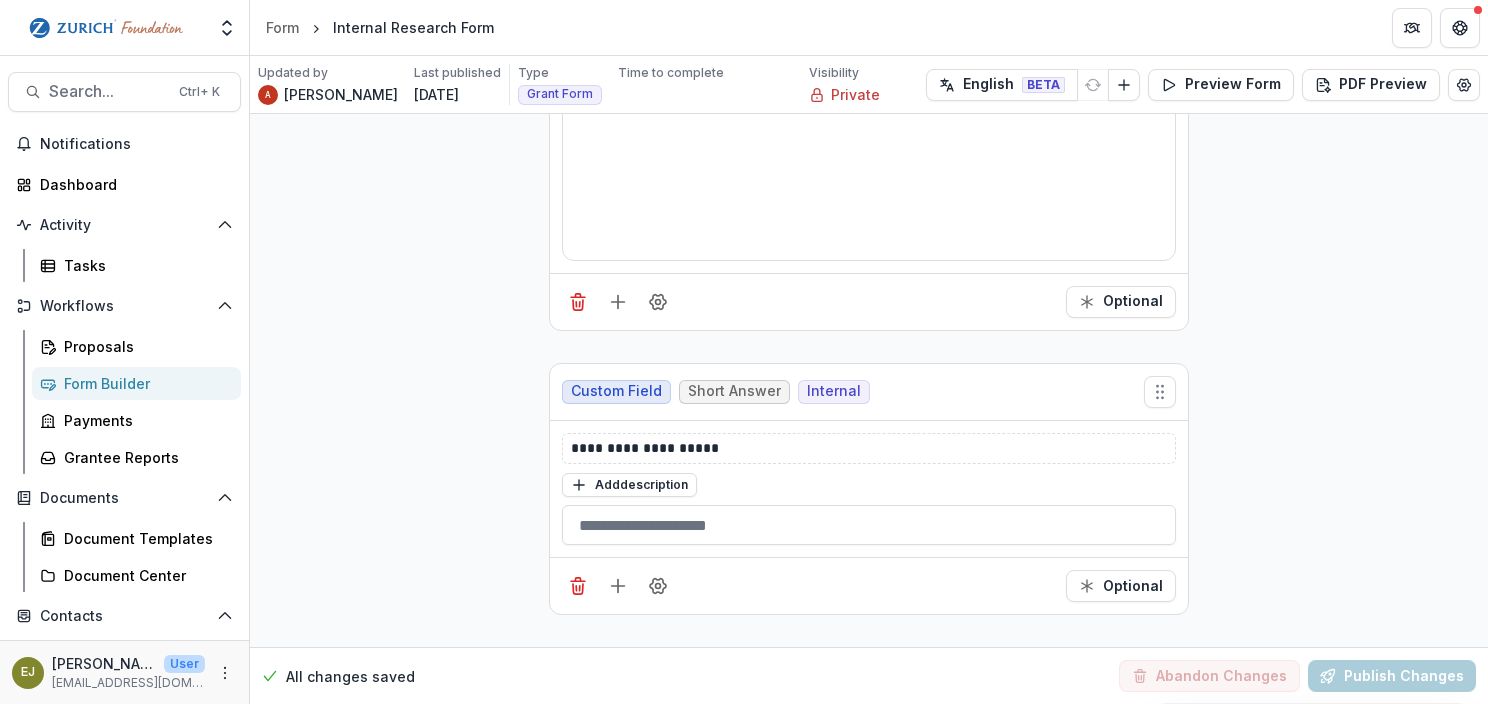scroll, scrollTop: 3552, scrollLeft: 0, axis: vertical 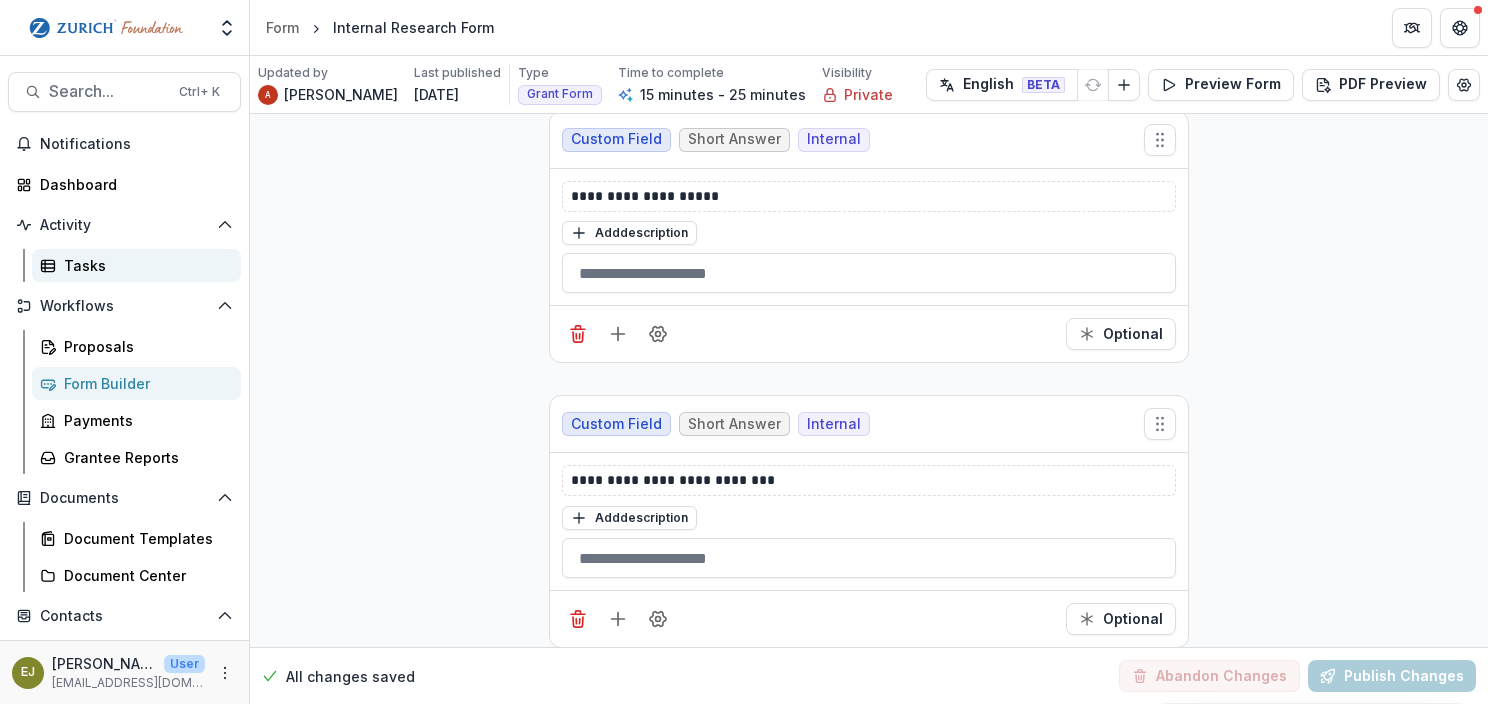 click on "Tasks" at bounding box center [144, 265] 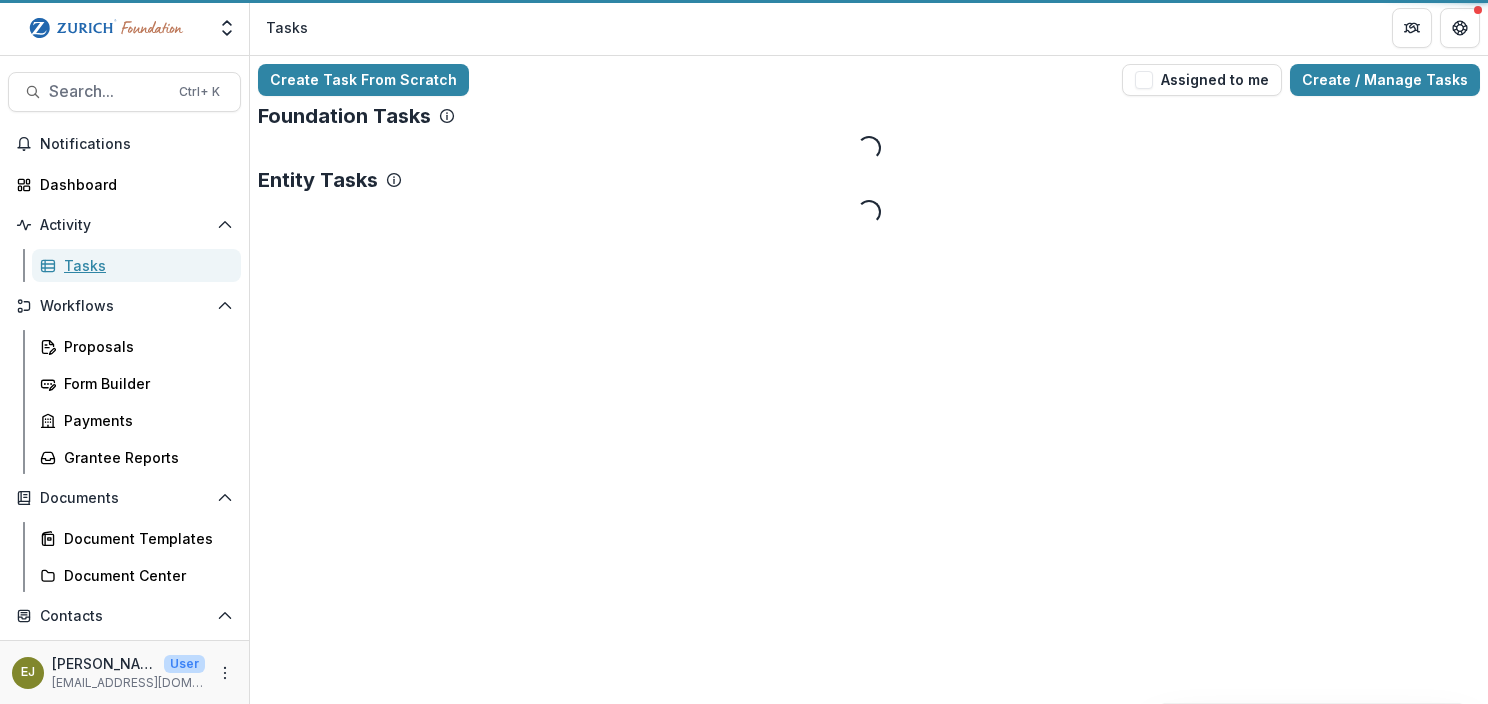 scroll, scrollTop: 0, scrollLeft: 0, axis: both 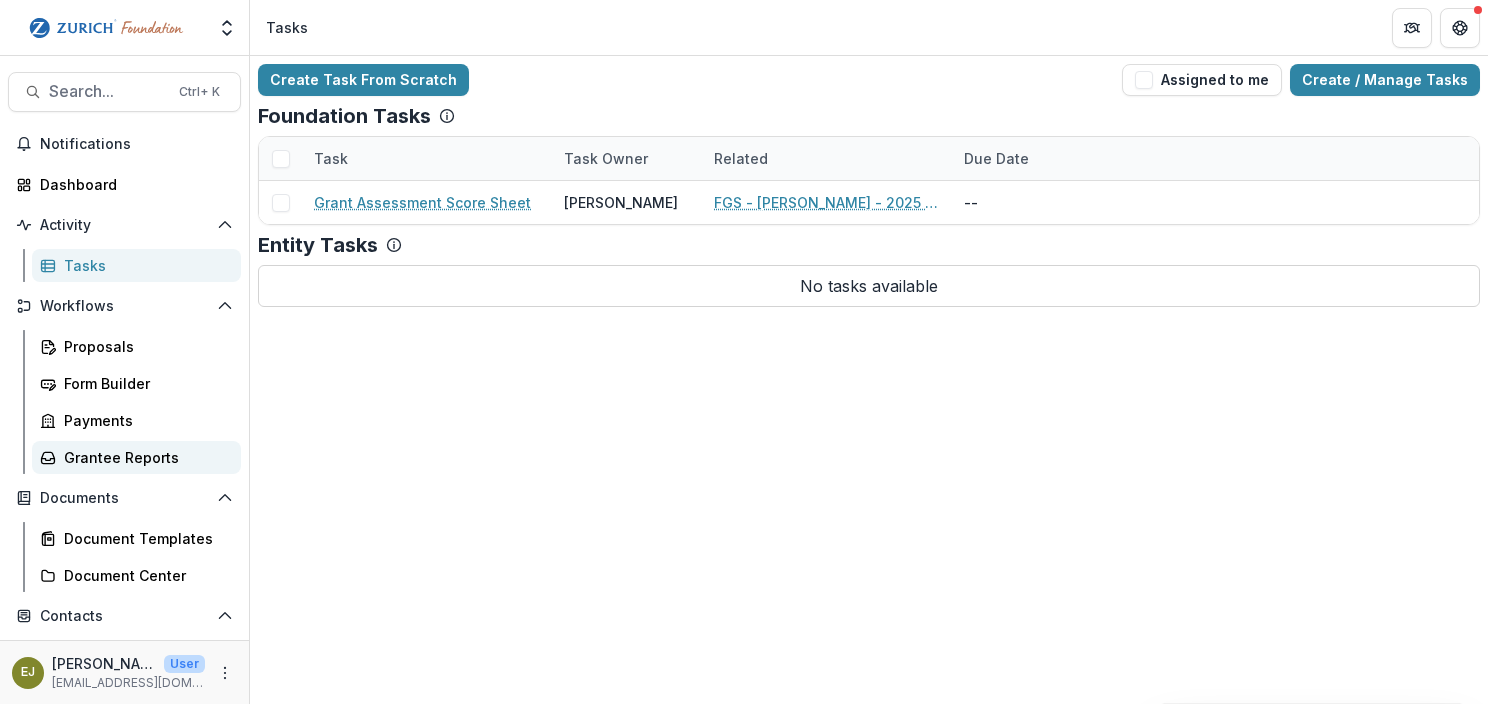 click on "Grantee Reports" at bounding box center [144, 457] 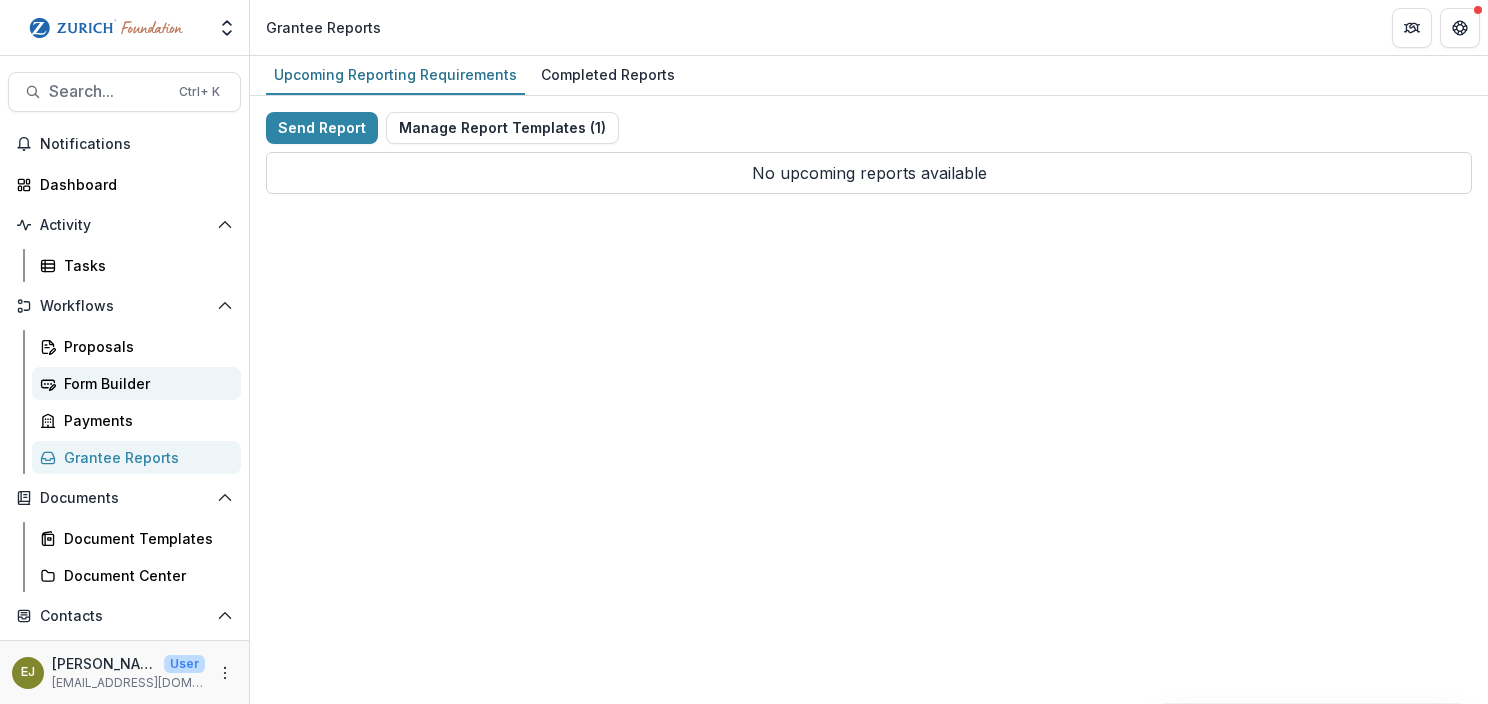 click on "Form Builder" at bounding box center (144, 383) 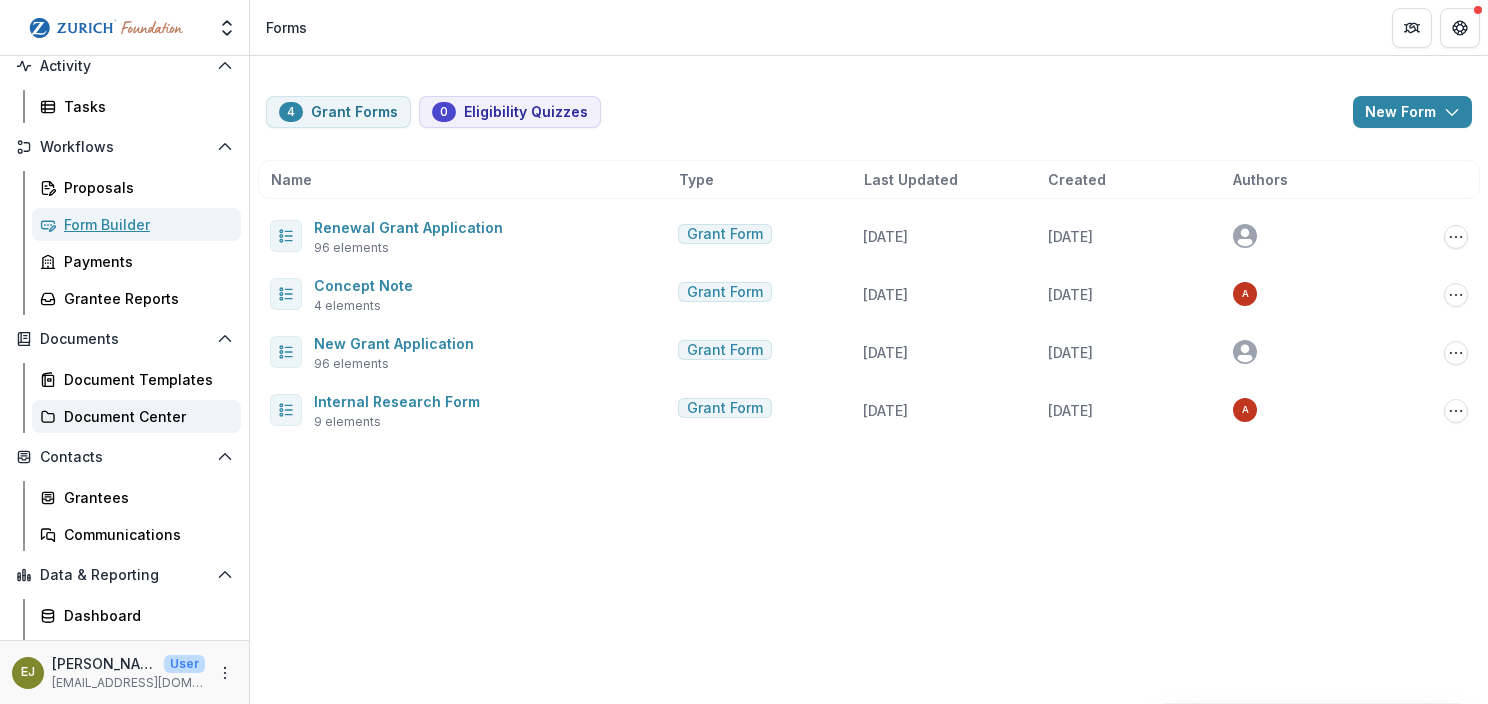 scroll, scrollTop: 261, scrollLeft: 0, axis: vertical 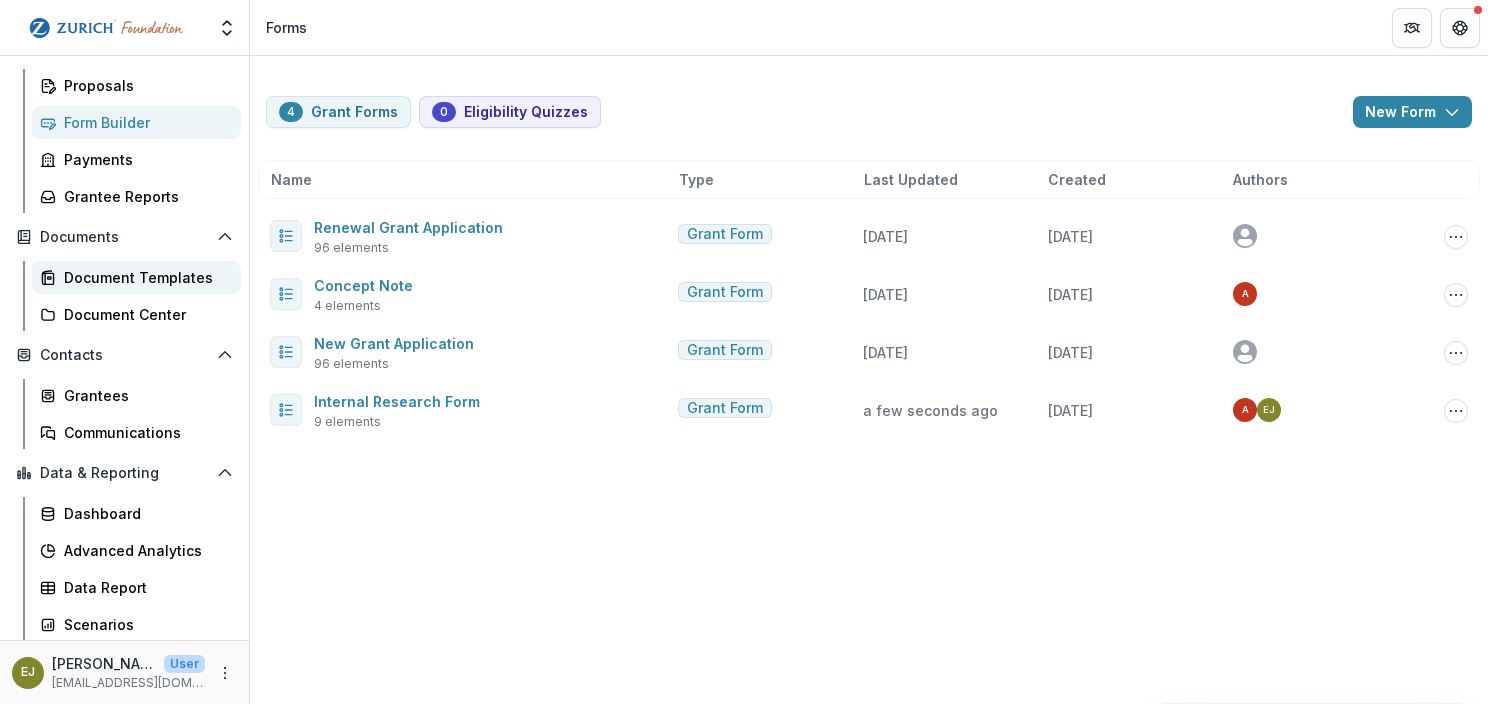 click on "Document Templates" at bounding box center (144, 277) 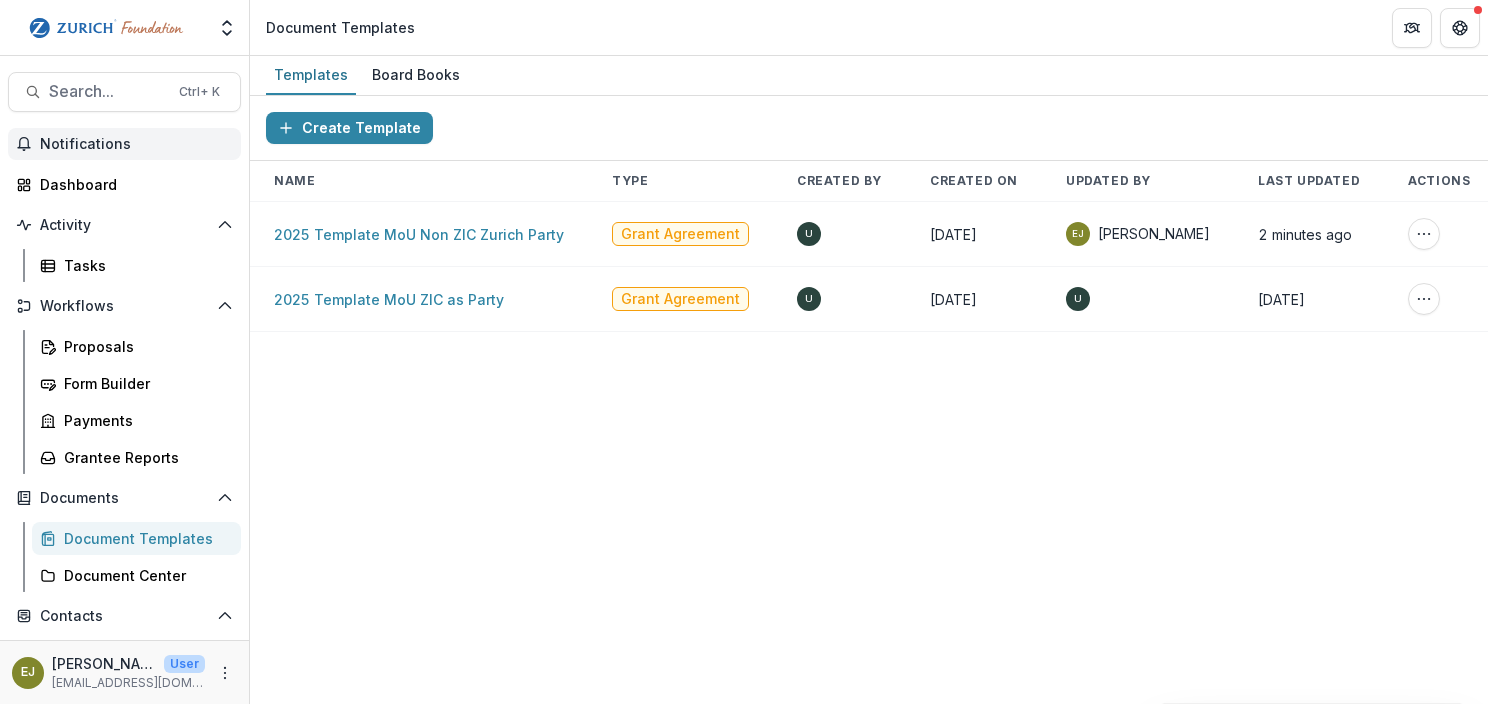 click on "Notifications" at bounding box center (124, 144) 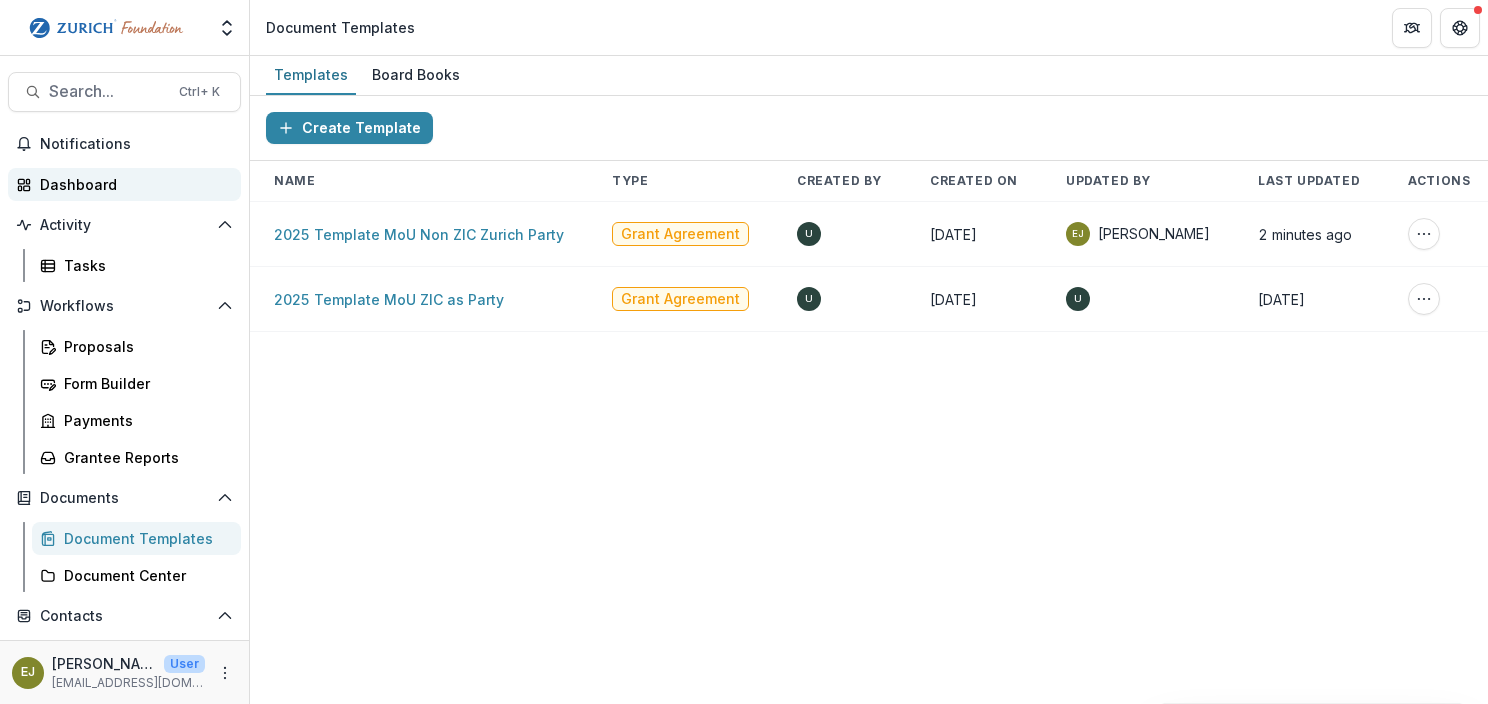 click on "Dashboard" at bounding box center (132, 184) 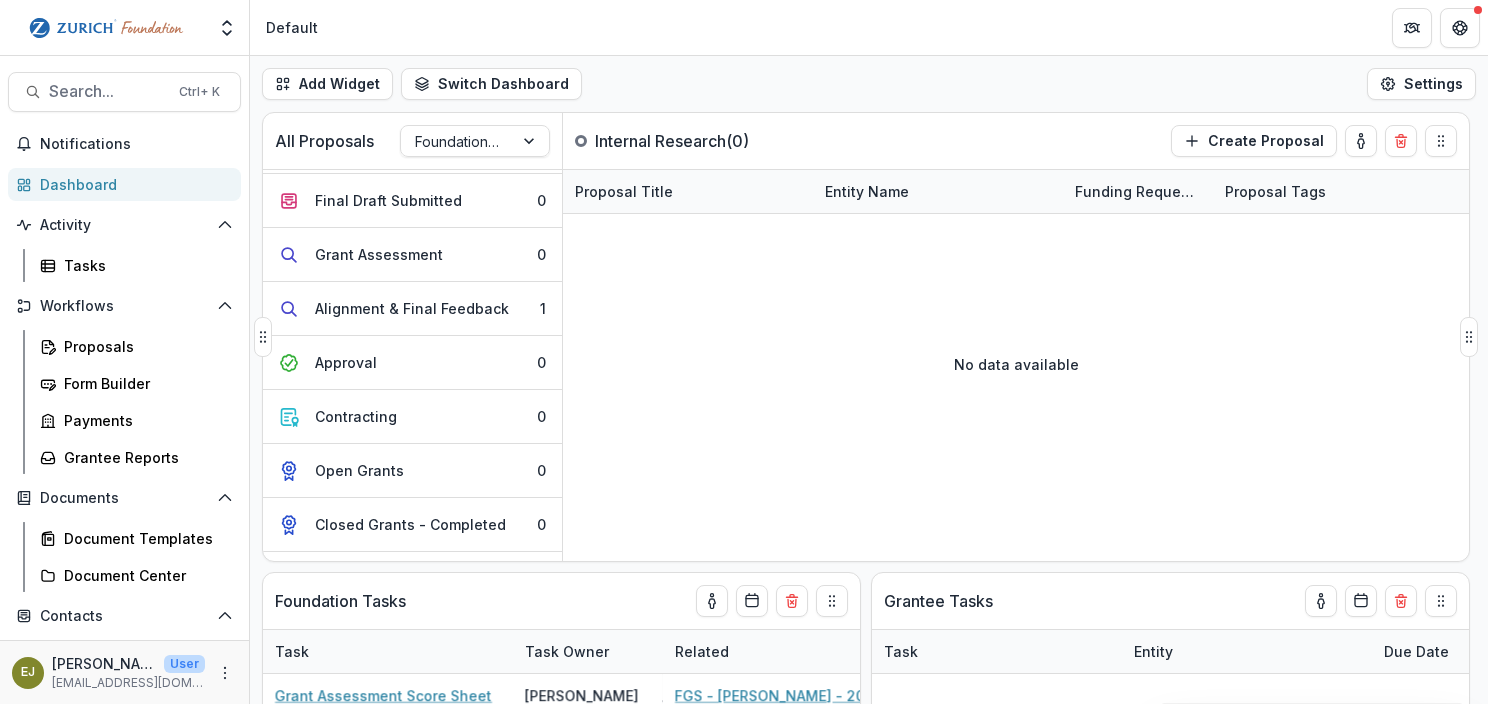 scroll, scrollTop: 700, scrollLeft: 0, axis: vertical 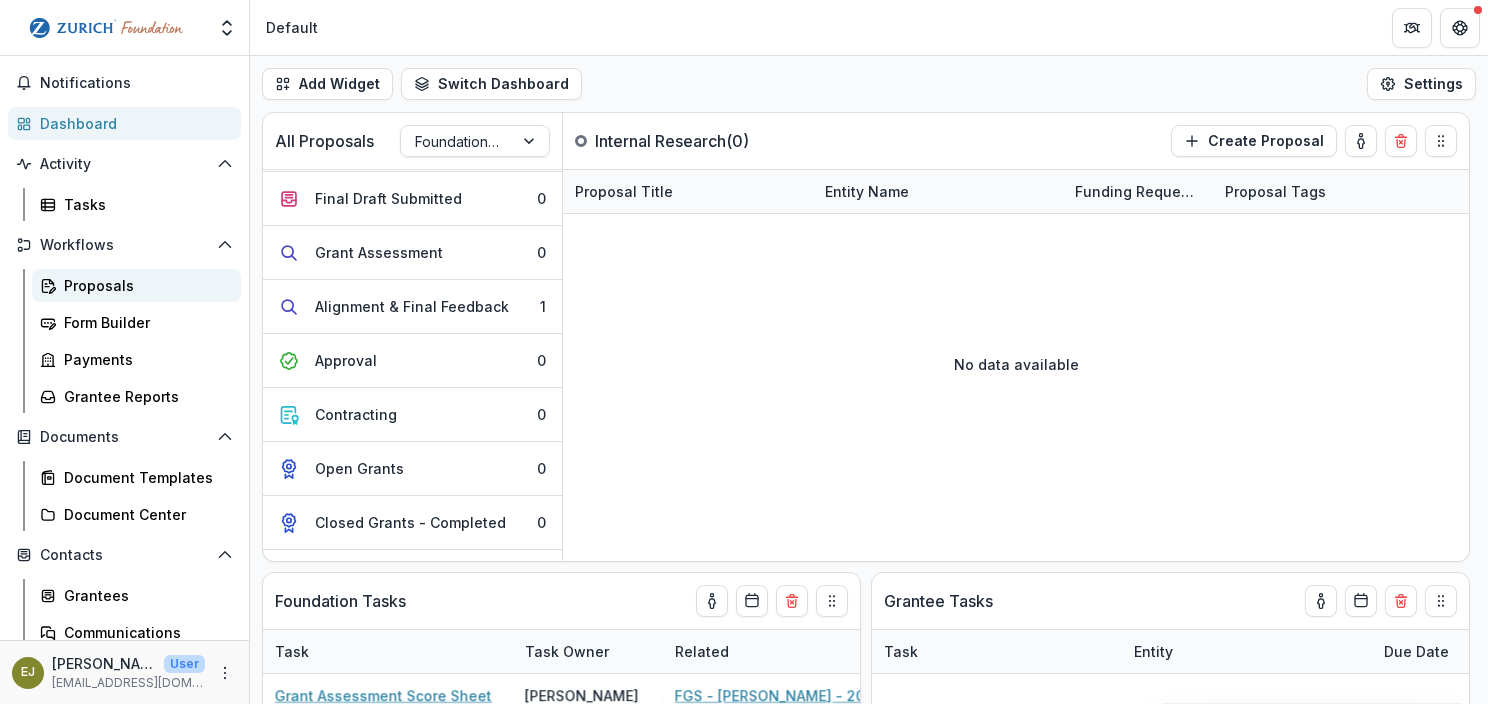 click on "Proposals" at bounding box center (144, 285) 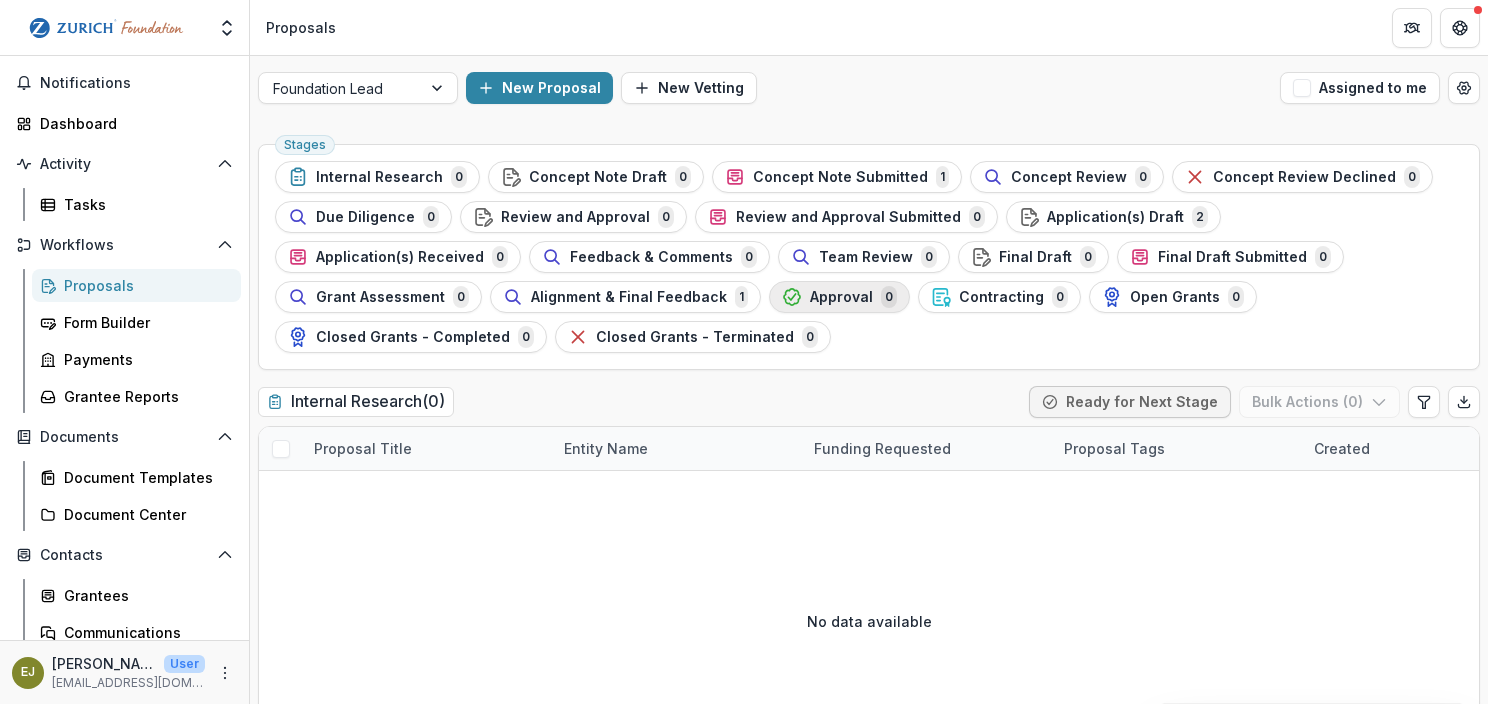 click on "Approval" at bounding box center (841, 297) 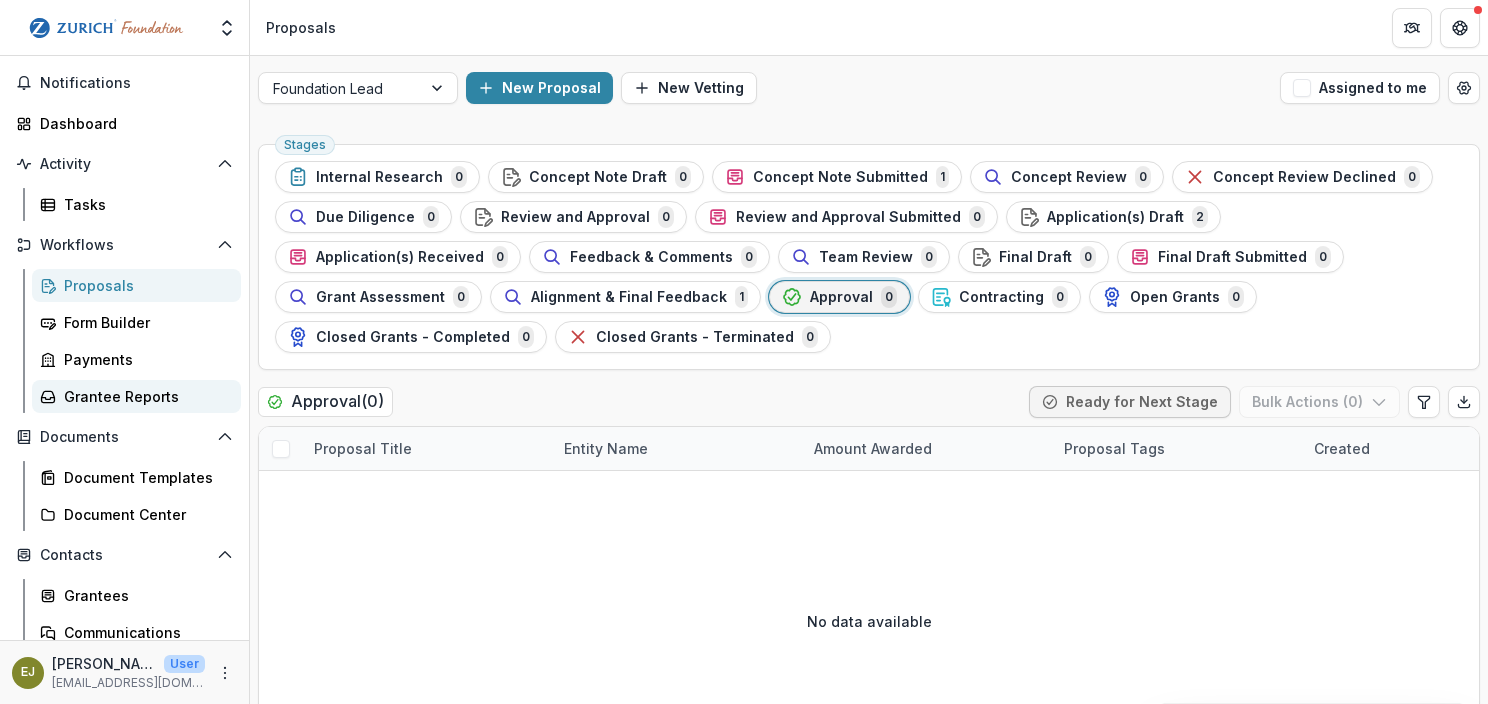 click on "Grantee Reports" at bounding box center (144, 396) 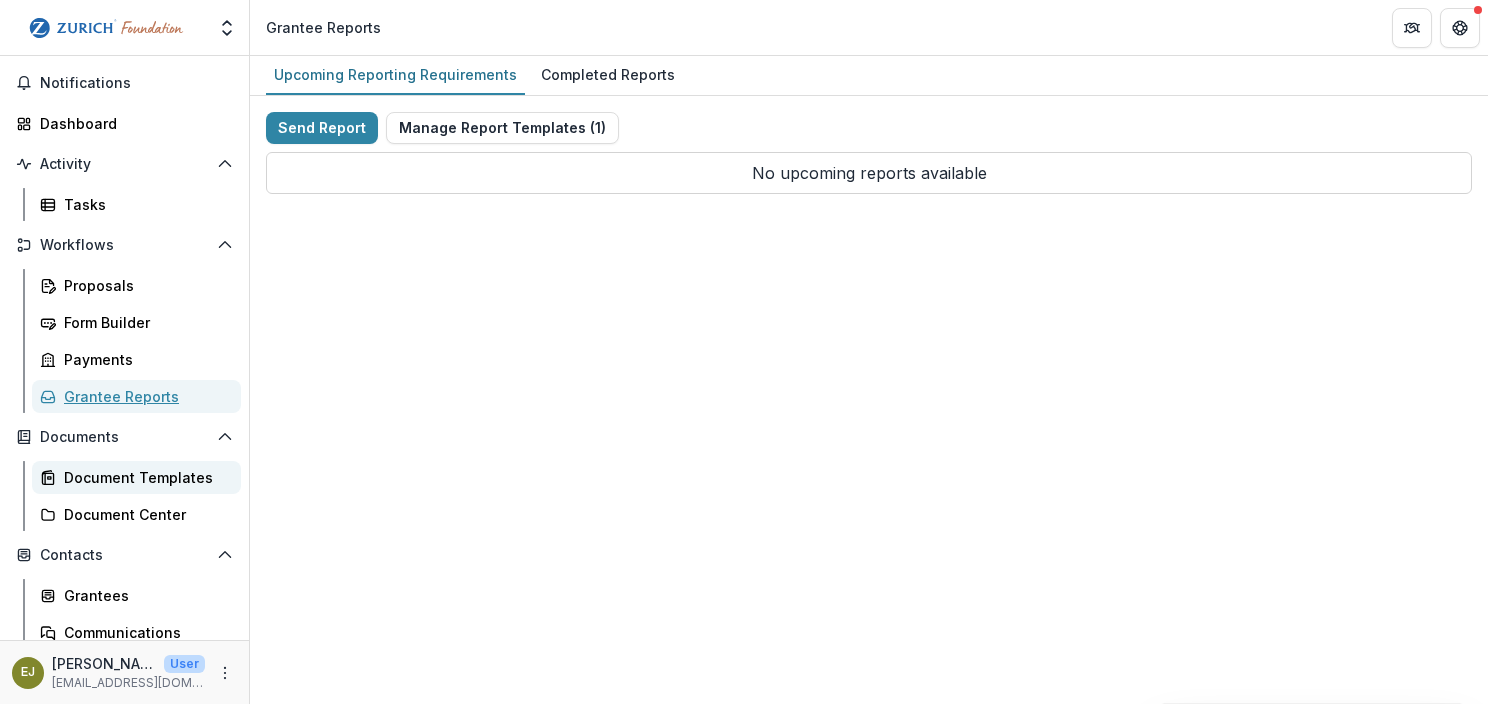 scroll, scrollTop: 161, scrollLeft: 0, axis: vertical 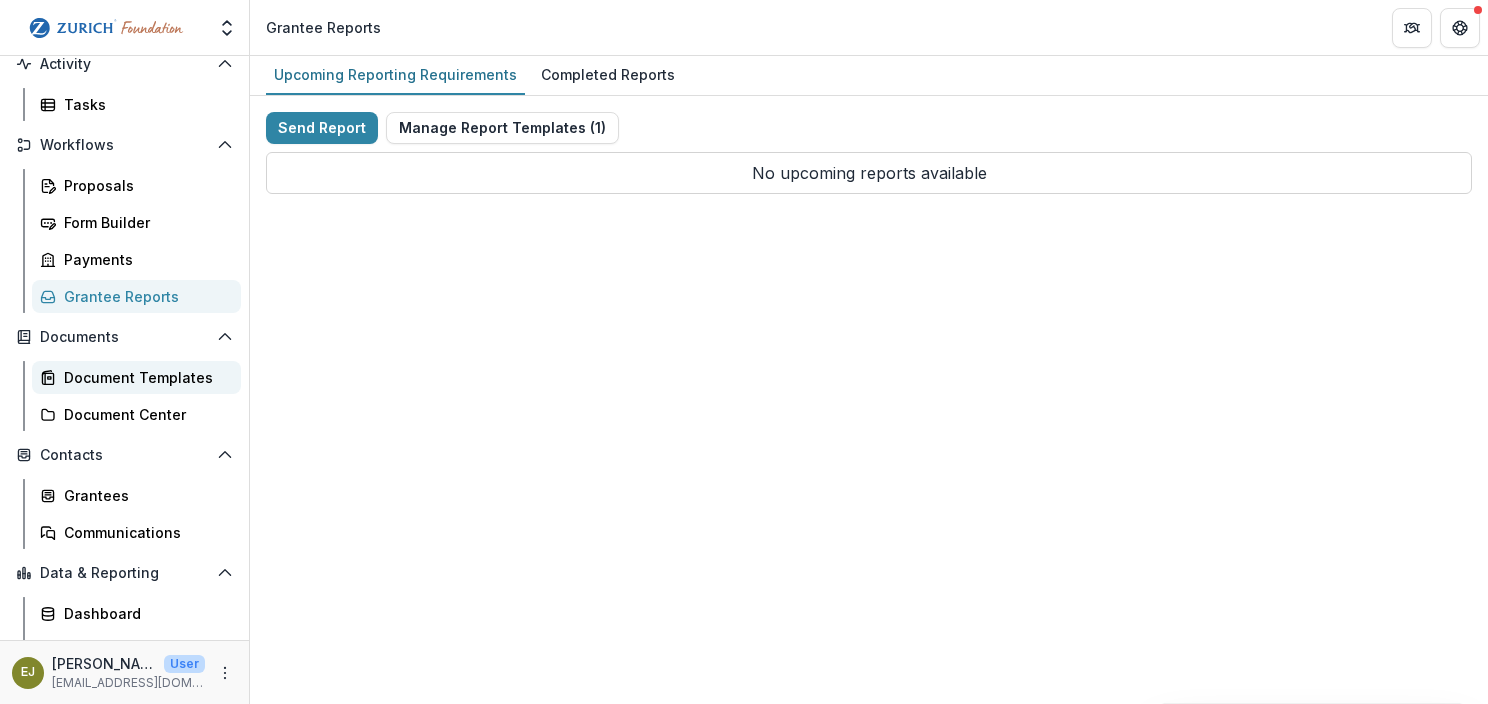 click on "Document Templates" at bounding box center (144, 377) 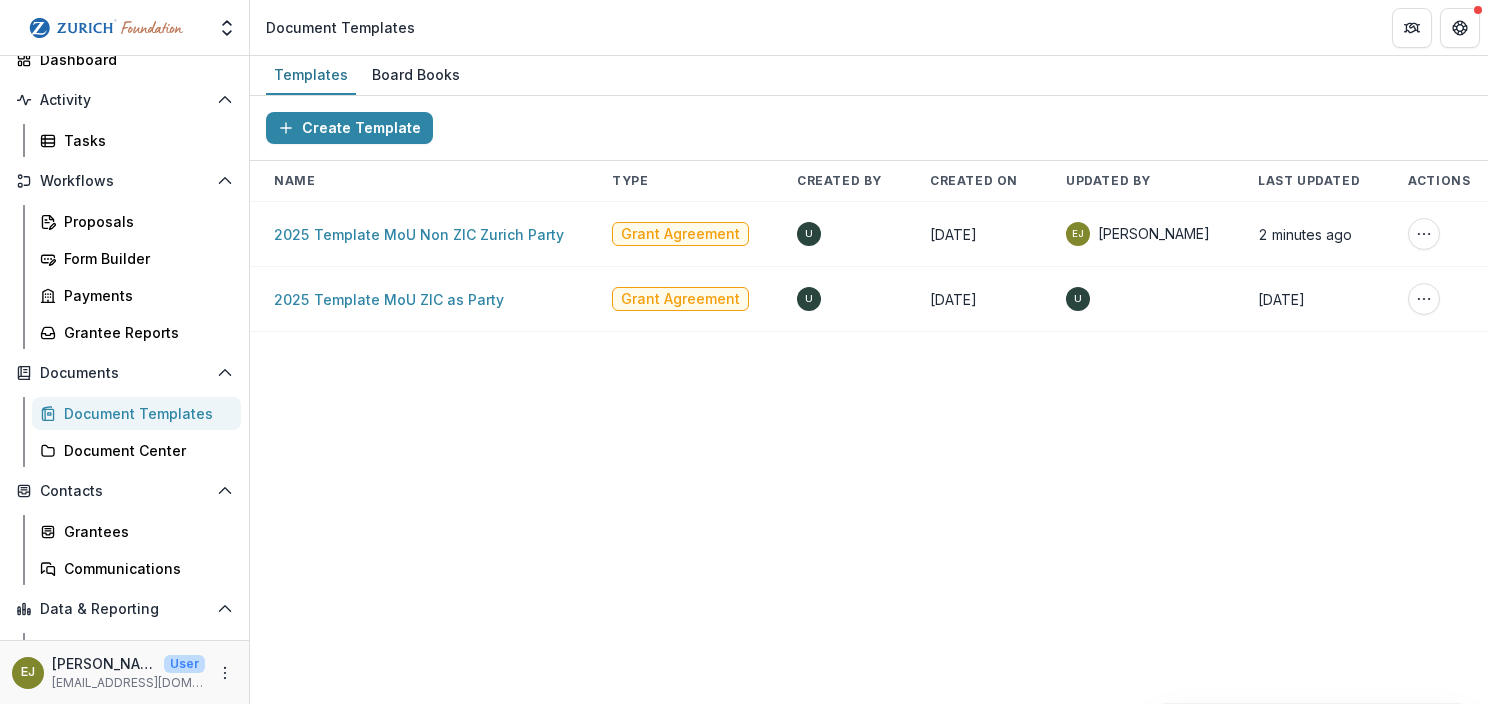 scroll, scrollTop: 261, scrollLeft: 0, axis: vertical 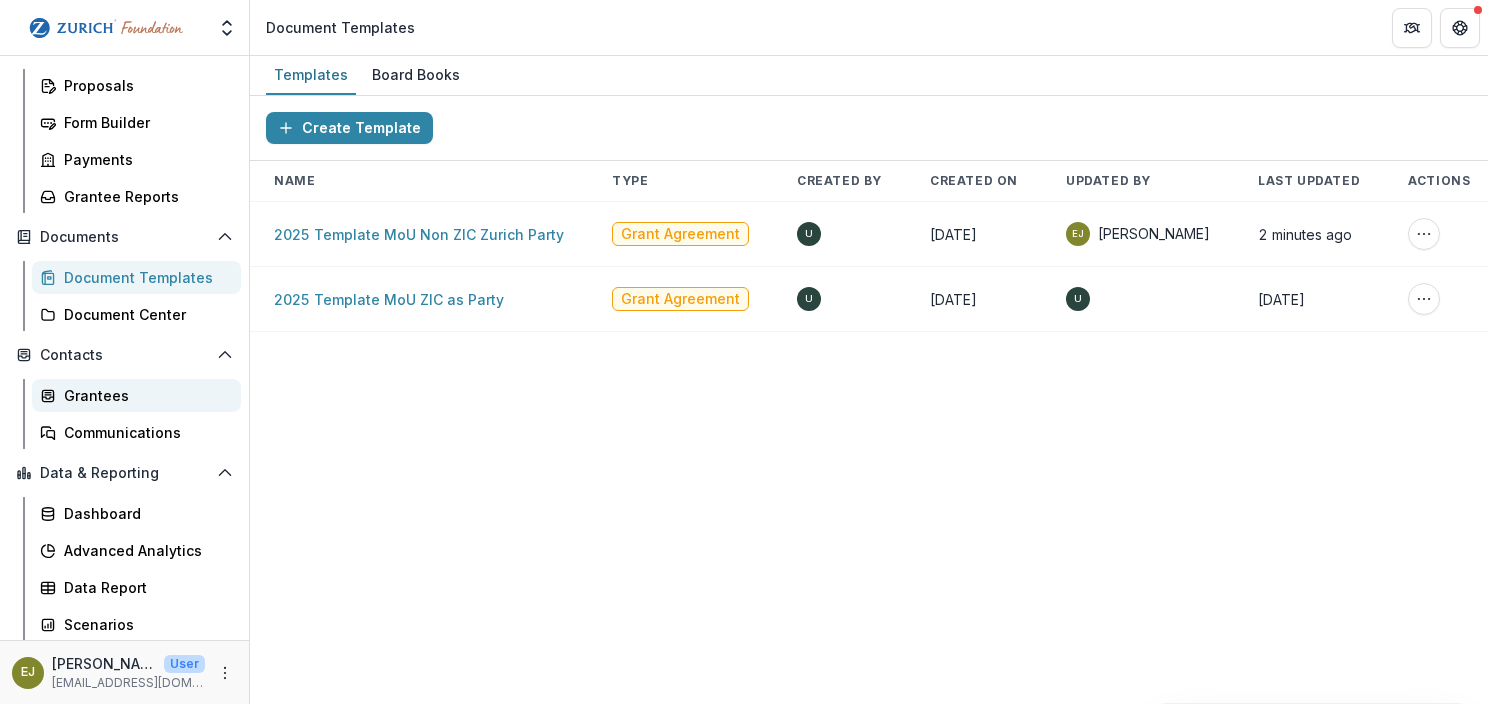 click on "Grantees" at bounding box center [144, 395] 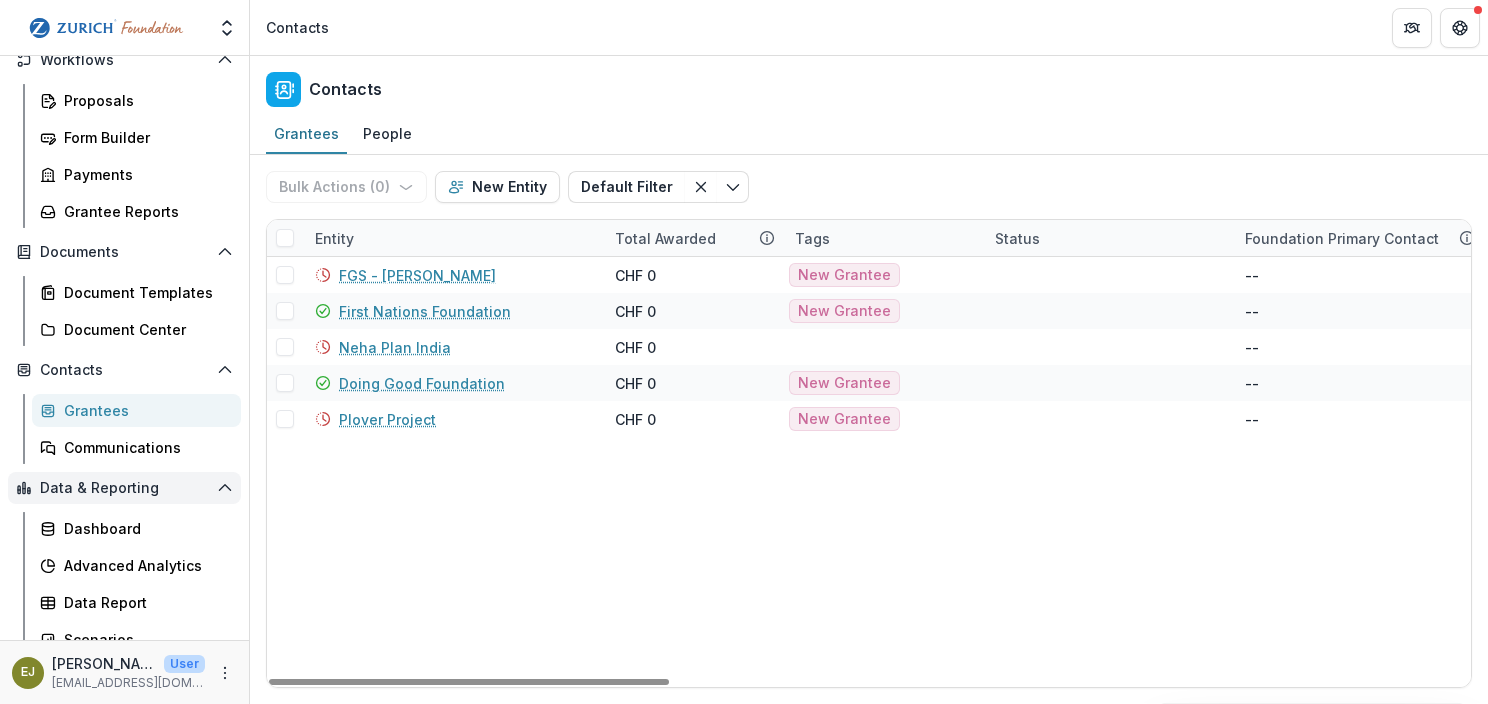 scroll, scrollTop: 261, scrollLeft: 0, axis: vertical 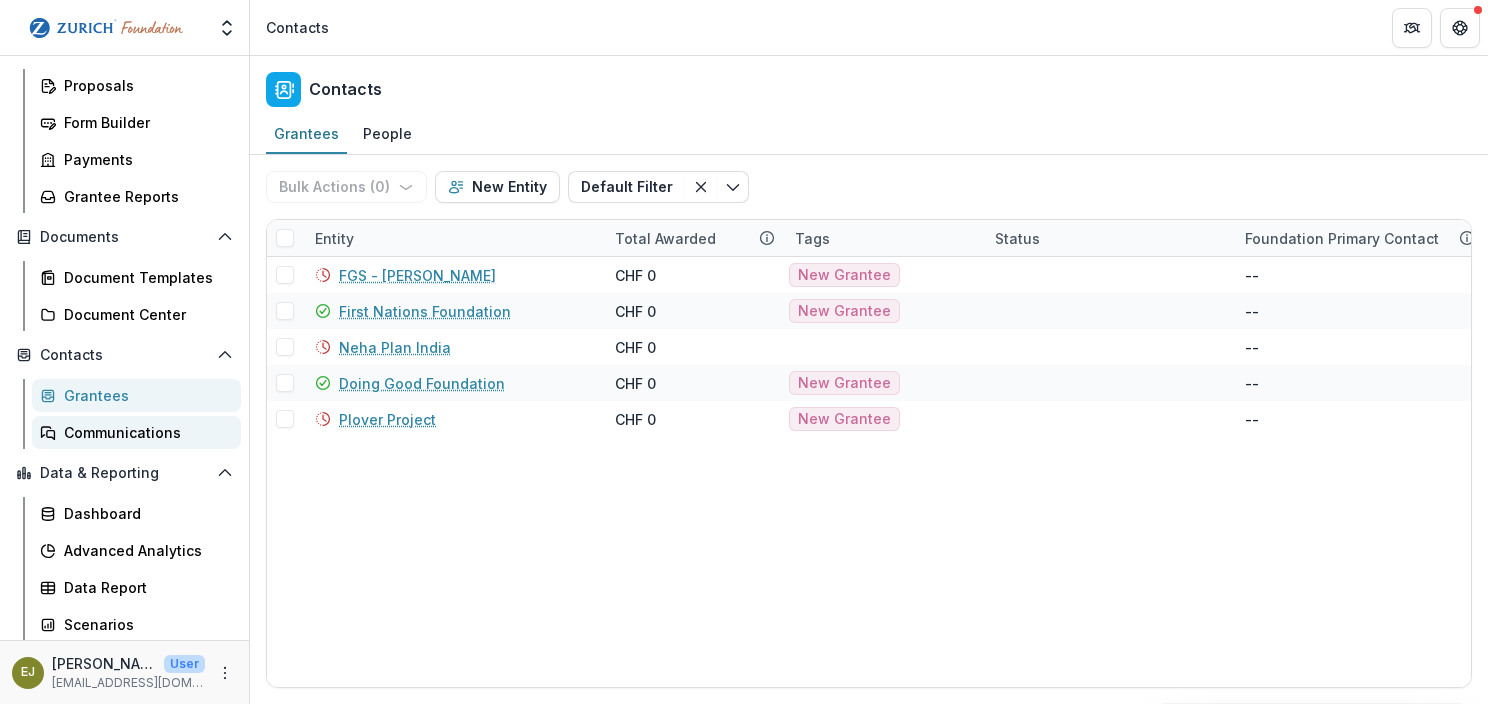 click on "Communications" at bounding box center (144, 432) 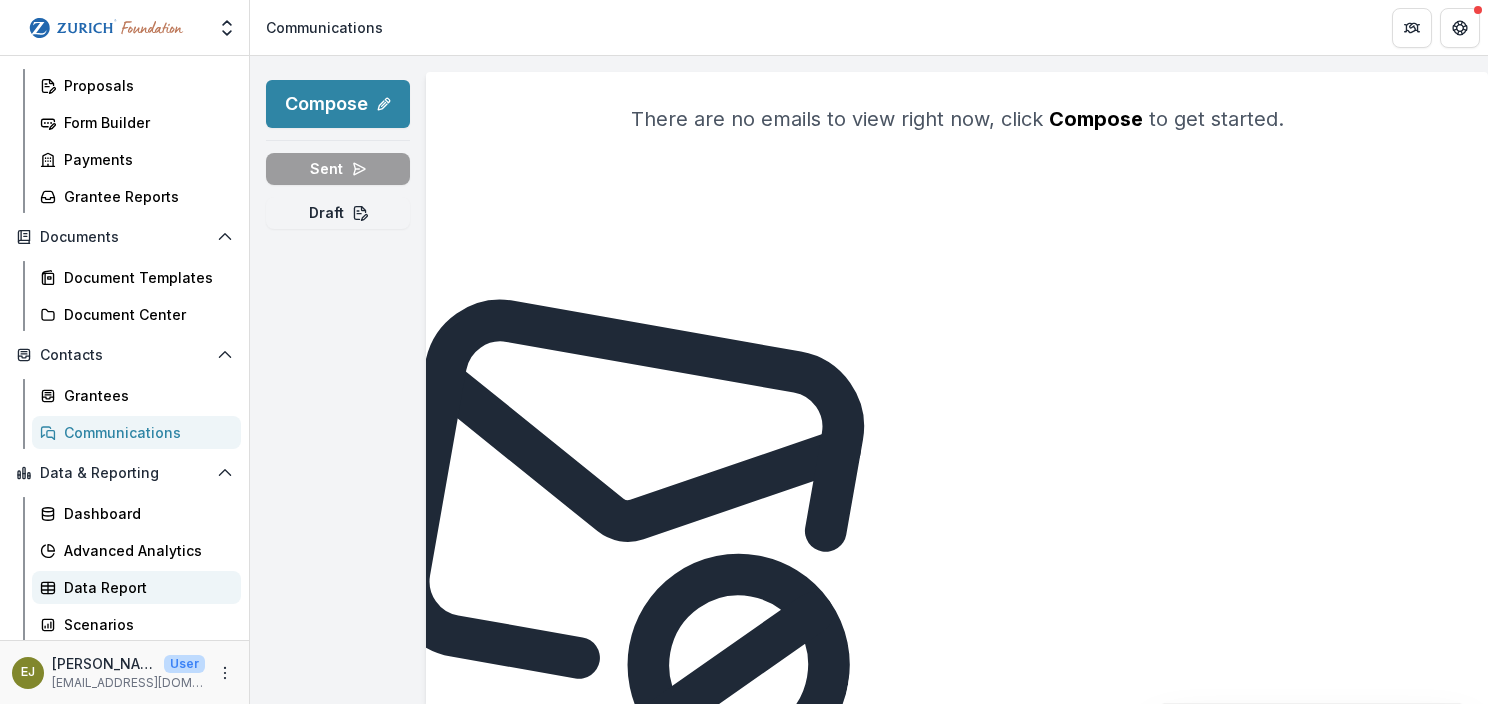 click on "Data Report" at bounding box center [144, 587] 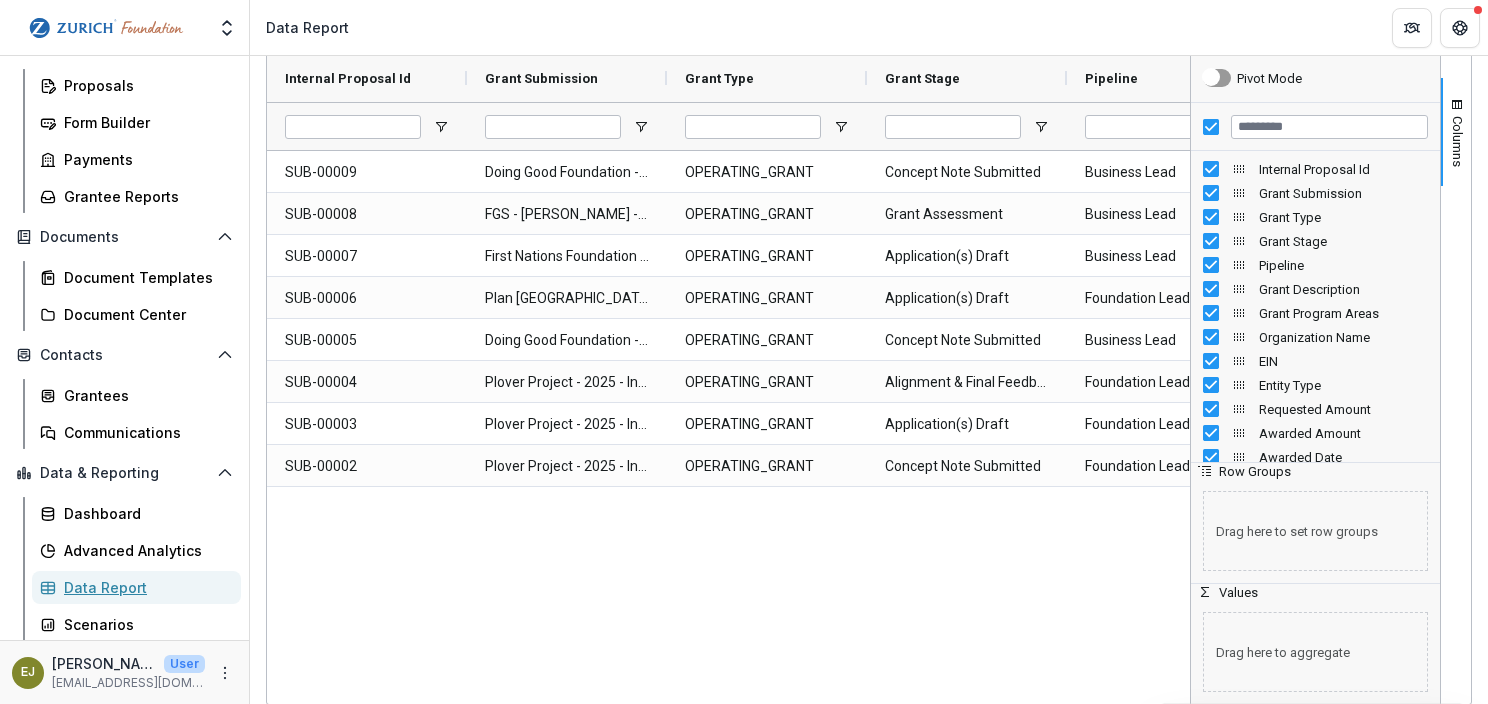 scroll, scrollTop: 0, scrollLeft: 0, axis: both 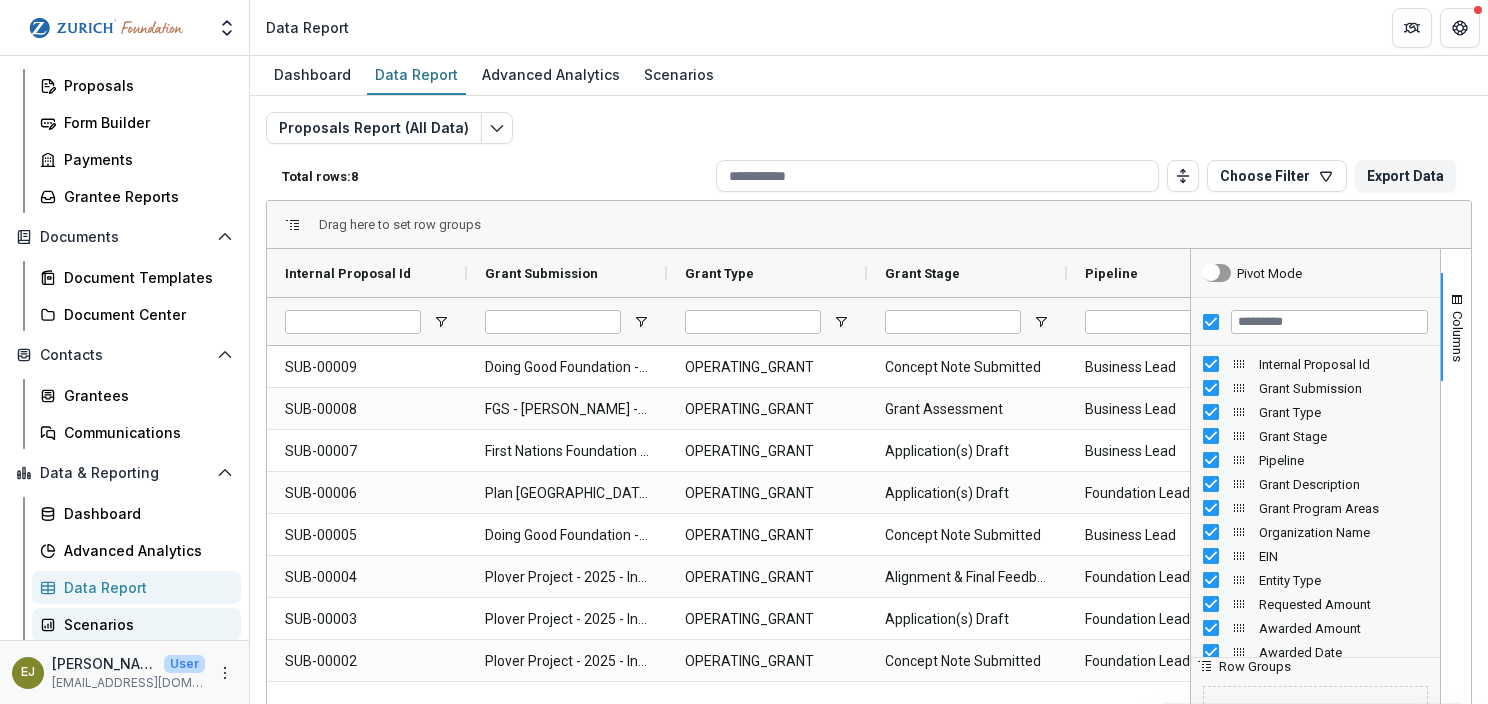 click on "Scenarios" at bounding box center [144, 624] 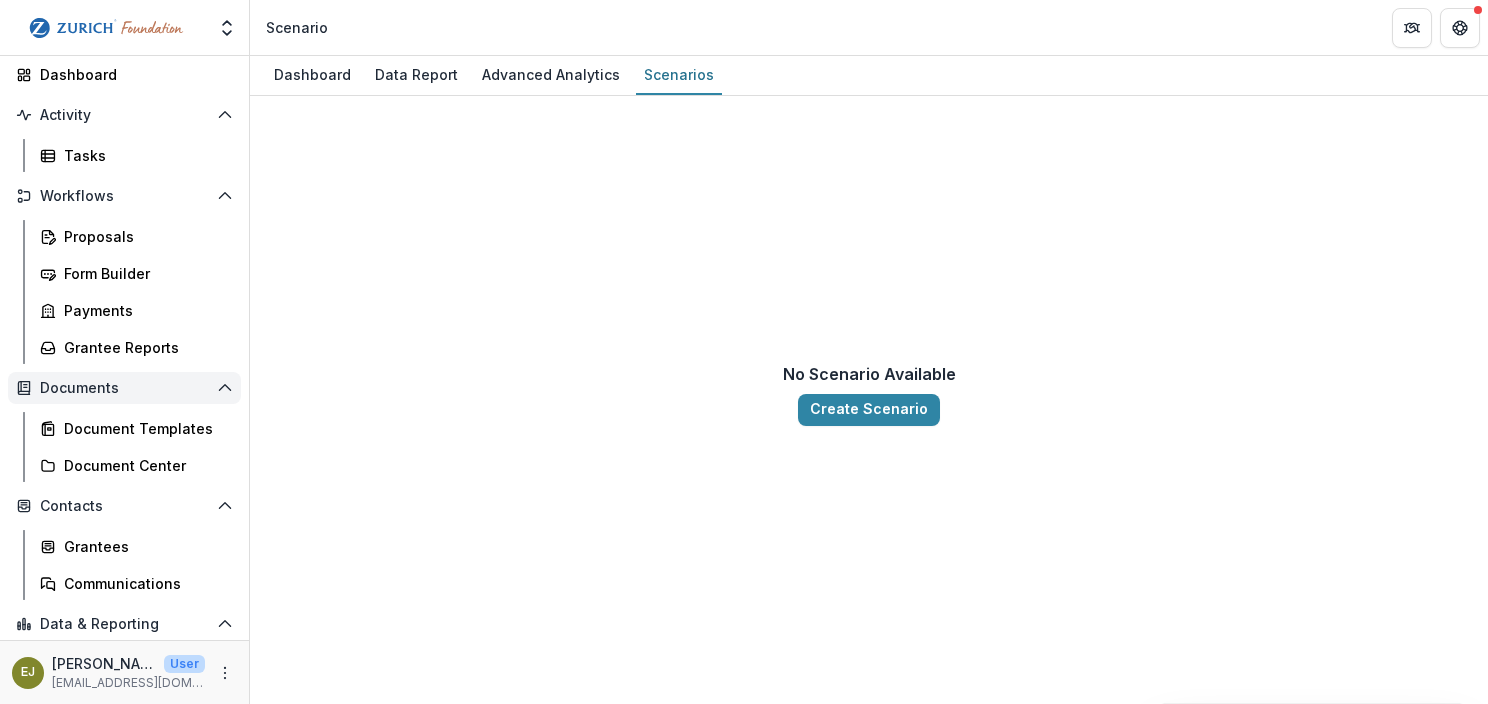 scroll, scrollTop: 0, scrollLeft: 0, axis: both 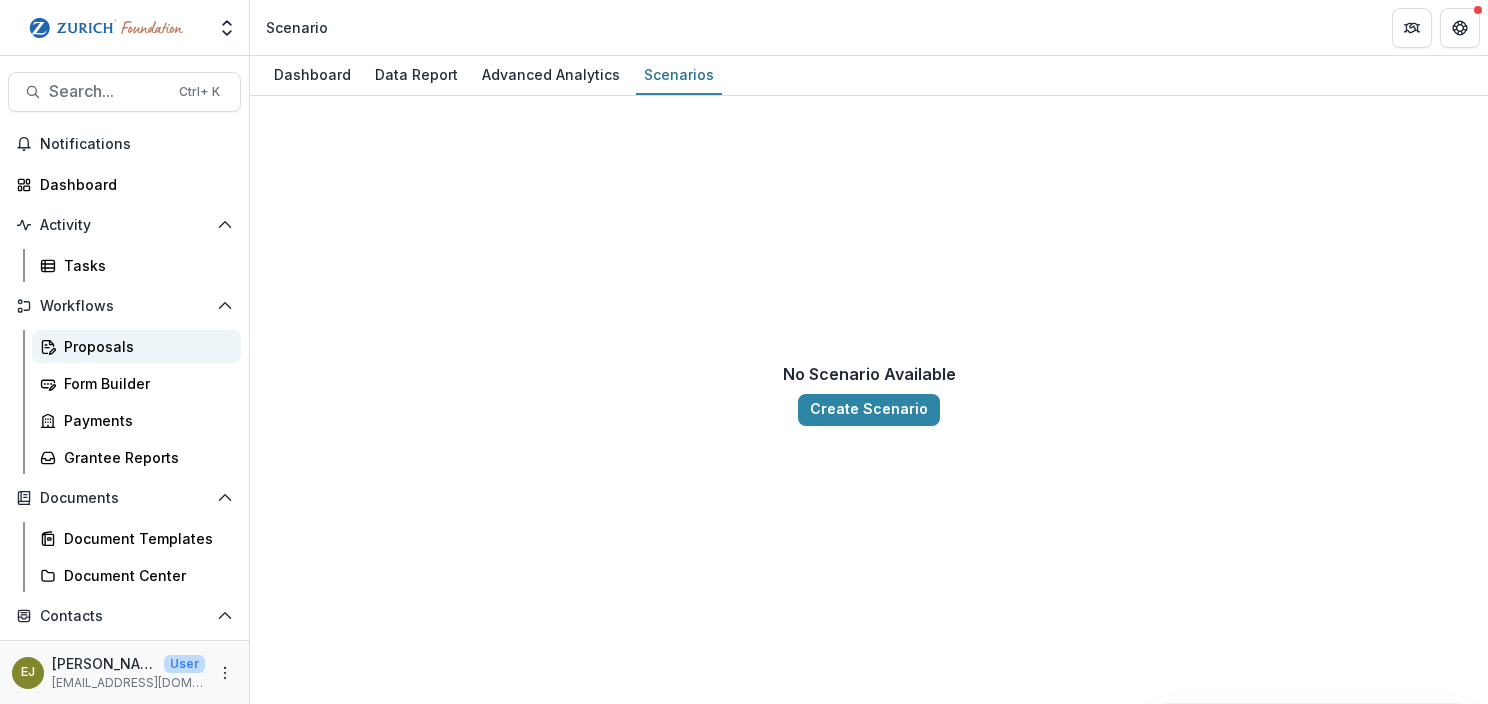 click on "Proposals" at bounding box center (144, 346) 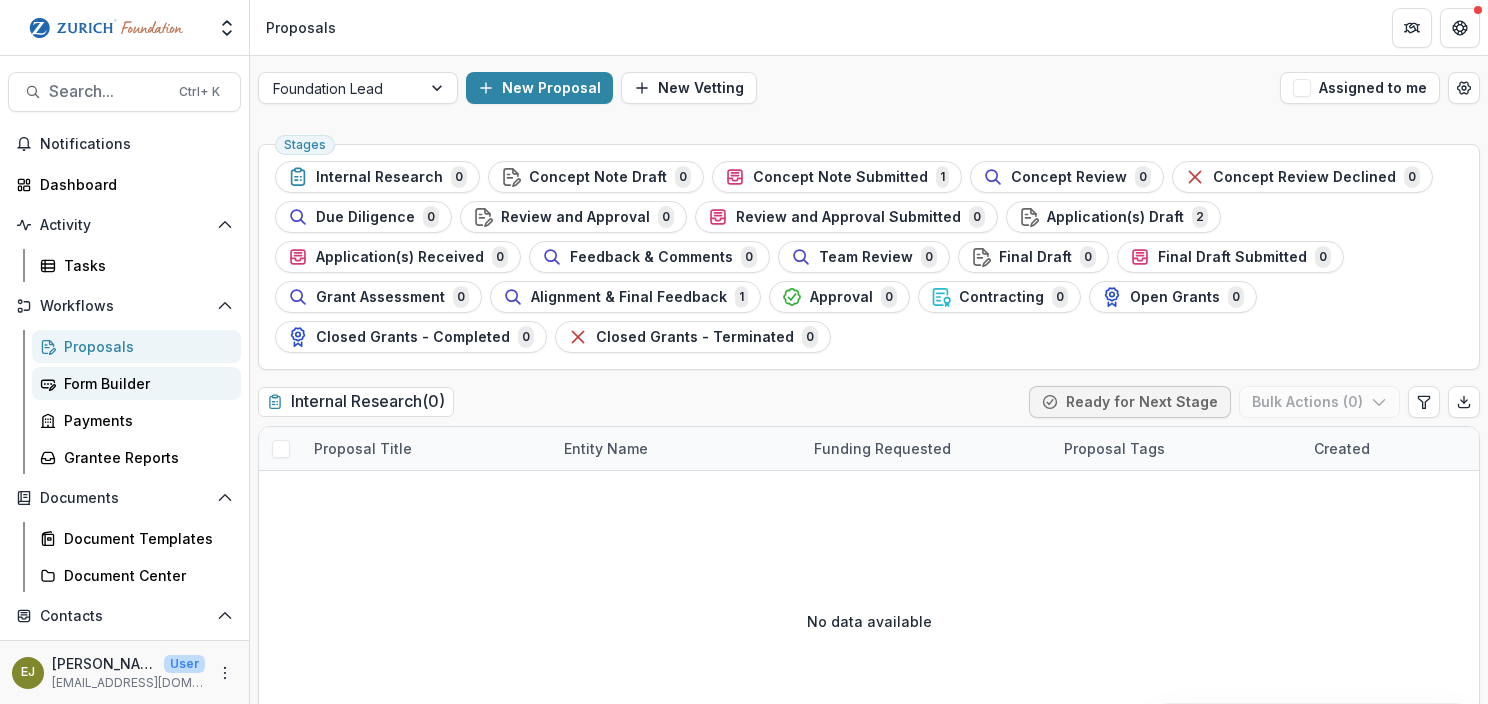 click on "Form Builder" at bounding box center [144, 383] 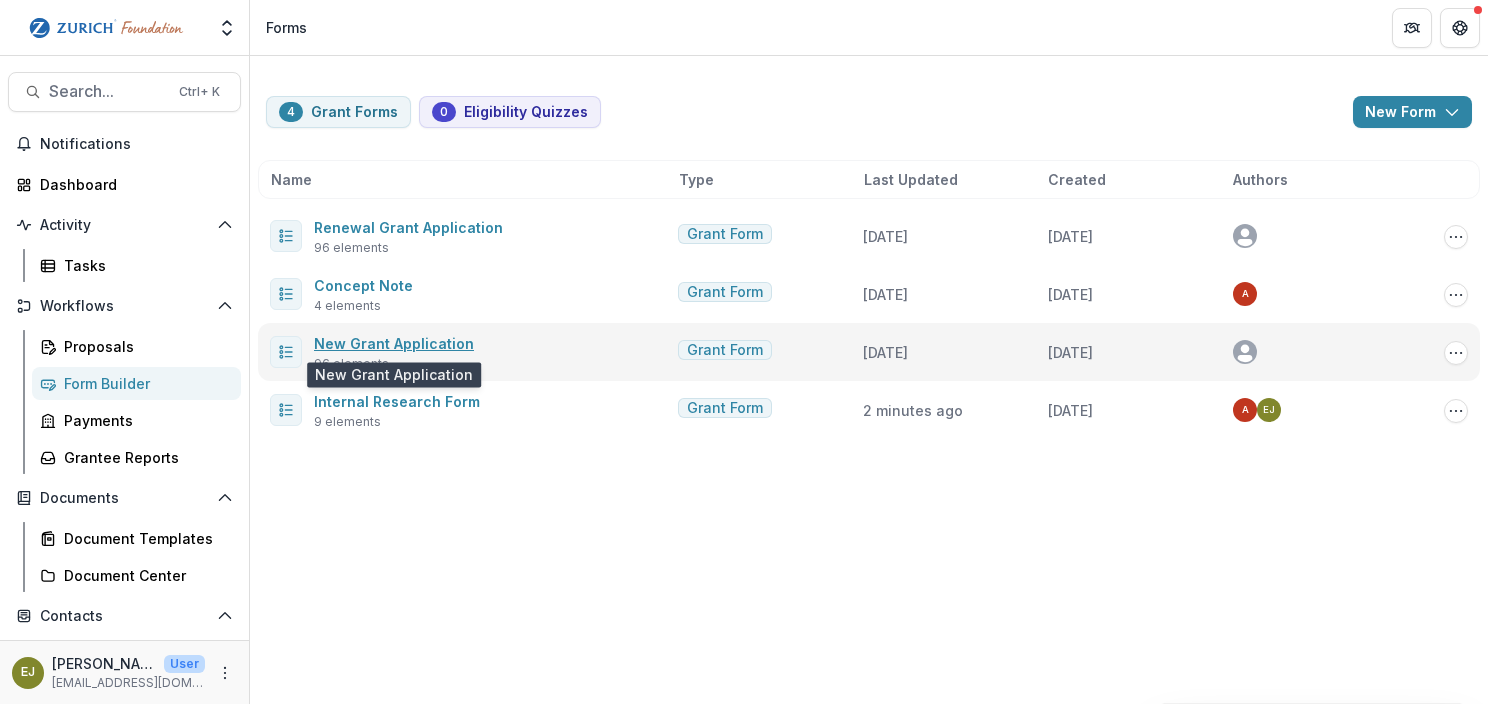 click on "New Grant Application" at bounding box center [394, 343] 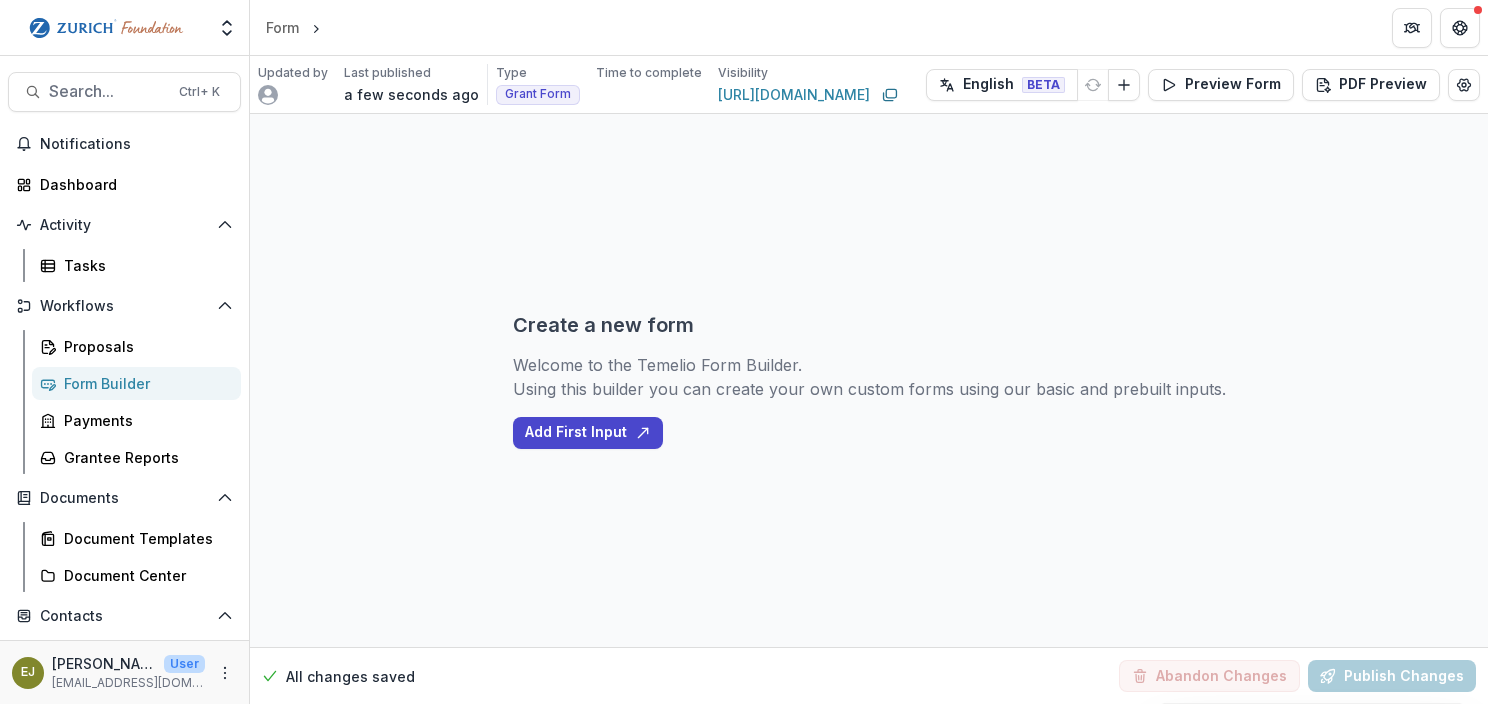 select on "********" 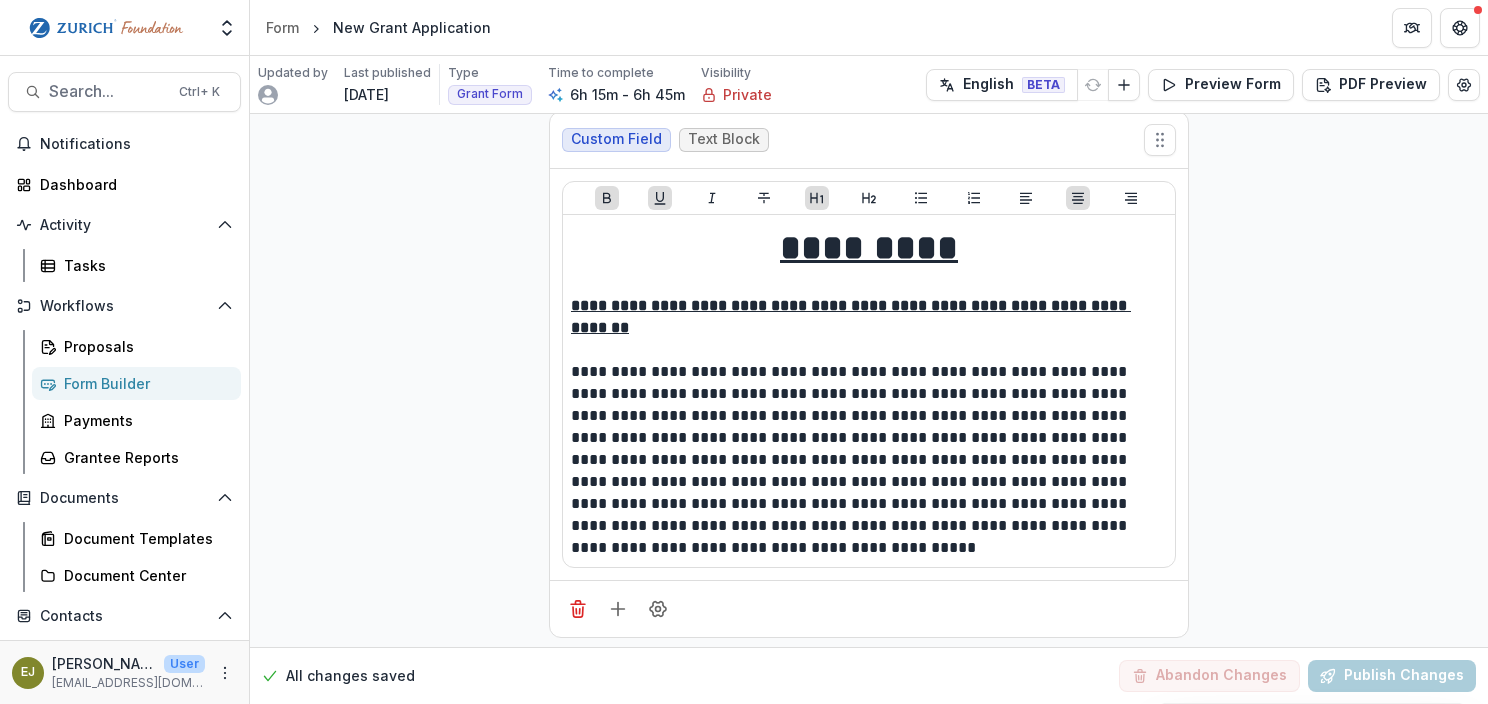 scroll, scrollTop: 7300, scrollLeft: 0, axis: vertical 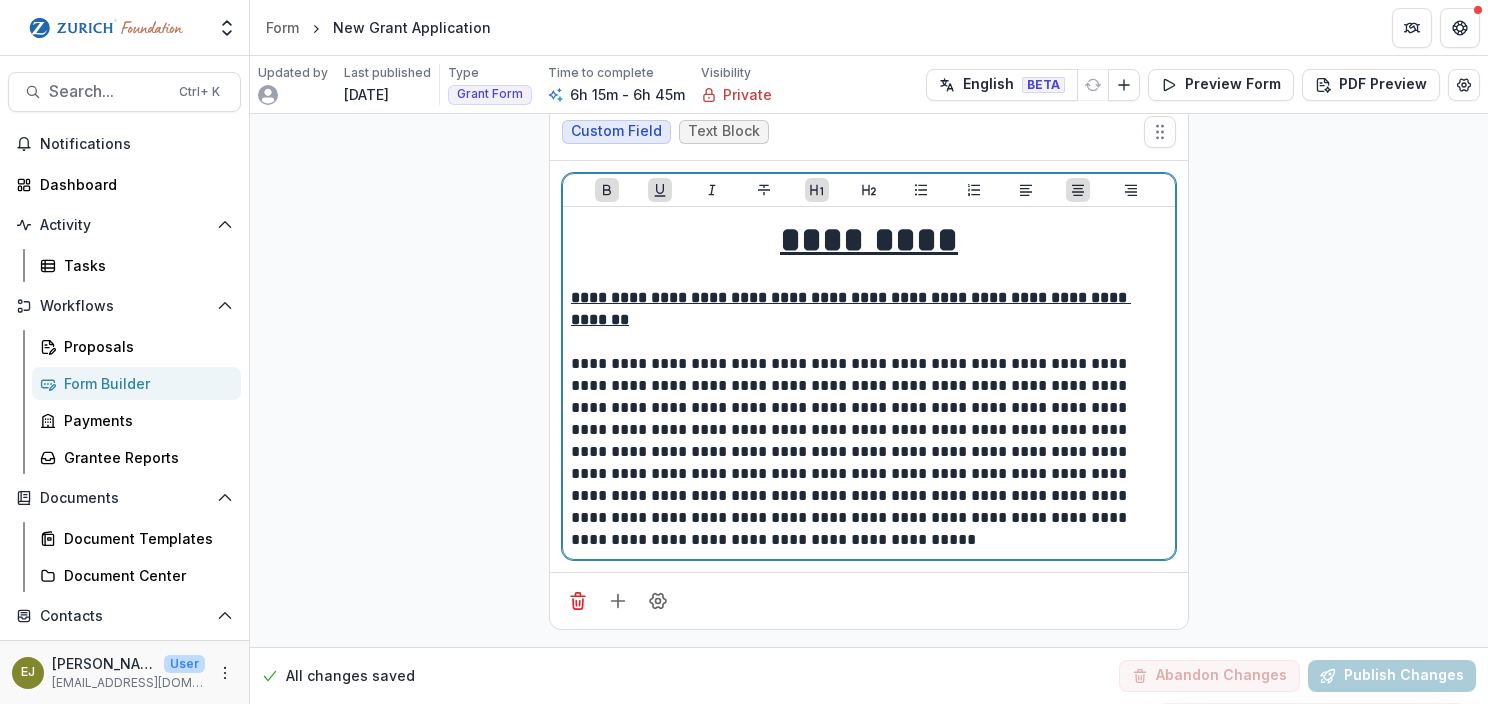 click on "**********" at bounding box center (869, 452) 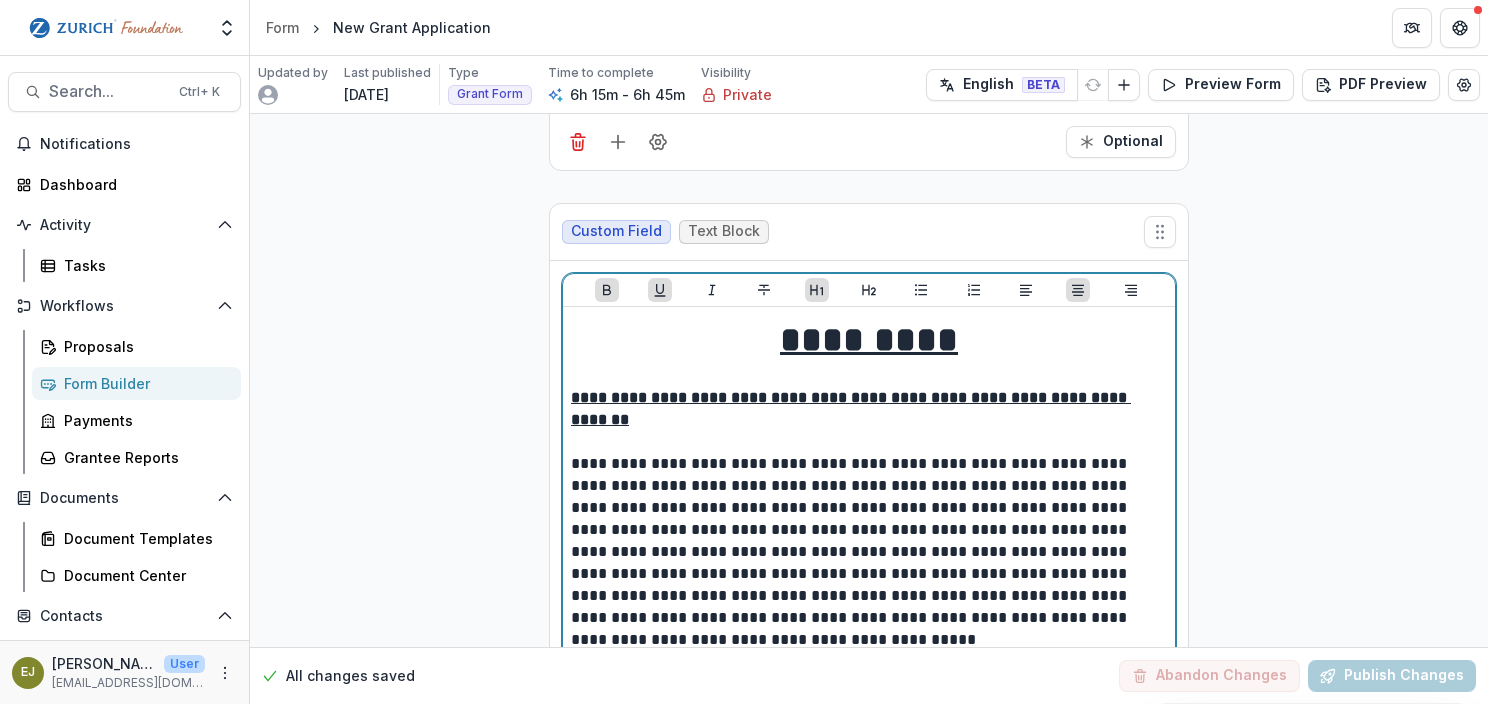scroll, scrollTop: 7600, scrollLeft: 0, axis: vertical 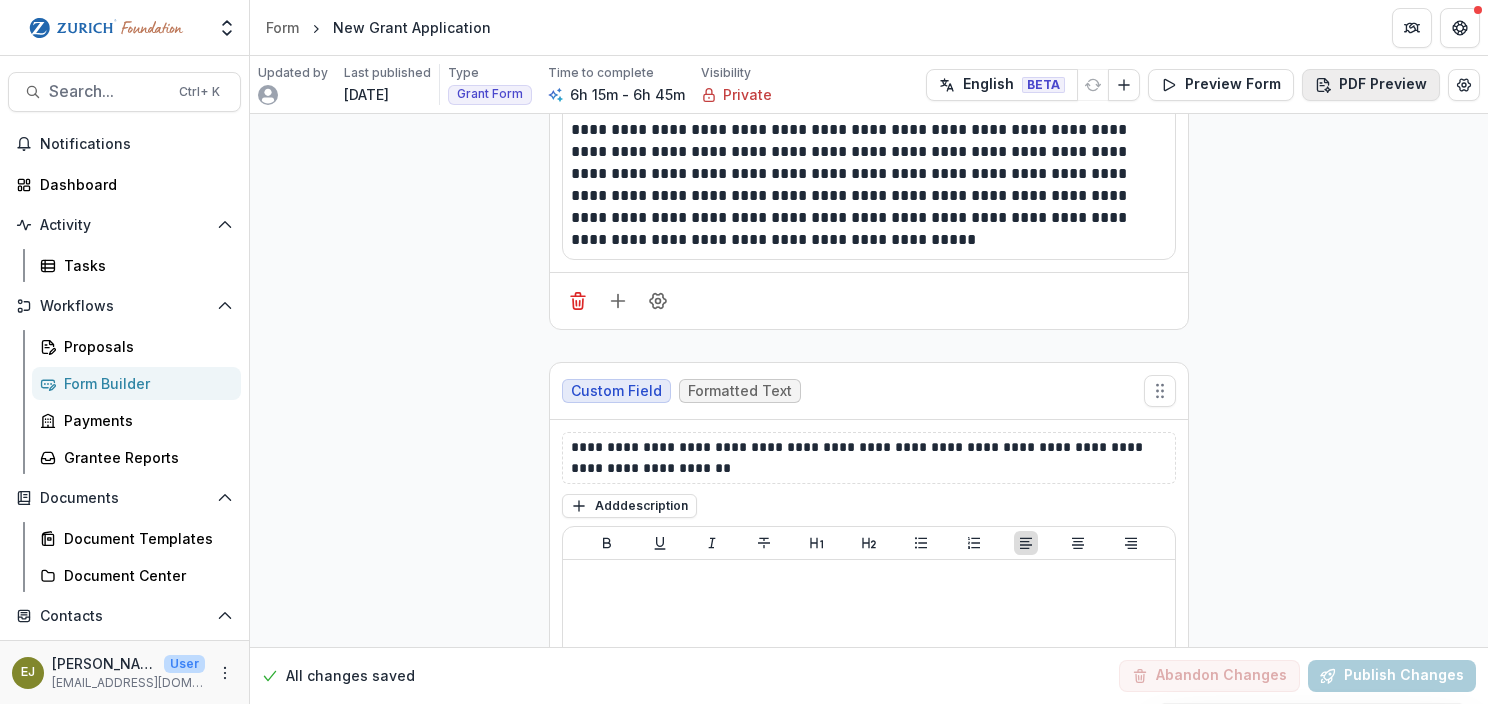 click on "PDF Preview" at bounding box center [1371, 85] 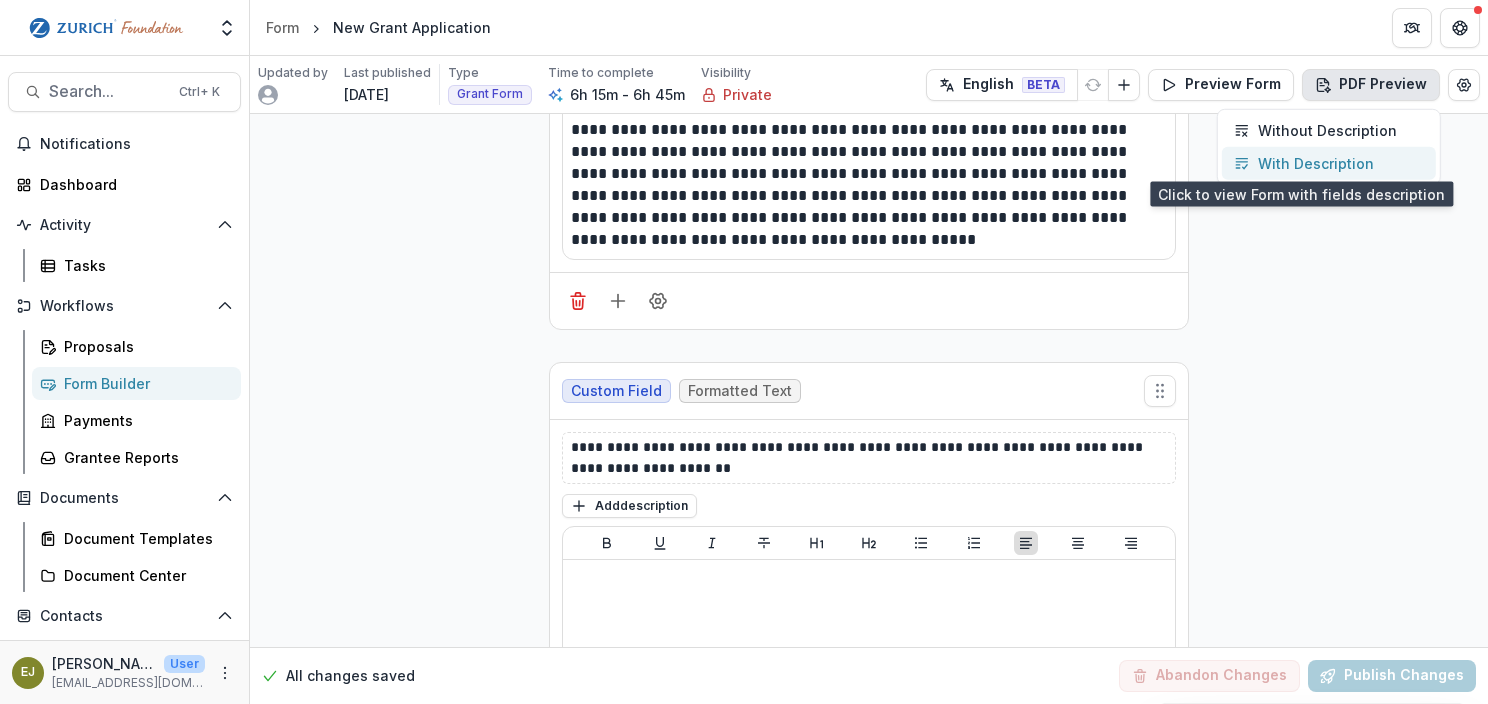click on "With Description" at bounding box center [1316, 163] 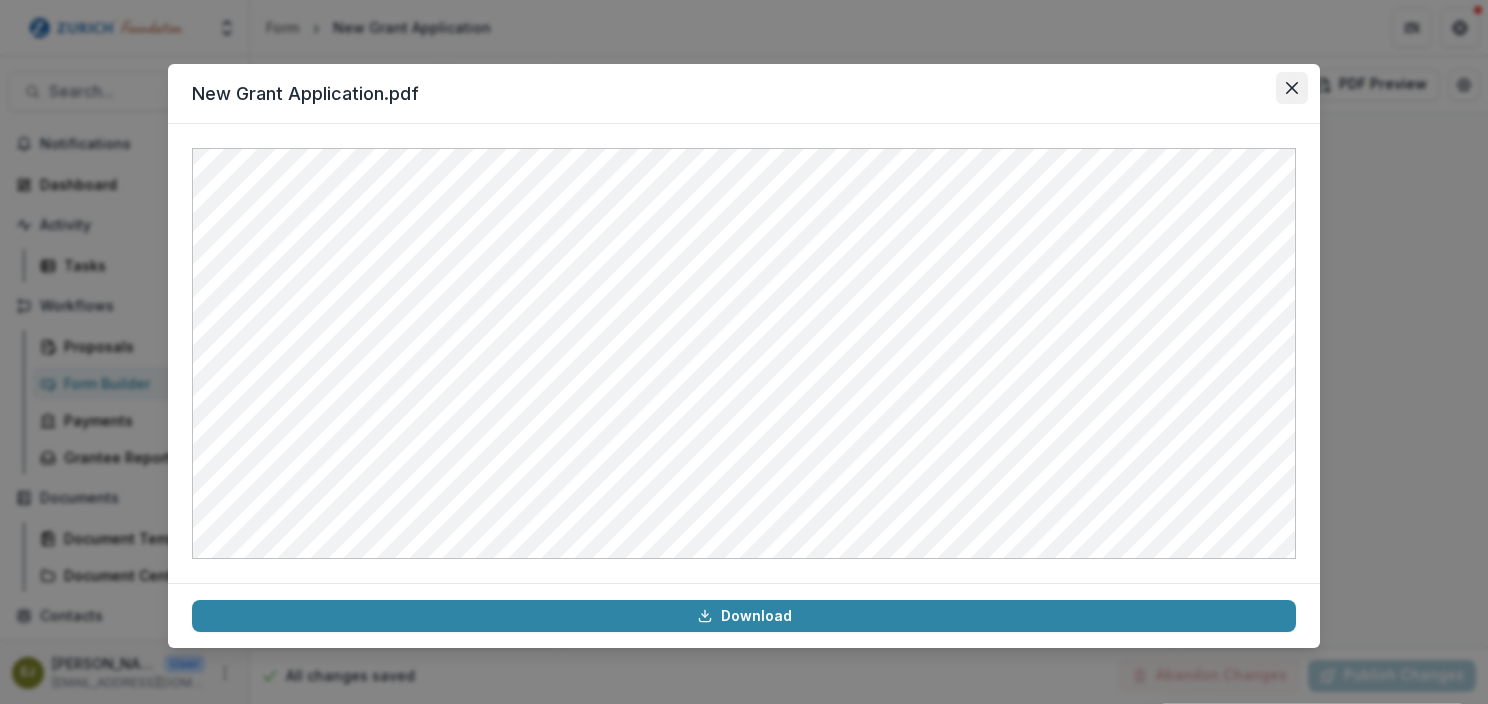 click 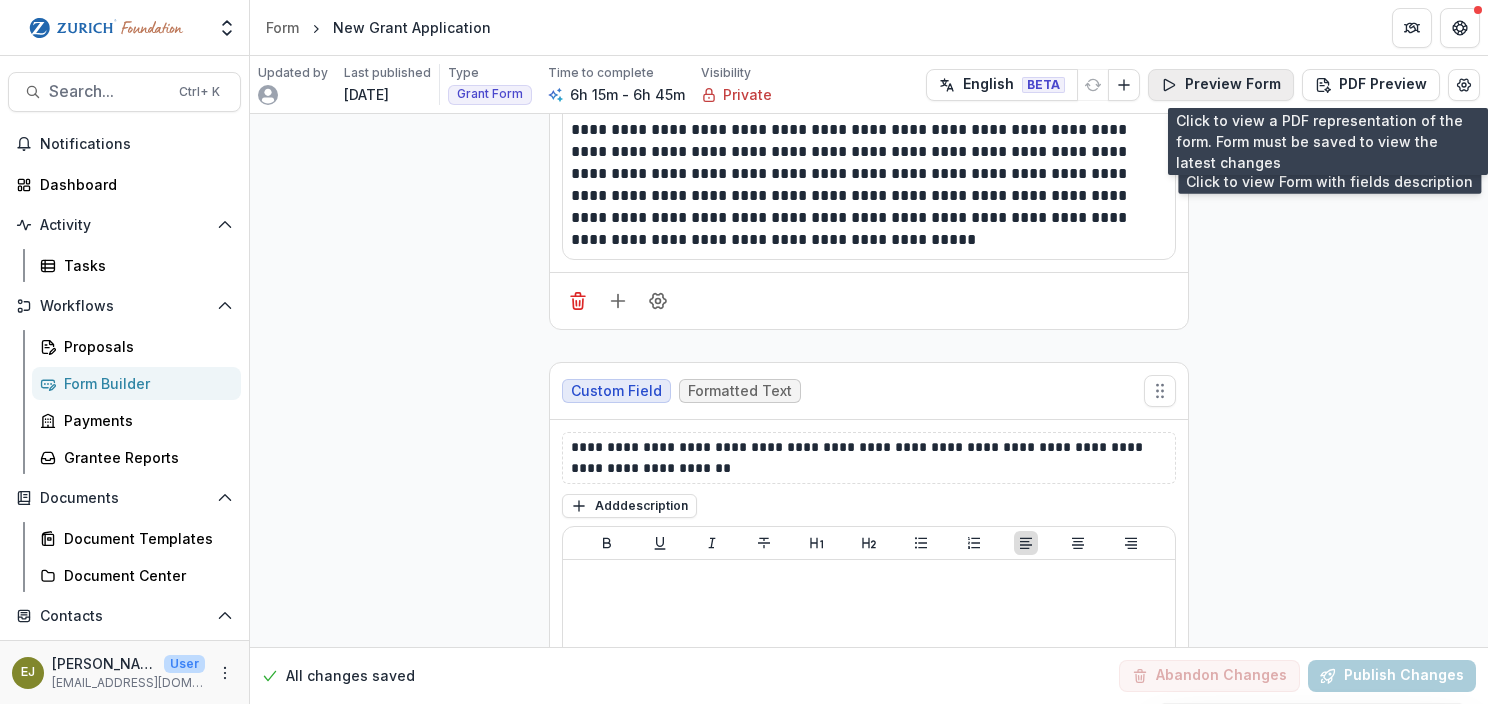 scroll, scrollTop: 7400, scrollLeft: 0, axis: vertical 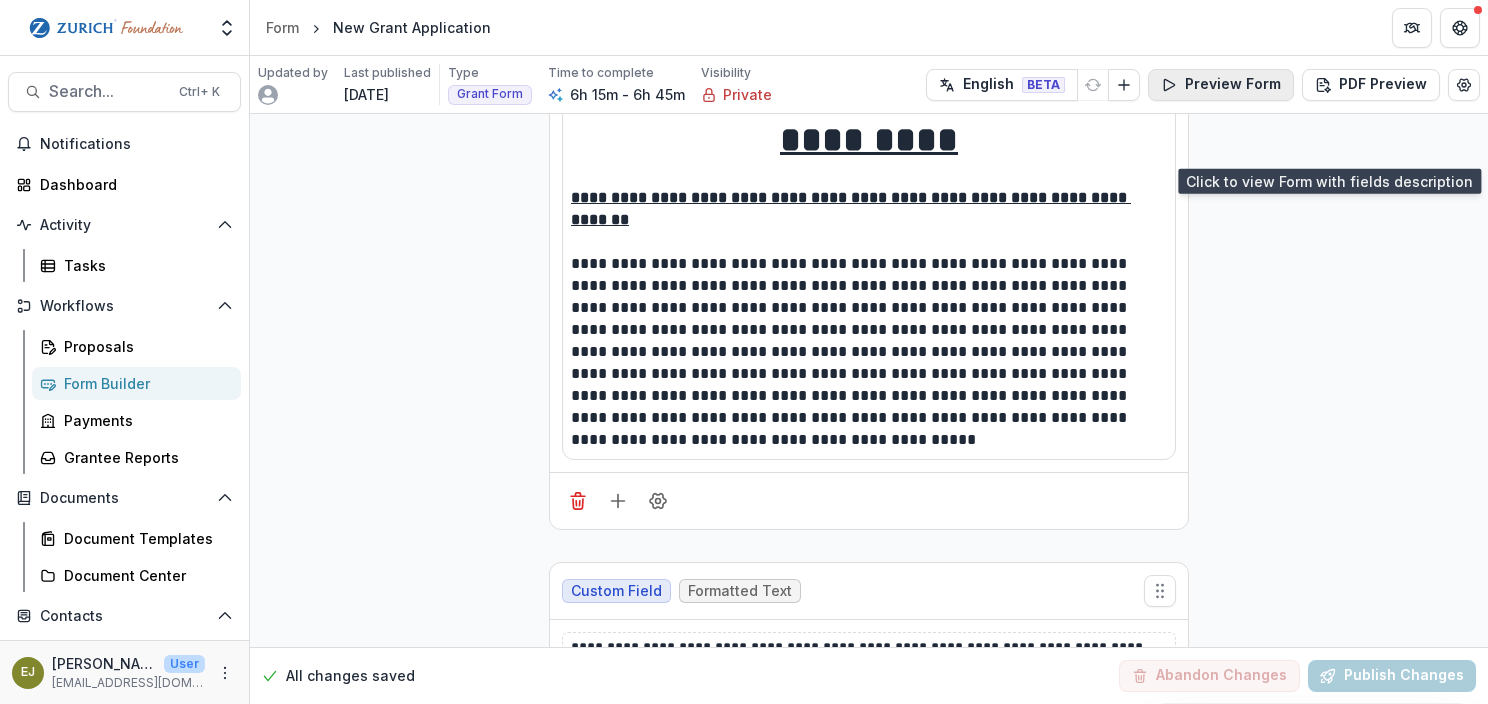 click on "Preview Form" at bounding box center (1221, 85) 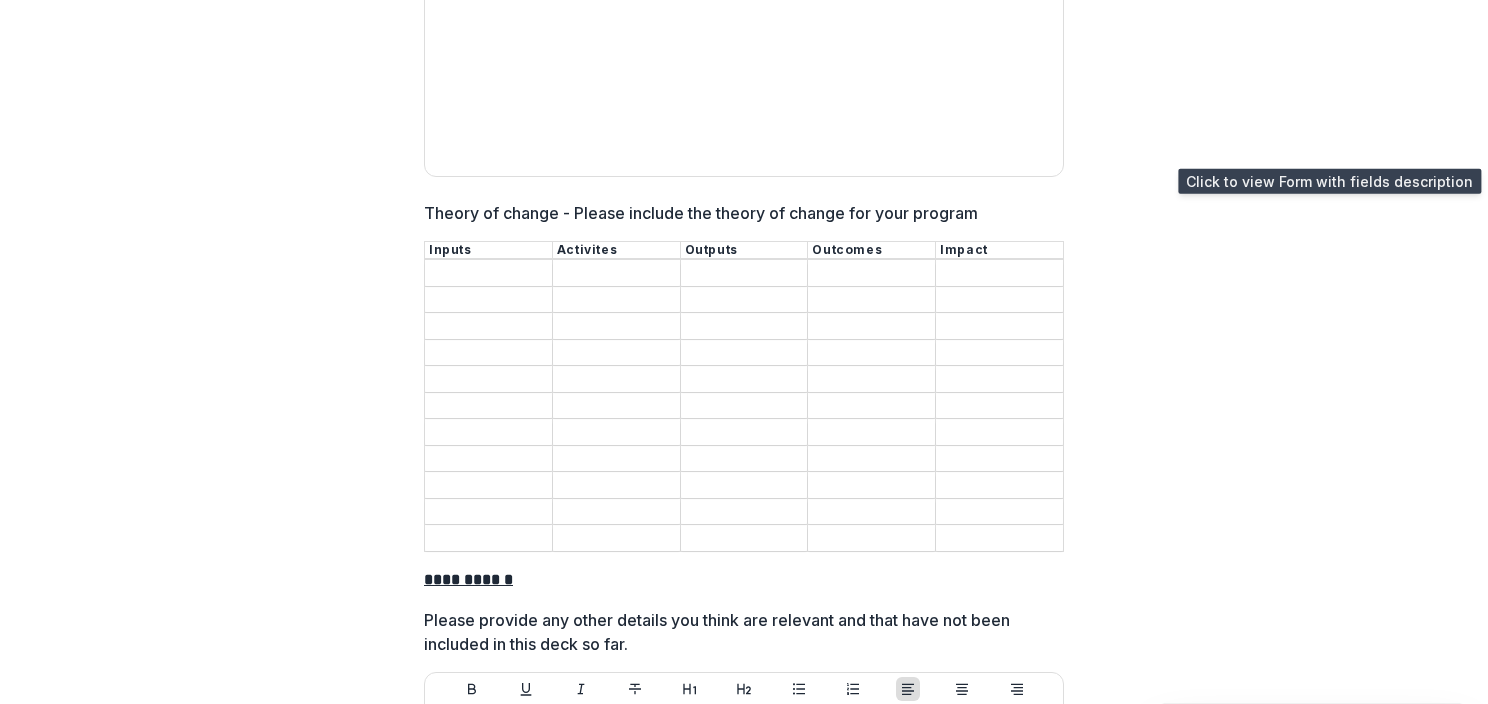 scroll, scrollTop: 23200, scrollLeft: 0, axis: vertical 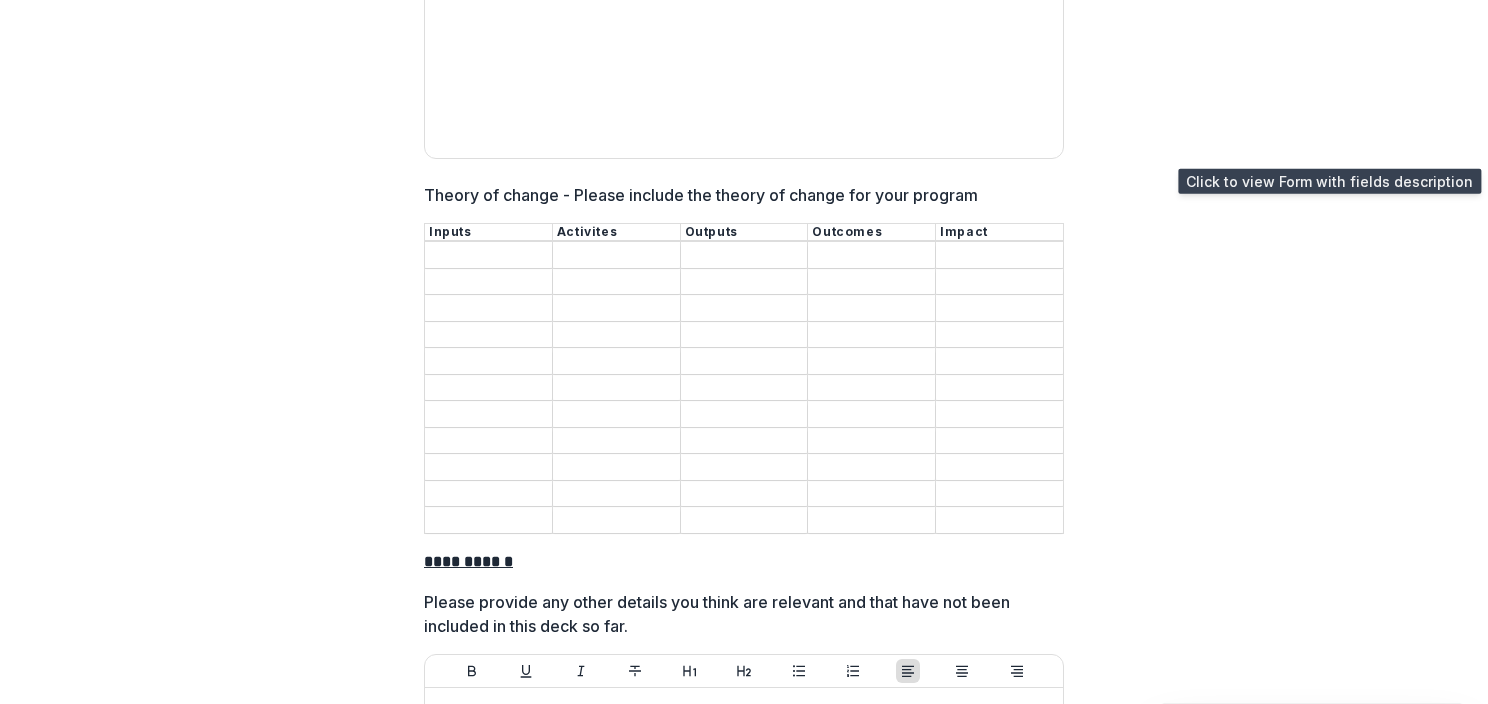 click on "Theory of change - Please include the theory of change for your program" at bounding box center (488, 256) 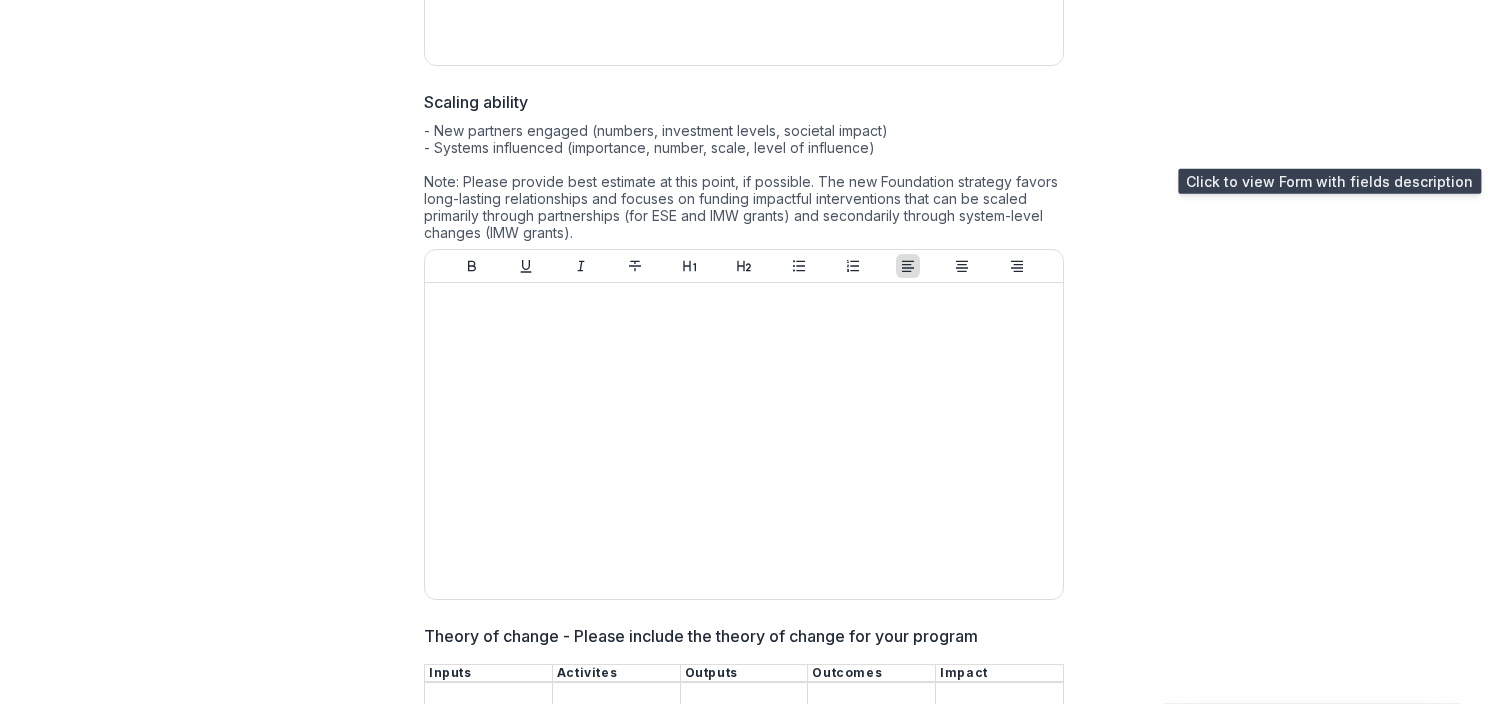 scroll, scrollTop: 22059, scrollLeft: 0, axis: vertical 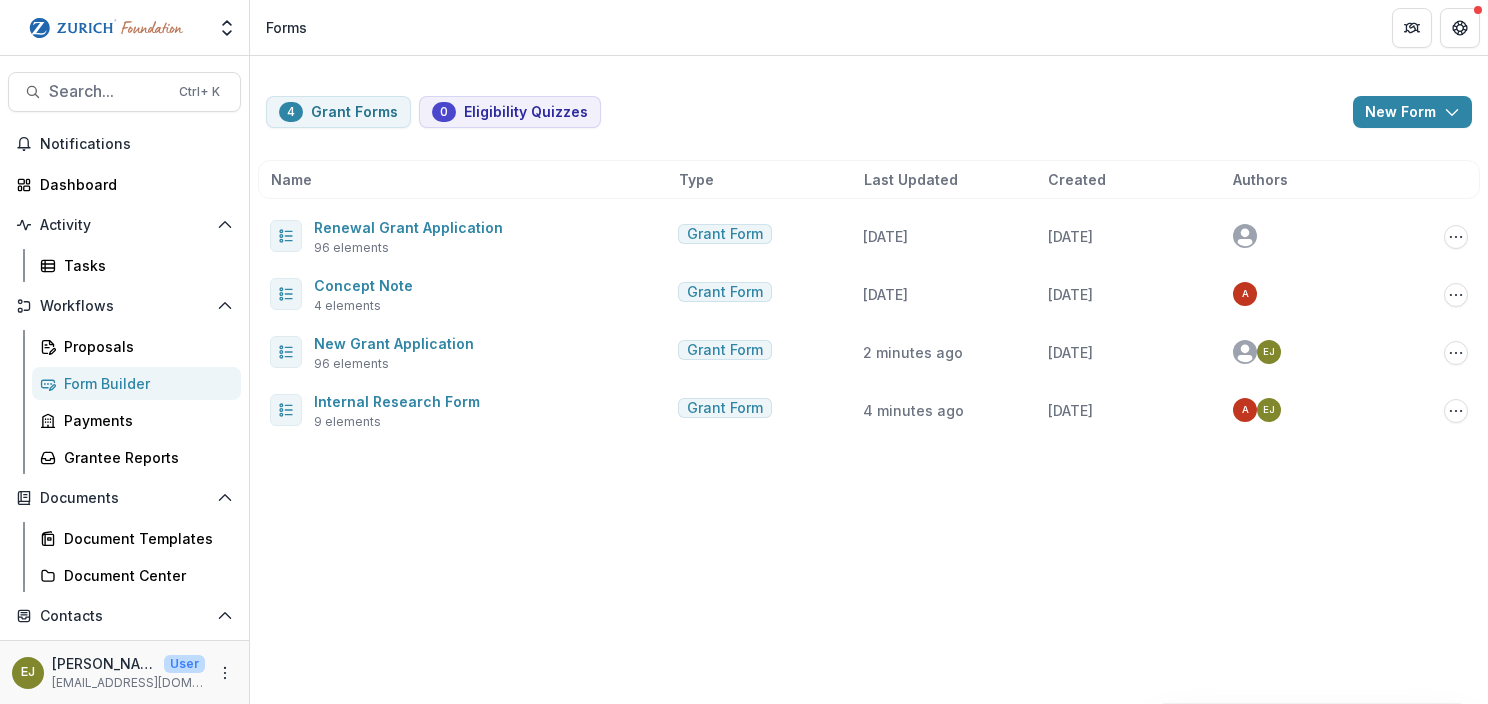drag, startPoint x: 756, startPoint y: 664, endPoint x: 674, endPoint y: 663, distance: 82.006096 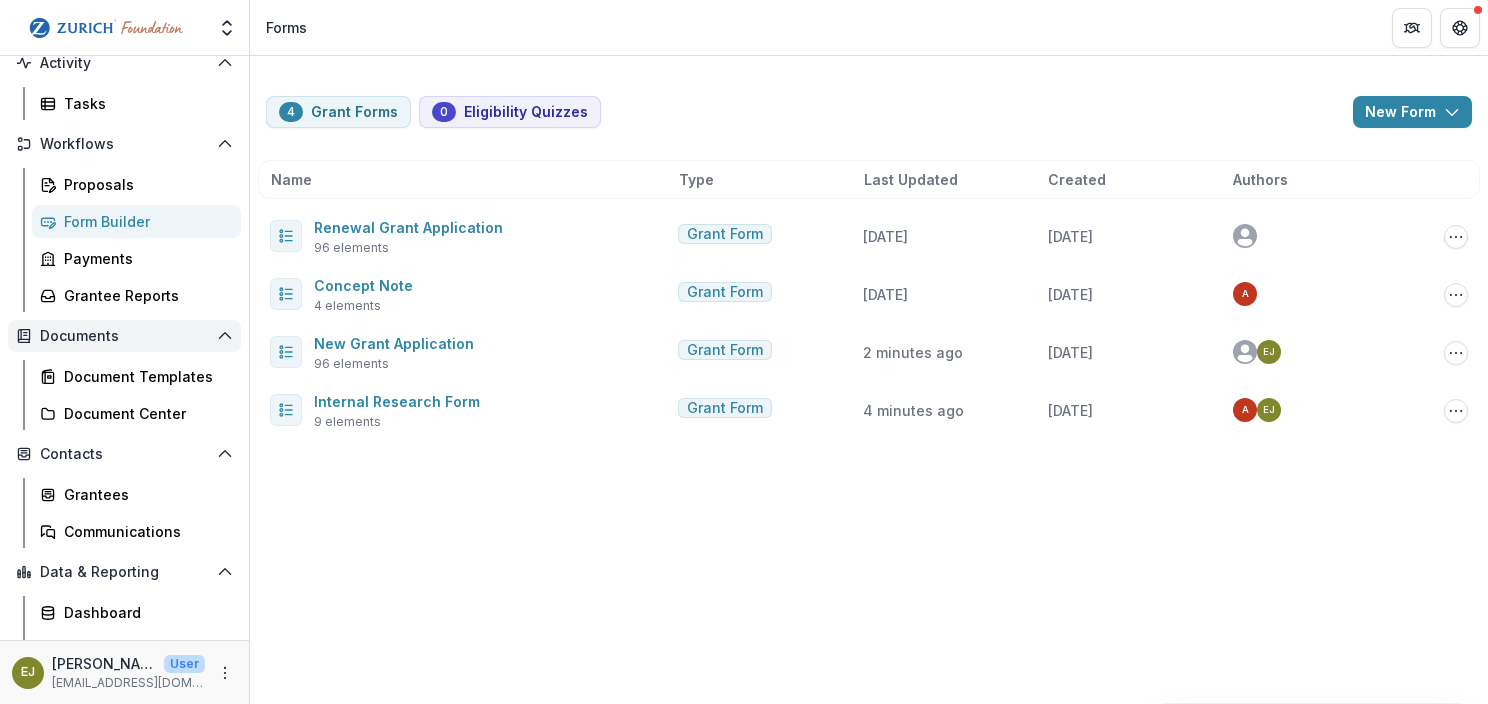 scroll, scrollTop: 261, scrollLeft: 0, axis: vertical 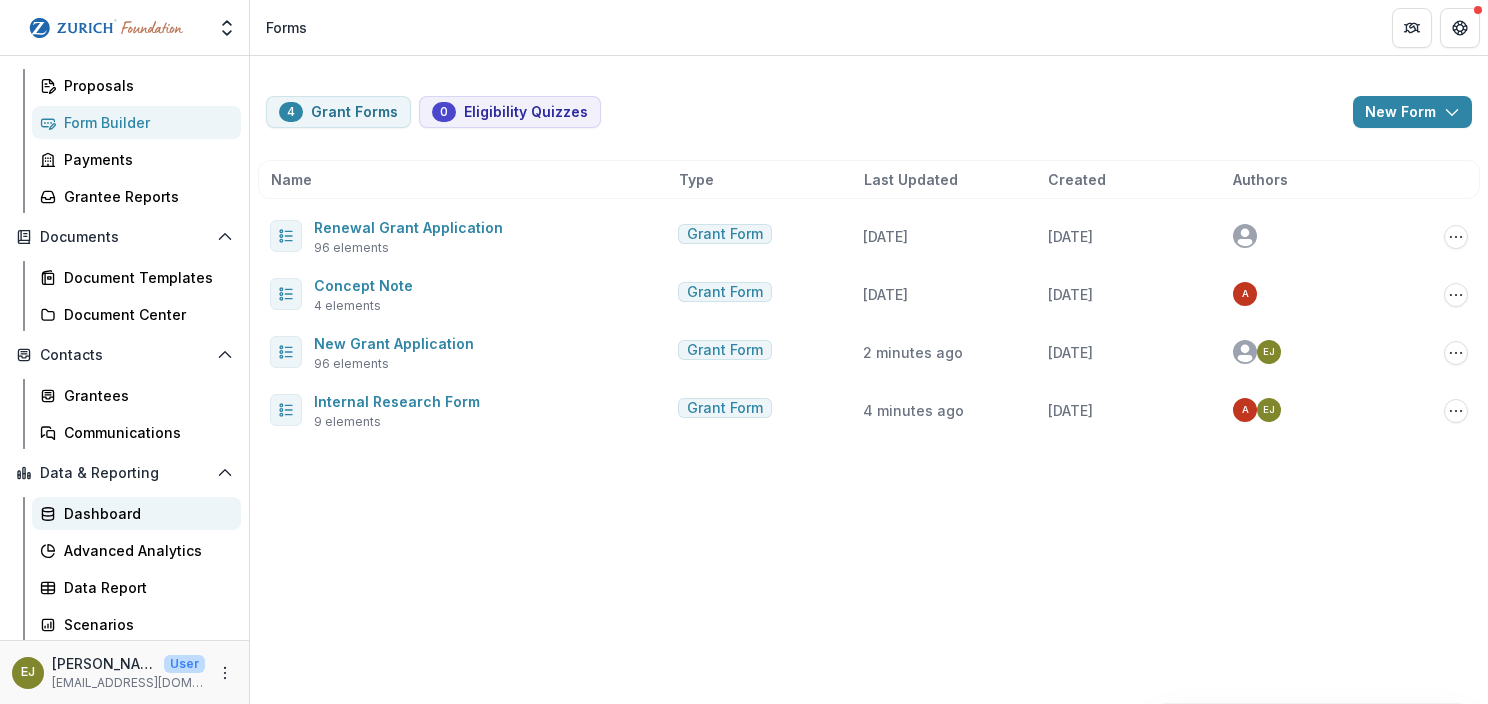 click on "Dashboard" at bounding box center [144, 513] 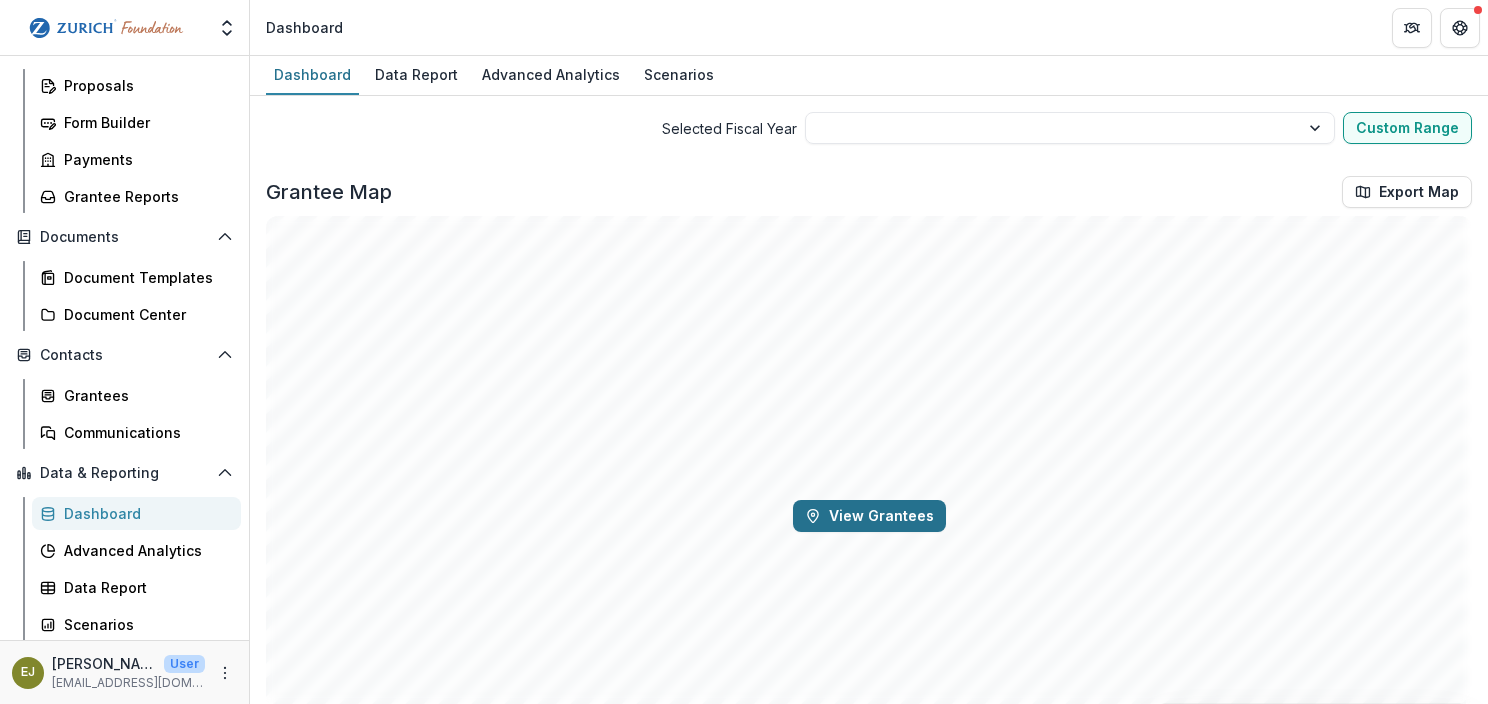 click on "View Grantees" at bounding box center [869, 516] 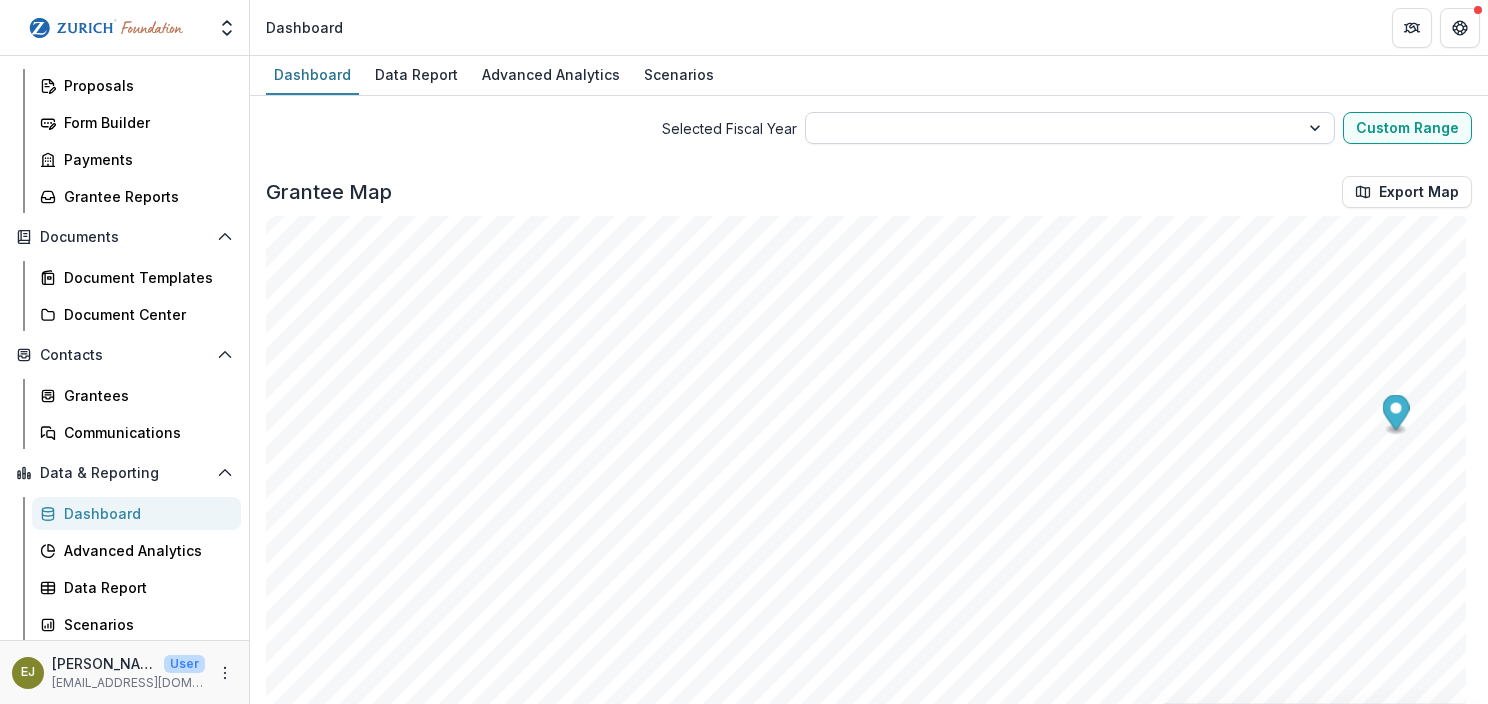 click at bounding box center [1070, 128] 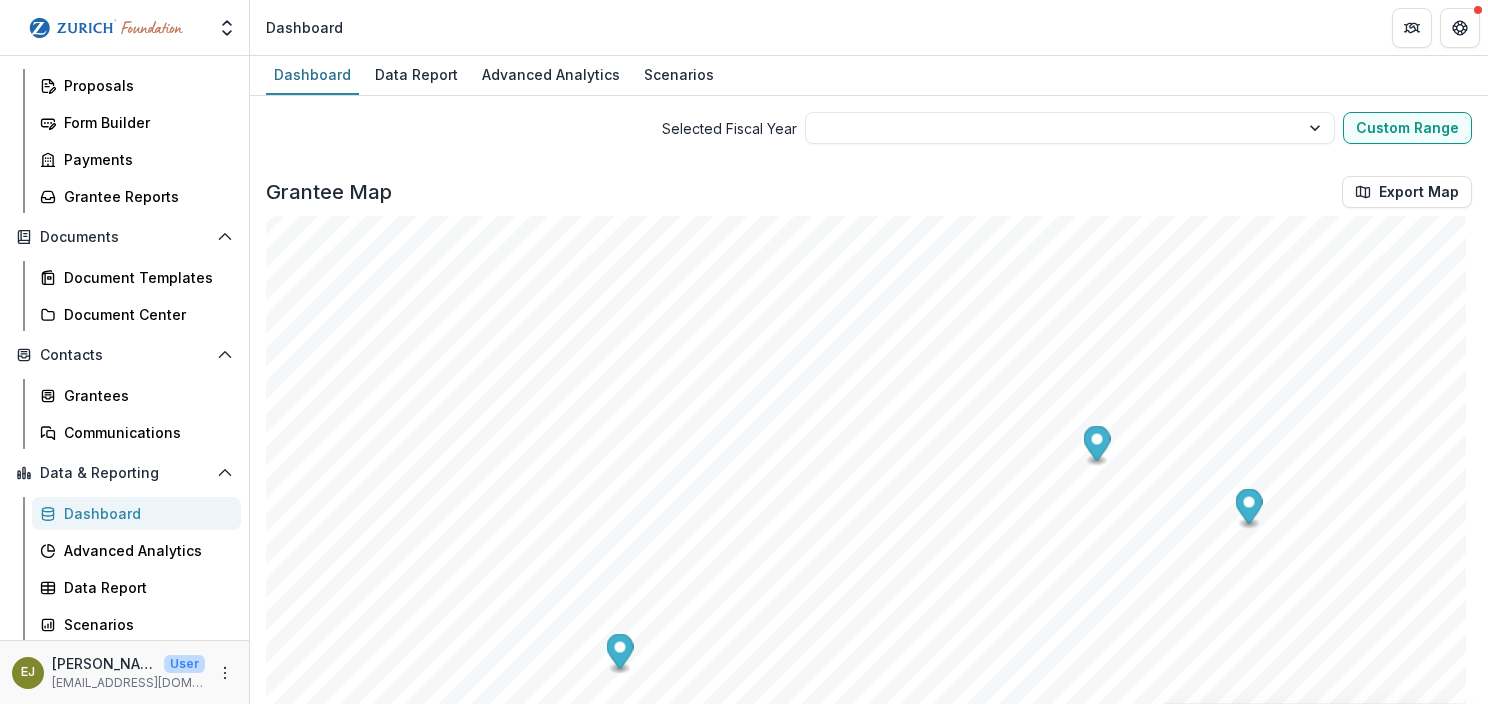 click 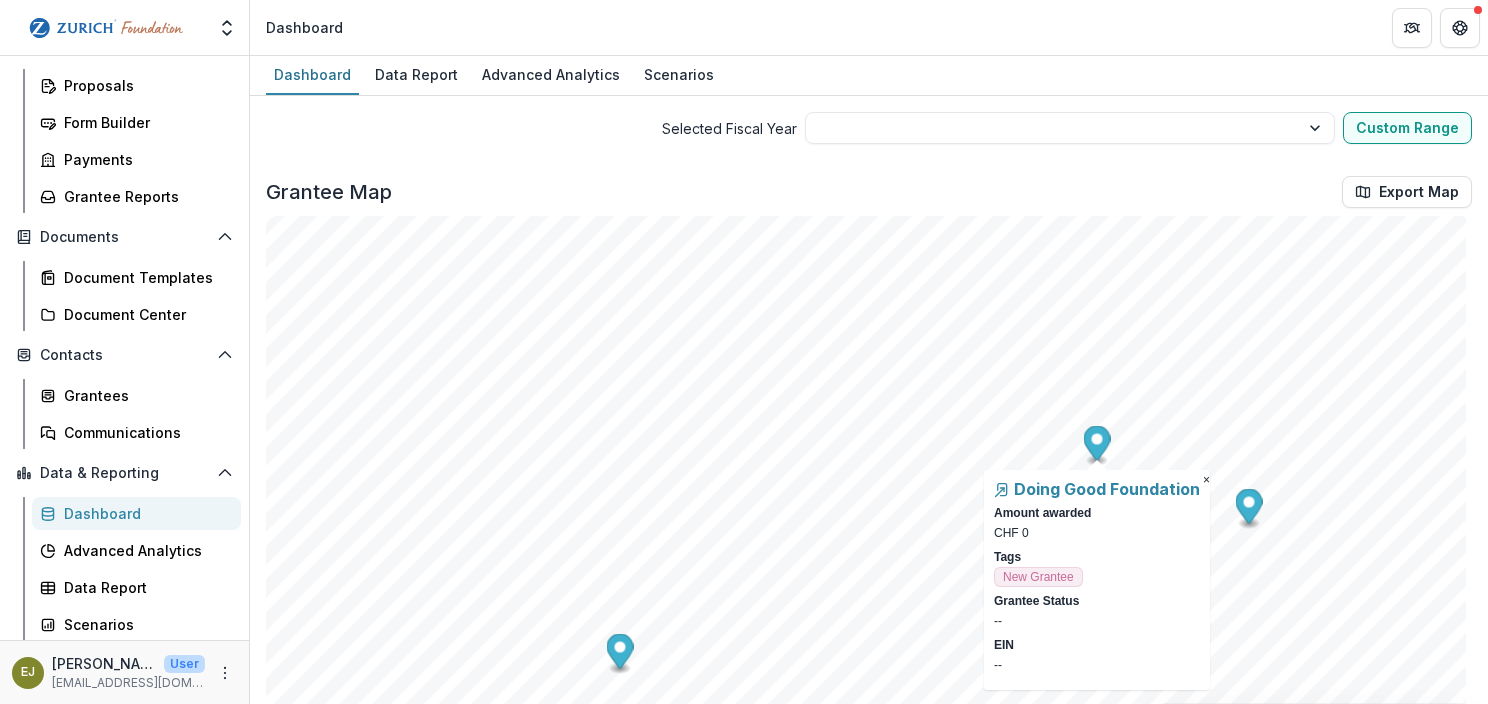 click 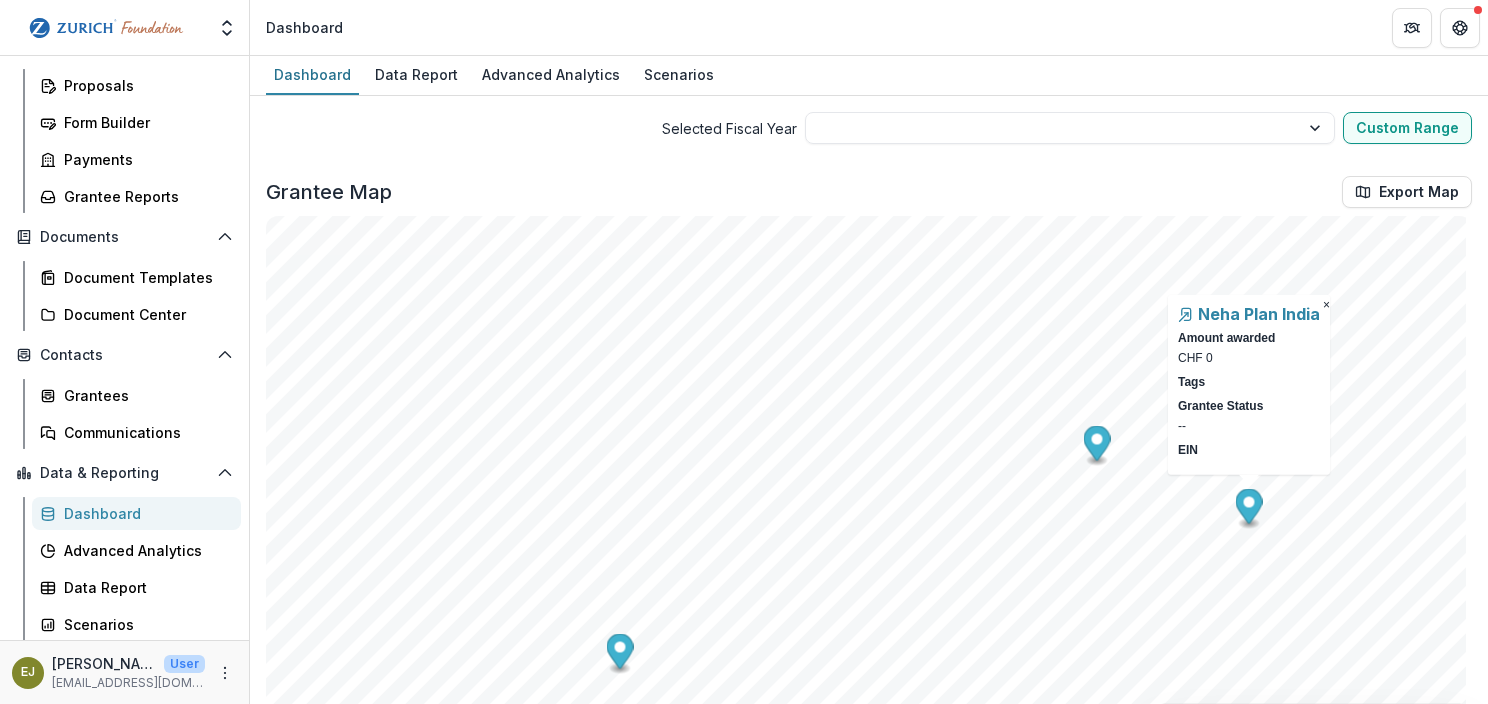 click 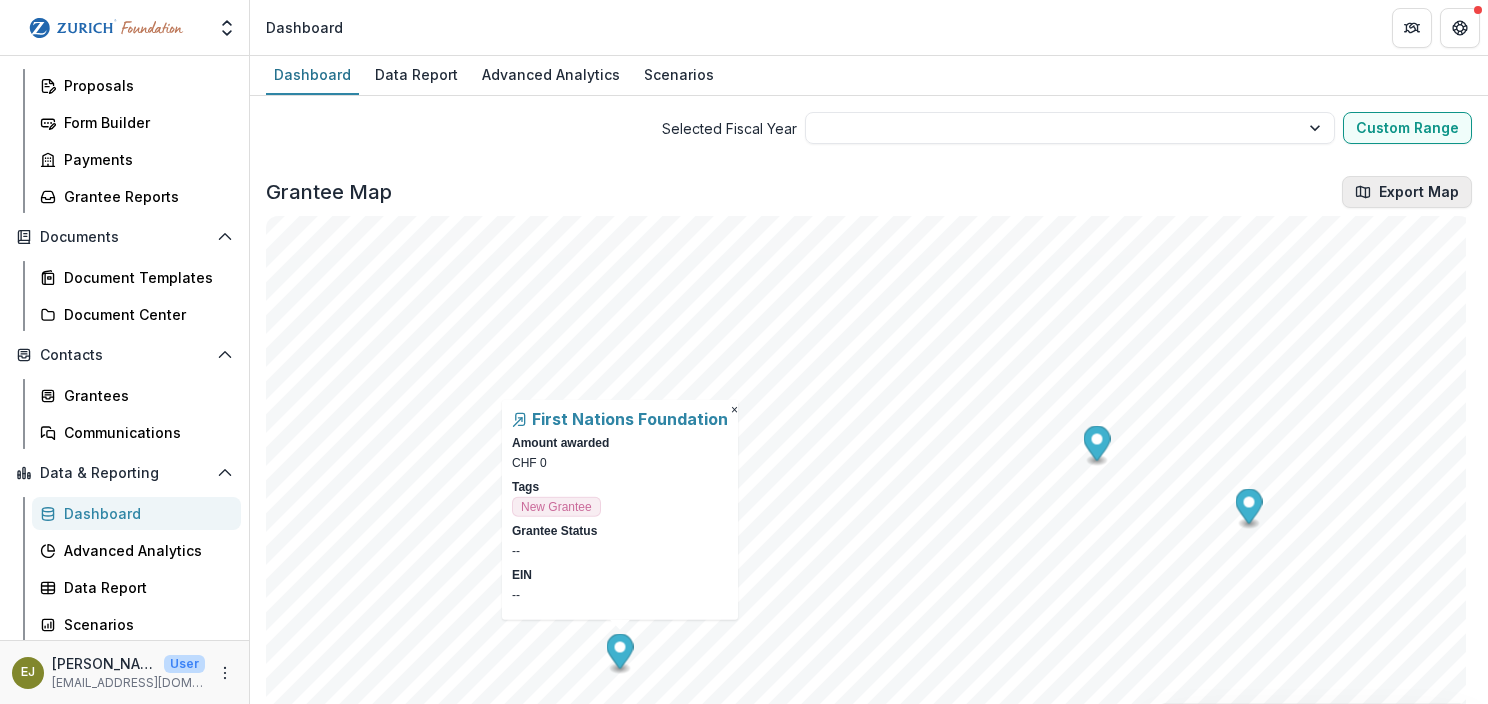 click on "Export Map" at bounding box center (1407, 192) 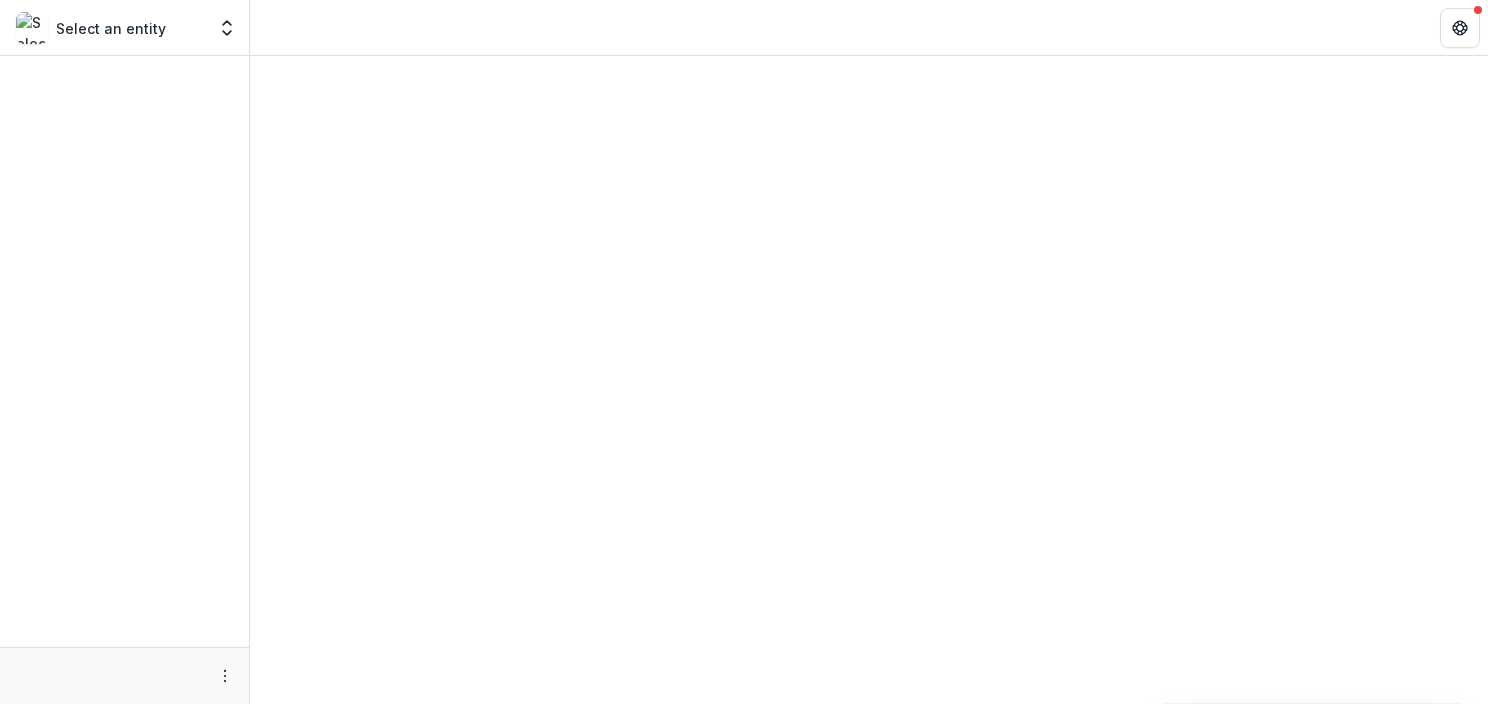 scroll, scrollTop: 0, scrollLeft: 0, axis: both 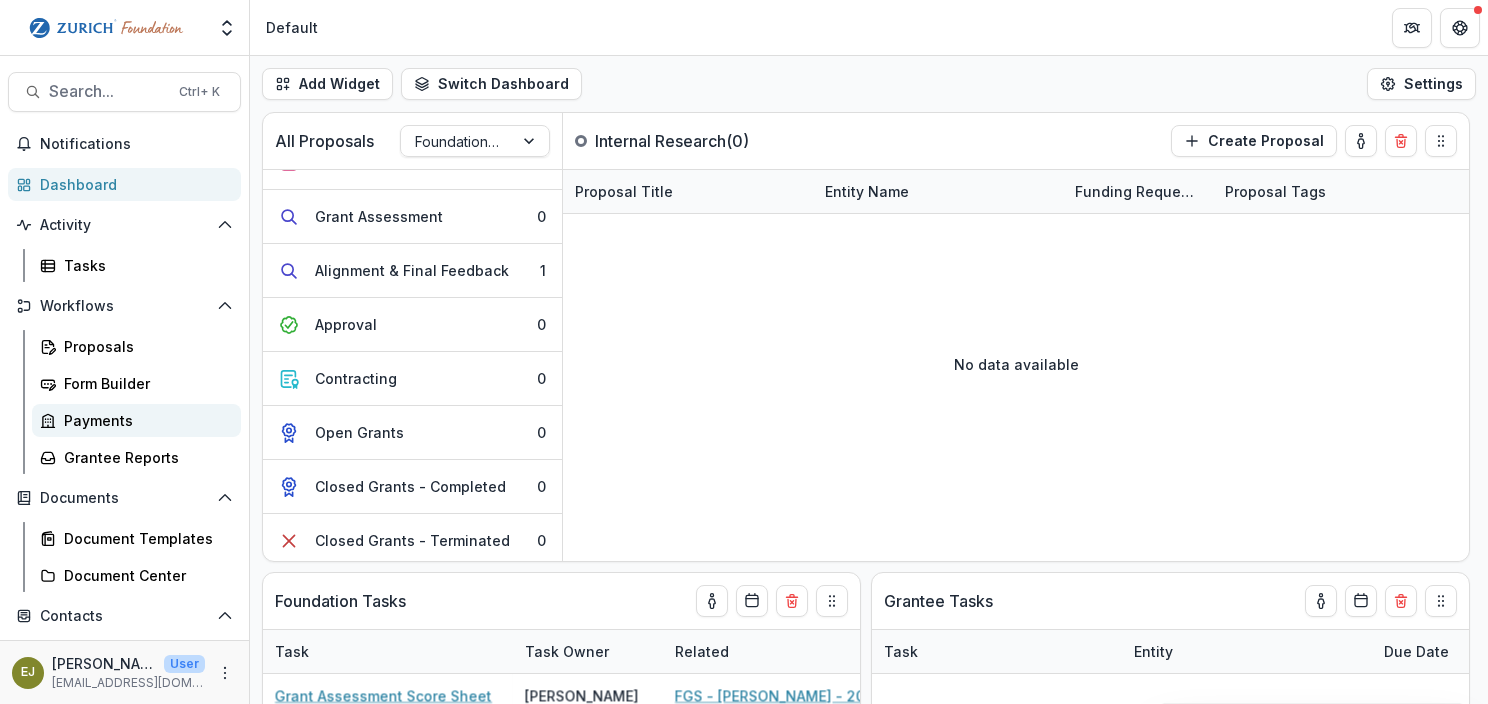 click on "Payments" at bounding box center [144, 420] 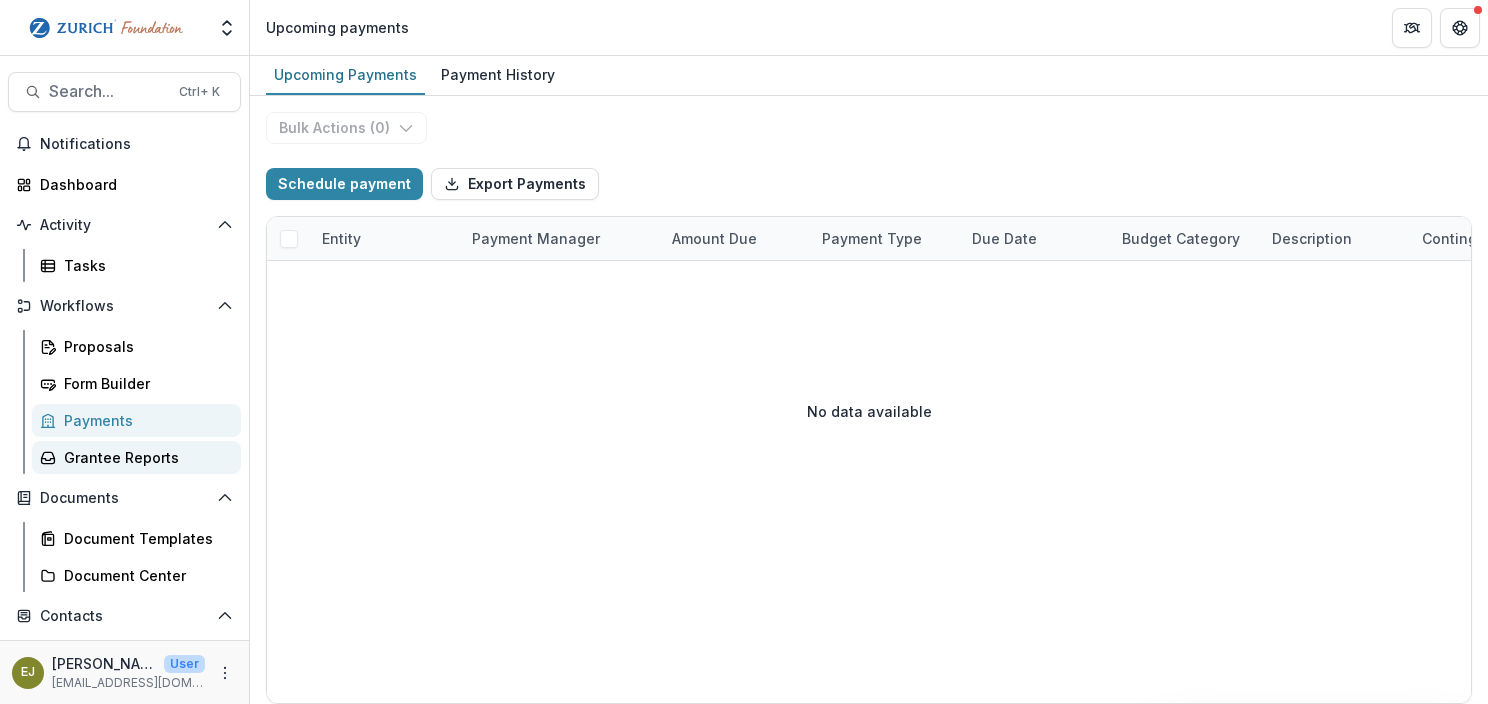 click on "Grantee Reports" at bounding box center (144, 457) 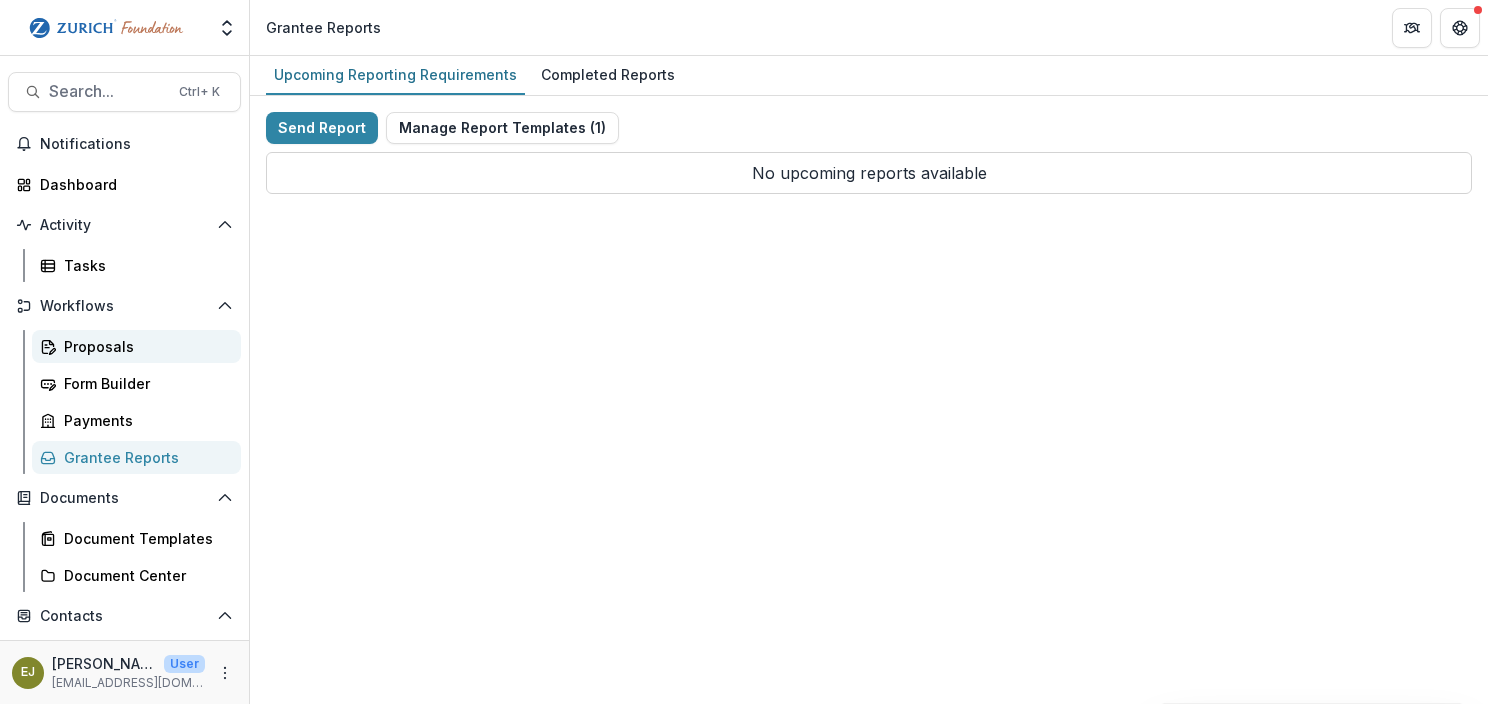 click on "Proposals" at bounding box center [144, 346] 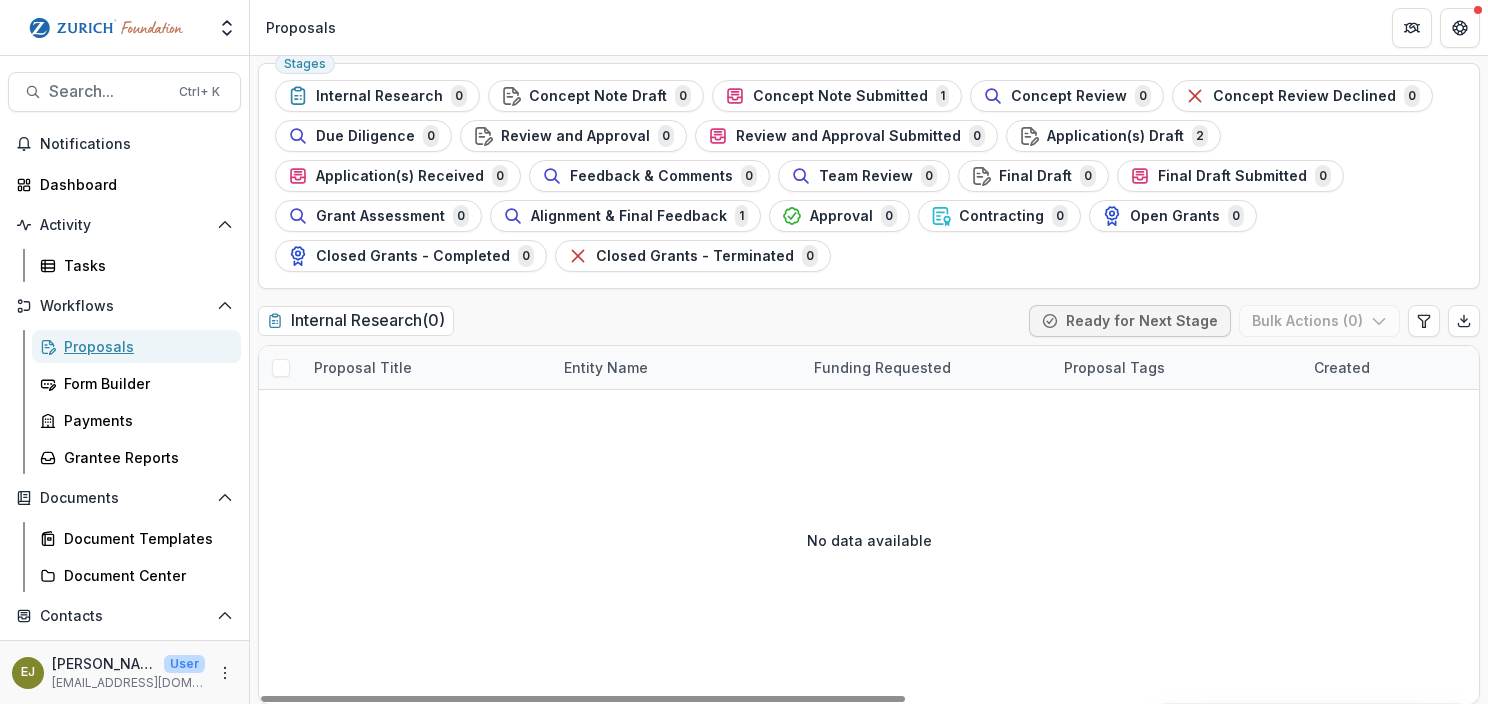 scroll, scrollTop: 0, scrollLeft: 0, axis: both 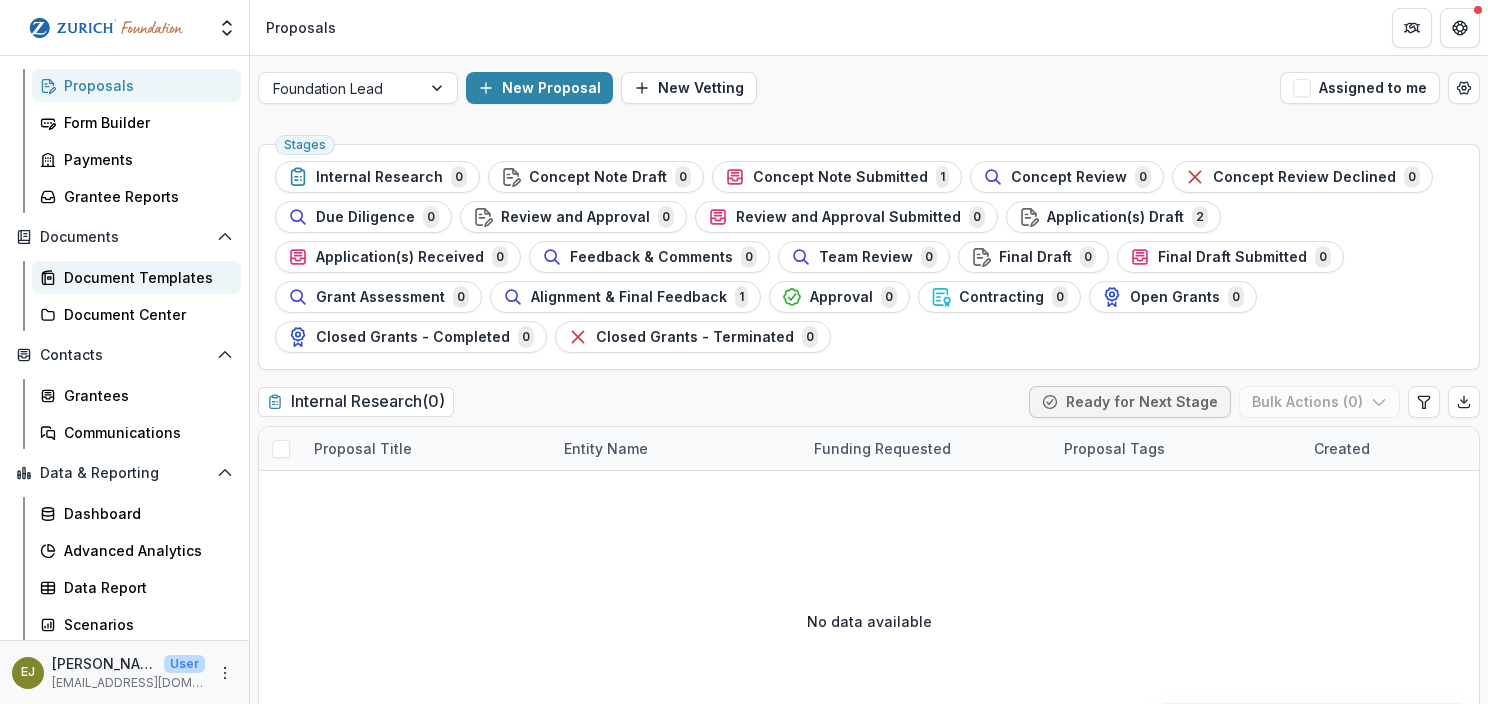 click on "Document Templates" at bounding box center [144, 277] 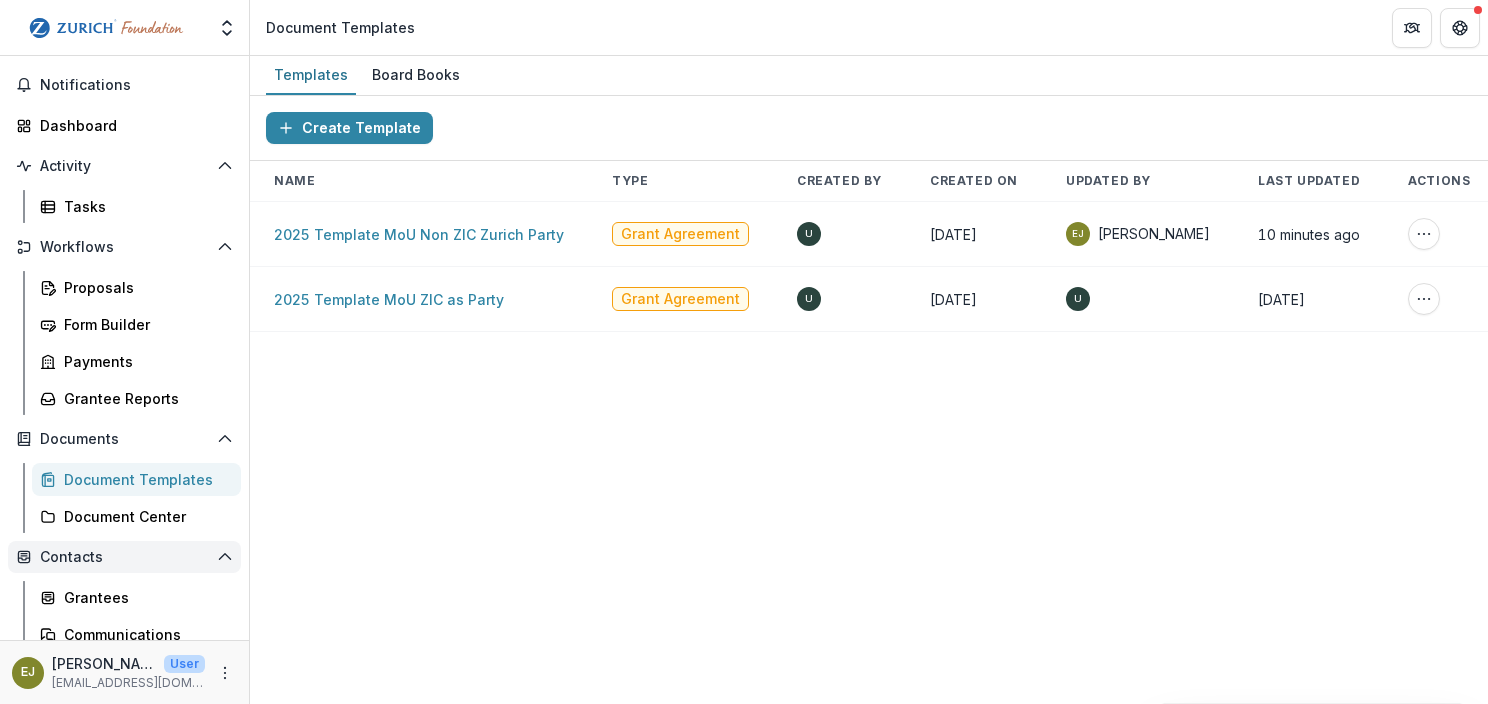 scroll, scrollTop: 0, scrollLeft: 0, axis: both 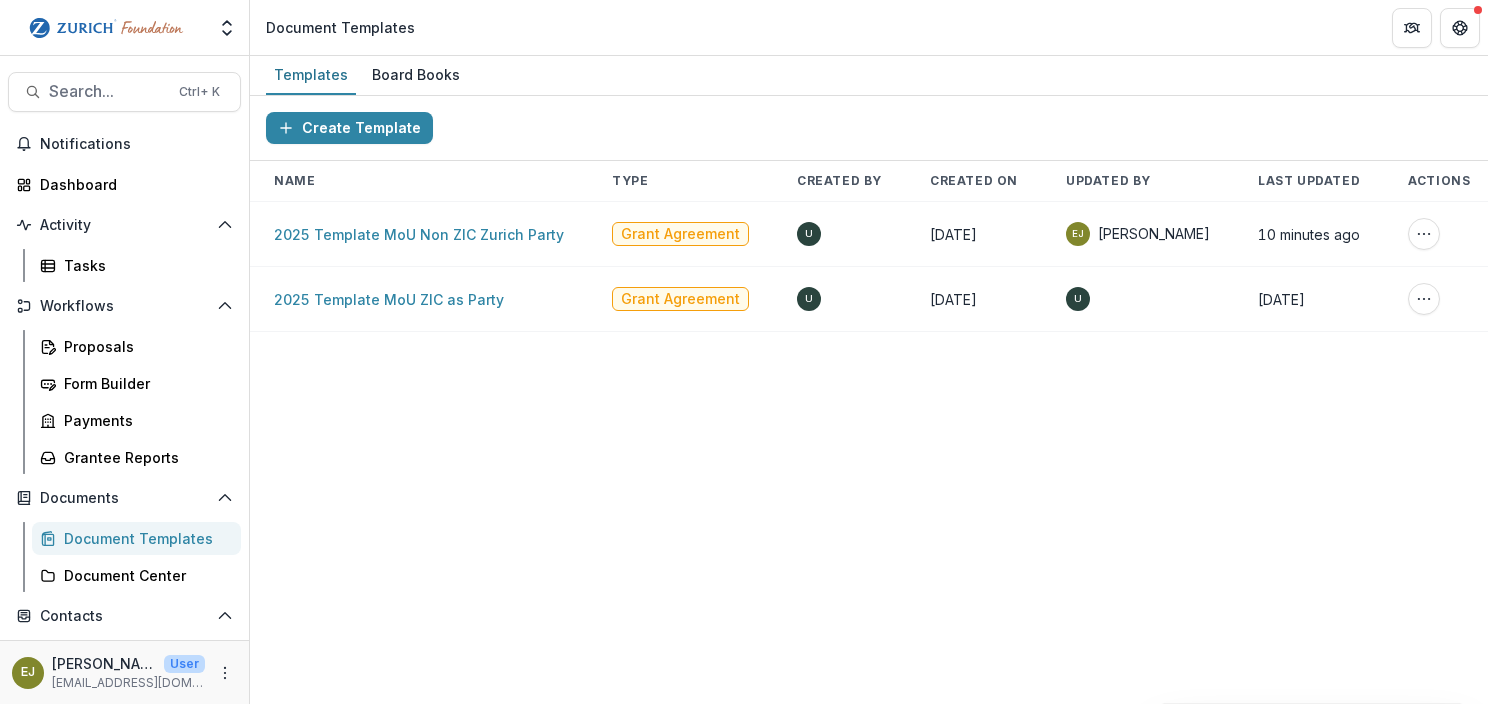 click on "Create Template Name Type Created By Created On Updated By Last Updated Actions 2025 Template MoU Non ZIC Zurich Party Grant Agreement U 7 days ago EJ Emelie Jutblad 10 minutes ago Create Board Book Delete Template 2025 Template MoU ZIC as Party Grant Agreement U 7 days ago U 7 days ago Create Board Book Delete Template" at bounding box center (869, 400) 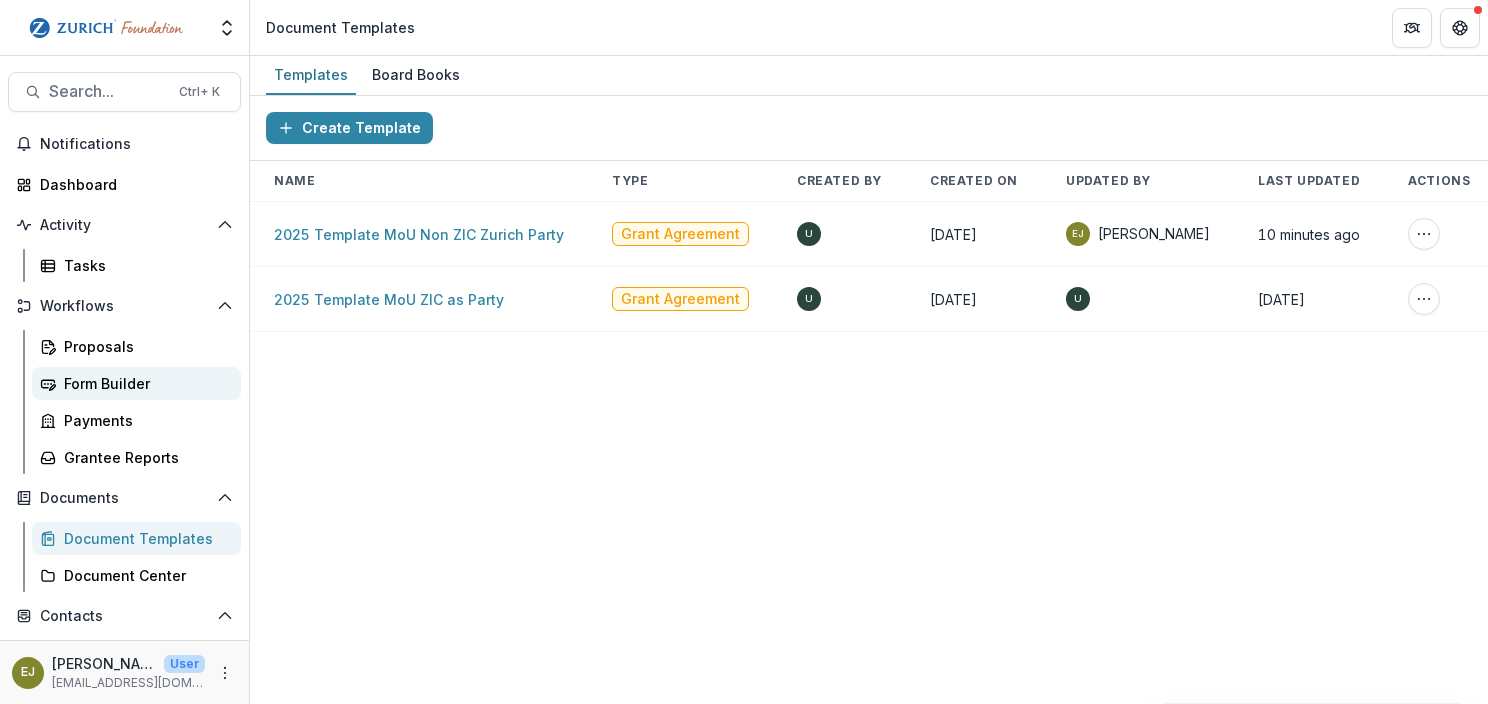 click on "Form Builder" at bounding box center [144, 383] 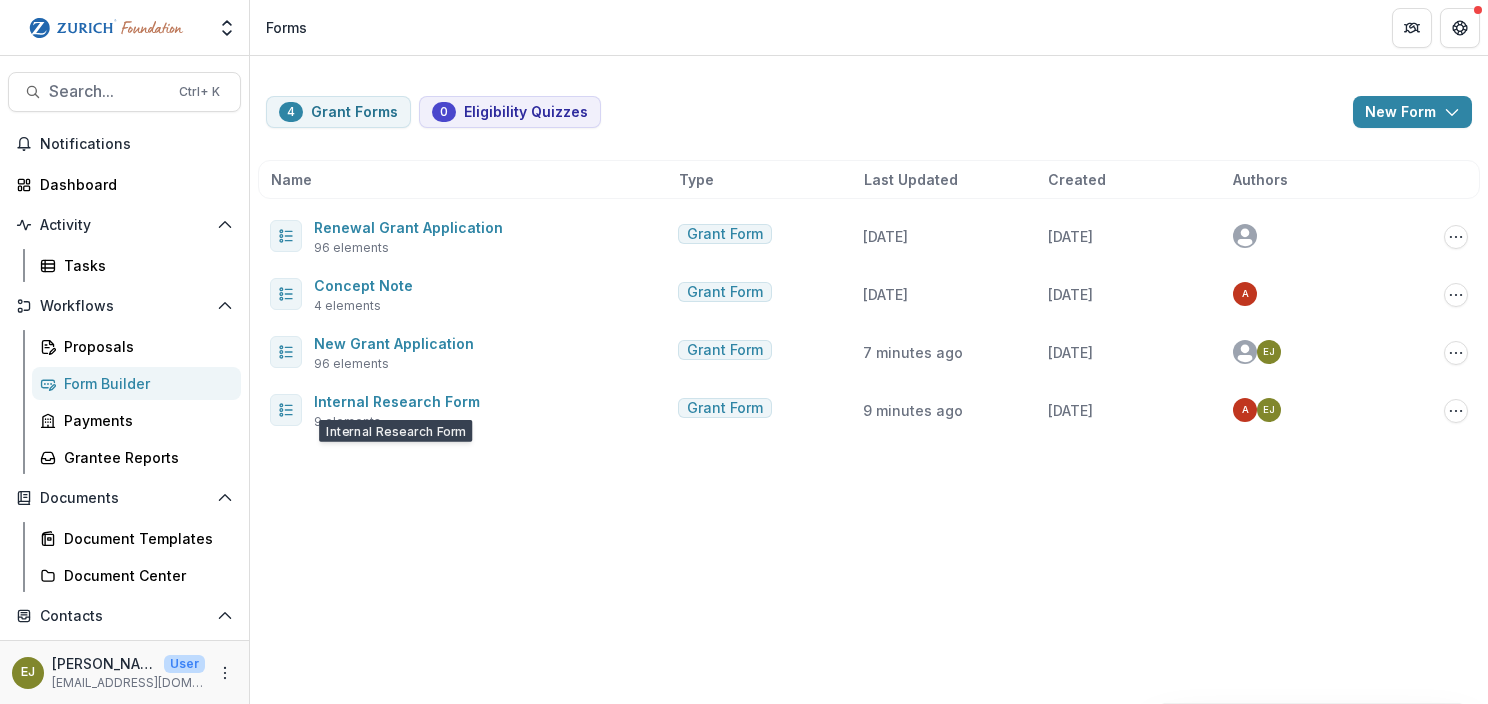 click on "4 Grant Forms 0 Eligibility Quizzes New Form New Eligibility Quiz New Grant Form Name Type Last Updated Created Authors Renewal Grant Application 96   elements Grant Form 4 days ago 4 days ago Edit Duplicate Send Start Vetting Archive Concept Note 4   elements Grant Form 6 days ago 7 days ago A Edit Duplicate Send Start Vetting Archive New Grant Application 96   elements Grant Form 7 minutes ago 13 days ago EJ Edit Duplicate Send Start Vetting Archive Internal Research Form 9   elements Grant Form 9 minutes ago 20 days ago EJ A Edit Duplicate Send Start Vetting Archive" at bounding box center [869, 380] 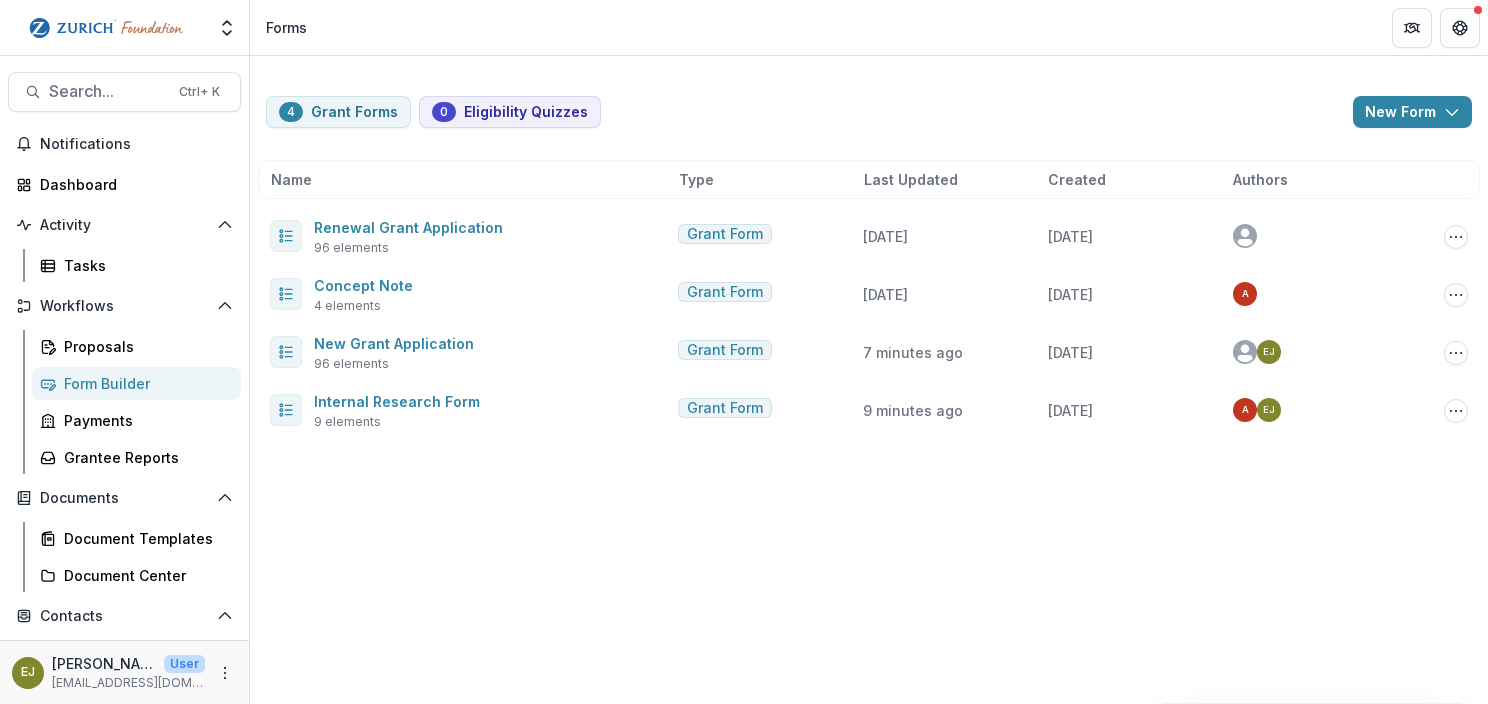 click on "4 Grant Forms 0 Eligibility Quizzes New Form New Eligibility Quiz New Grant Form Name Type Last Updated Created Authors Renewal Grant Application 96   elements Grant Form 4 days ago 4 days ago Edit Duplicate Send Start Vetting Archive Concept Note 4   elements Grant Form 6 days ago 7 days ago A Edit Duplicate Send Start Vetting Archive New Grant Application 96   elements Grant Form 7 minutes ago 13 days ago EJ Edit Duplicate Send Start Vetting Archive Internal Research Form 9   elements Grant Form 9 minutes ago 20 days ago EJ A Edit Duplicate Send Start Vetting Archive" at bounding box center (869, 380) 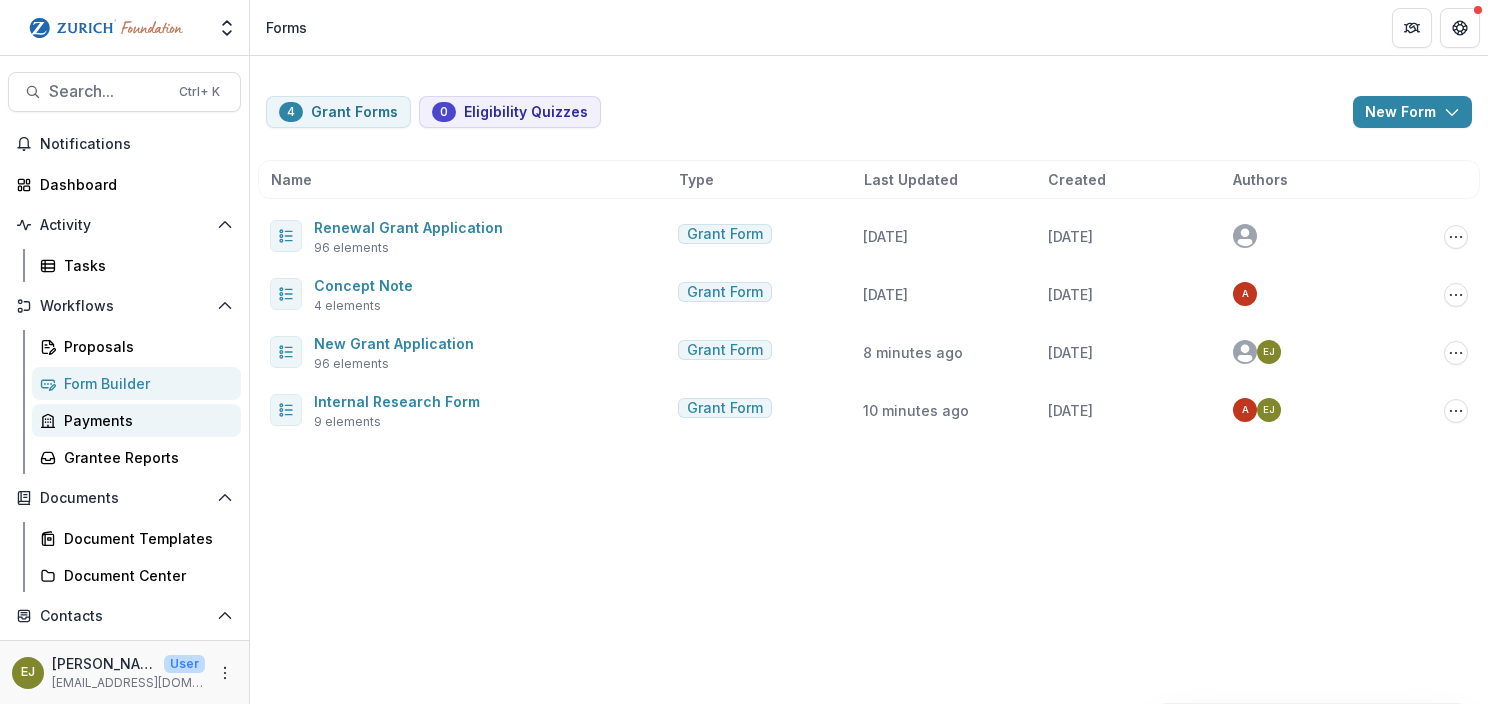 click on "Payments" at bounding box center (144, 420) 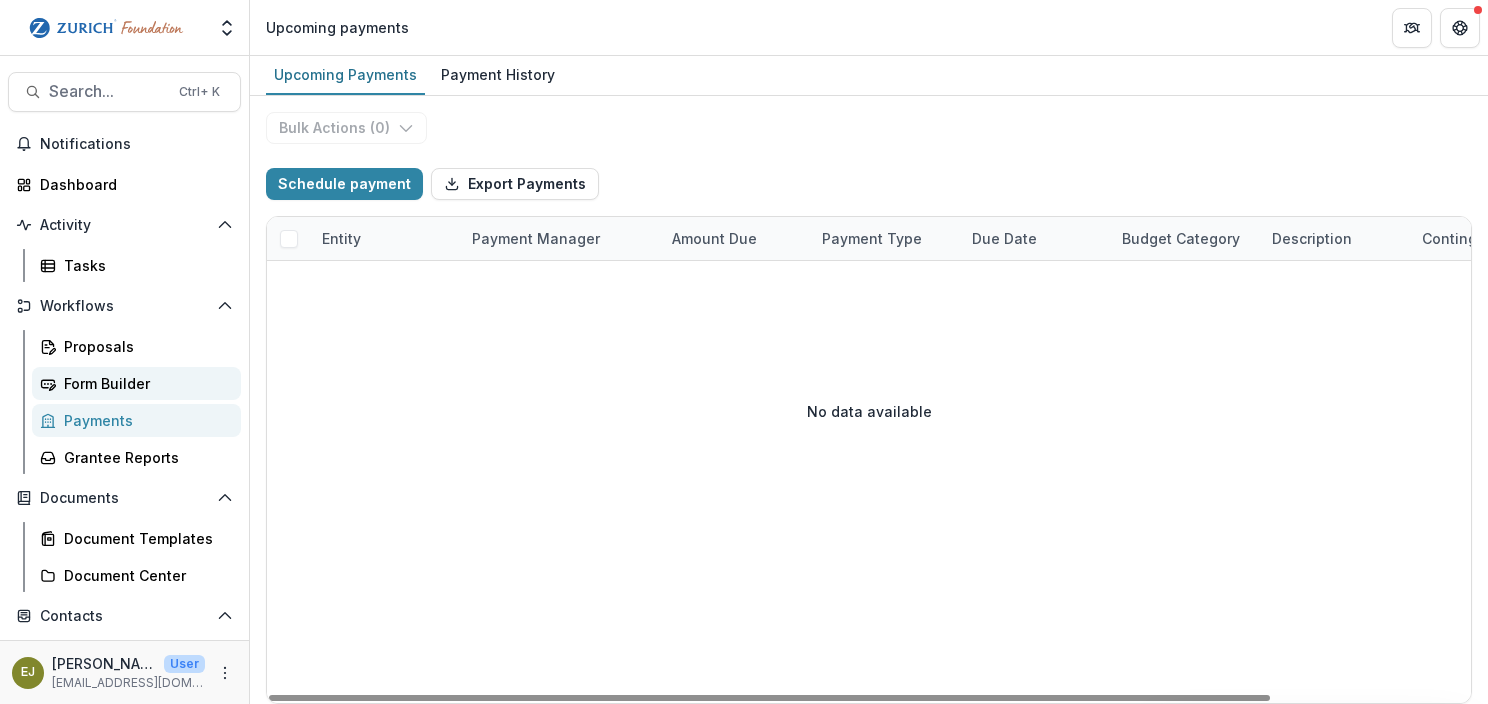 click on "Form Builder" at bounding box center (144, 383) 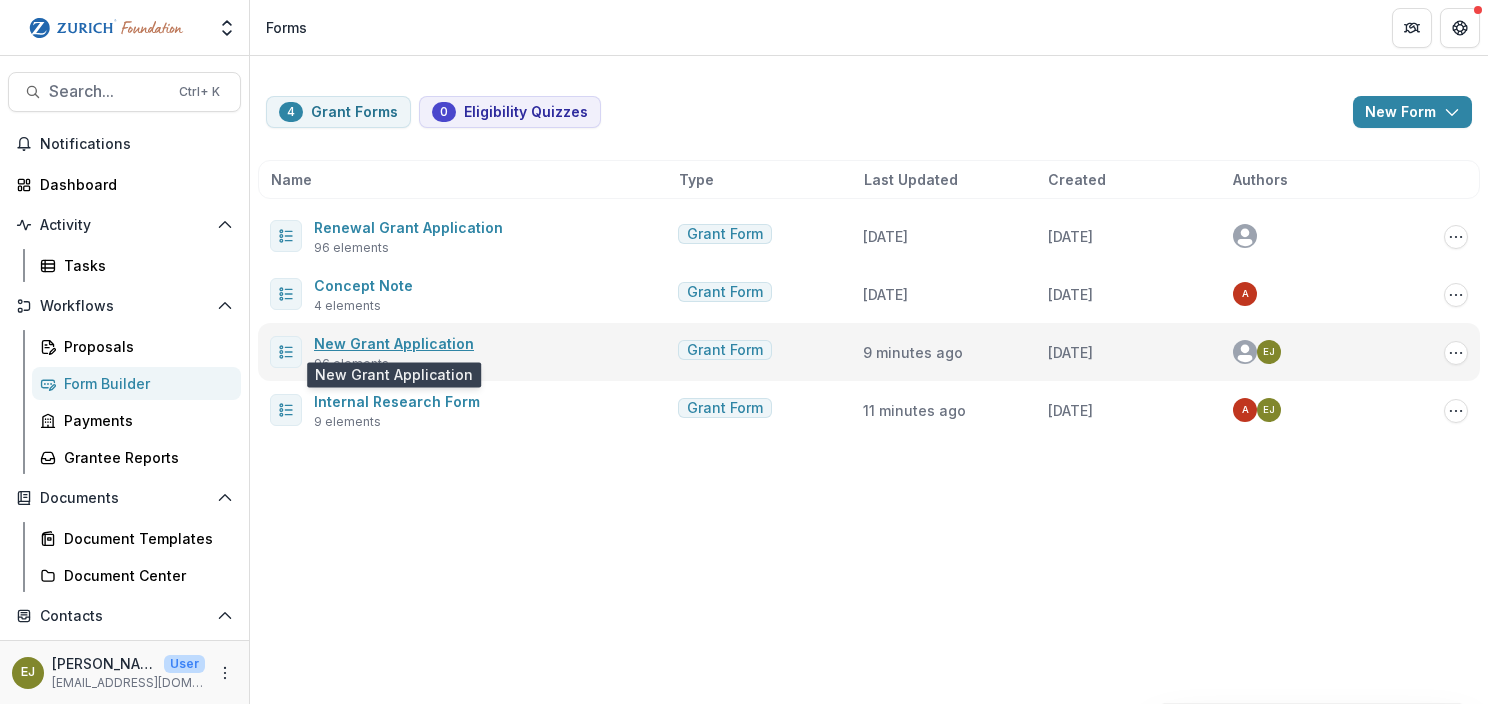 click on "New Grant Application" at bounding box center [394, 343] 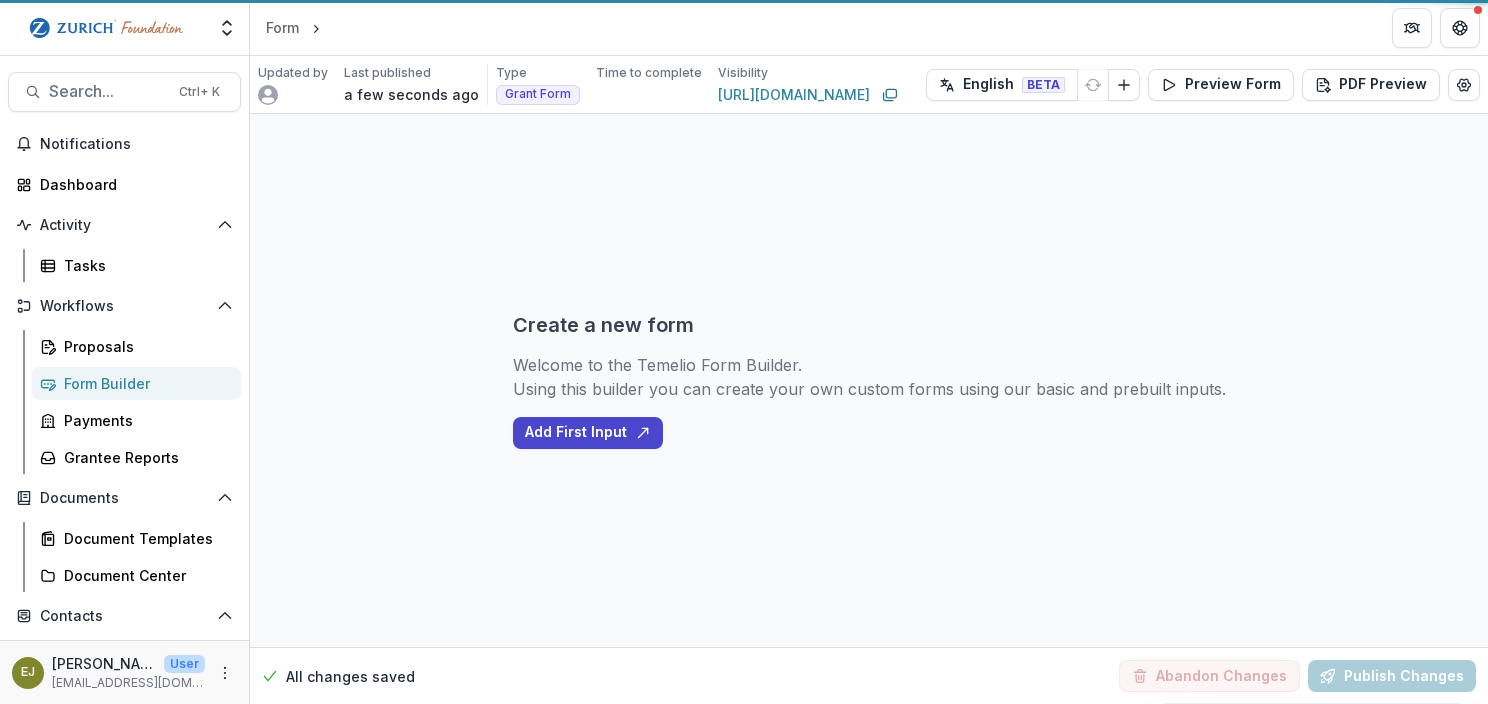 select on "********" 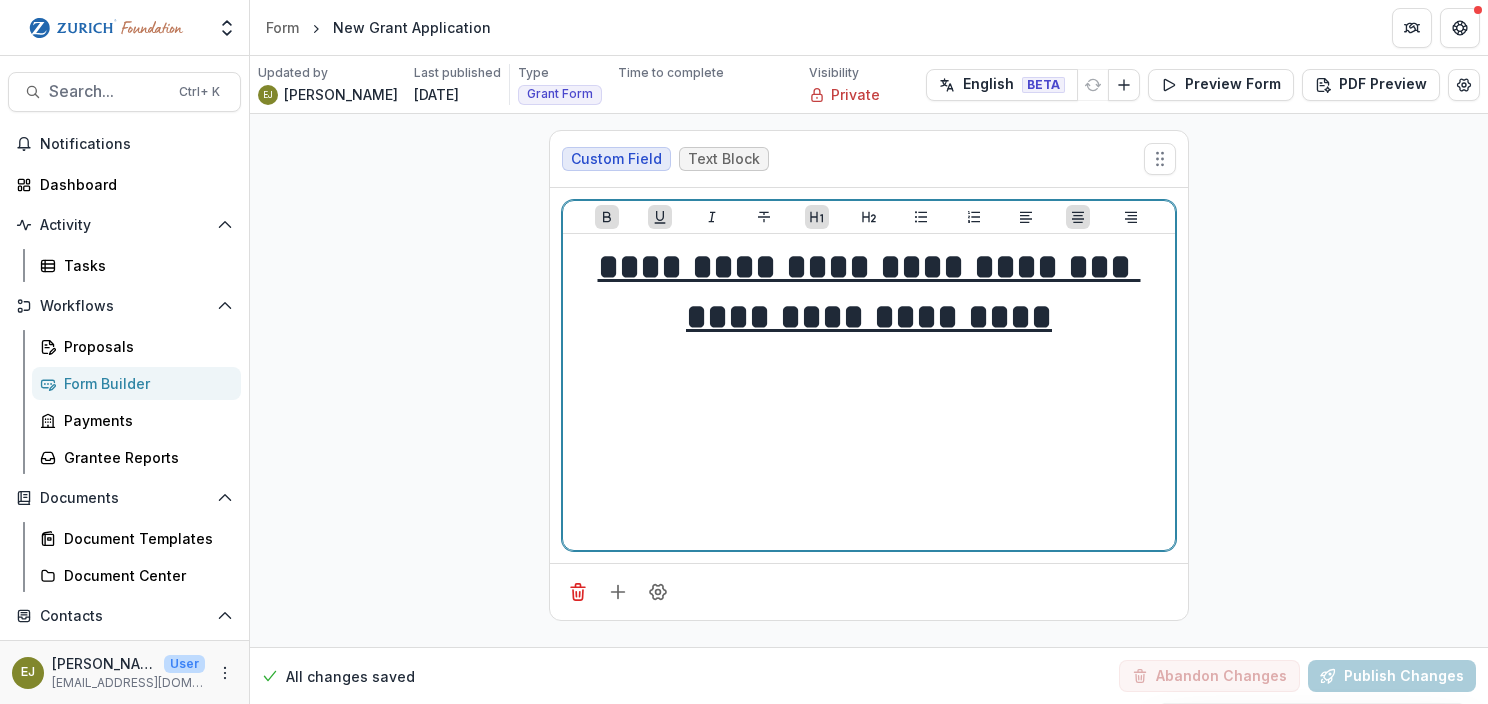 click on "**********" at bounding box center (869, 267) 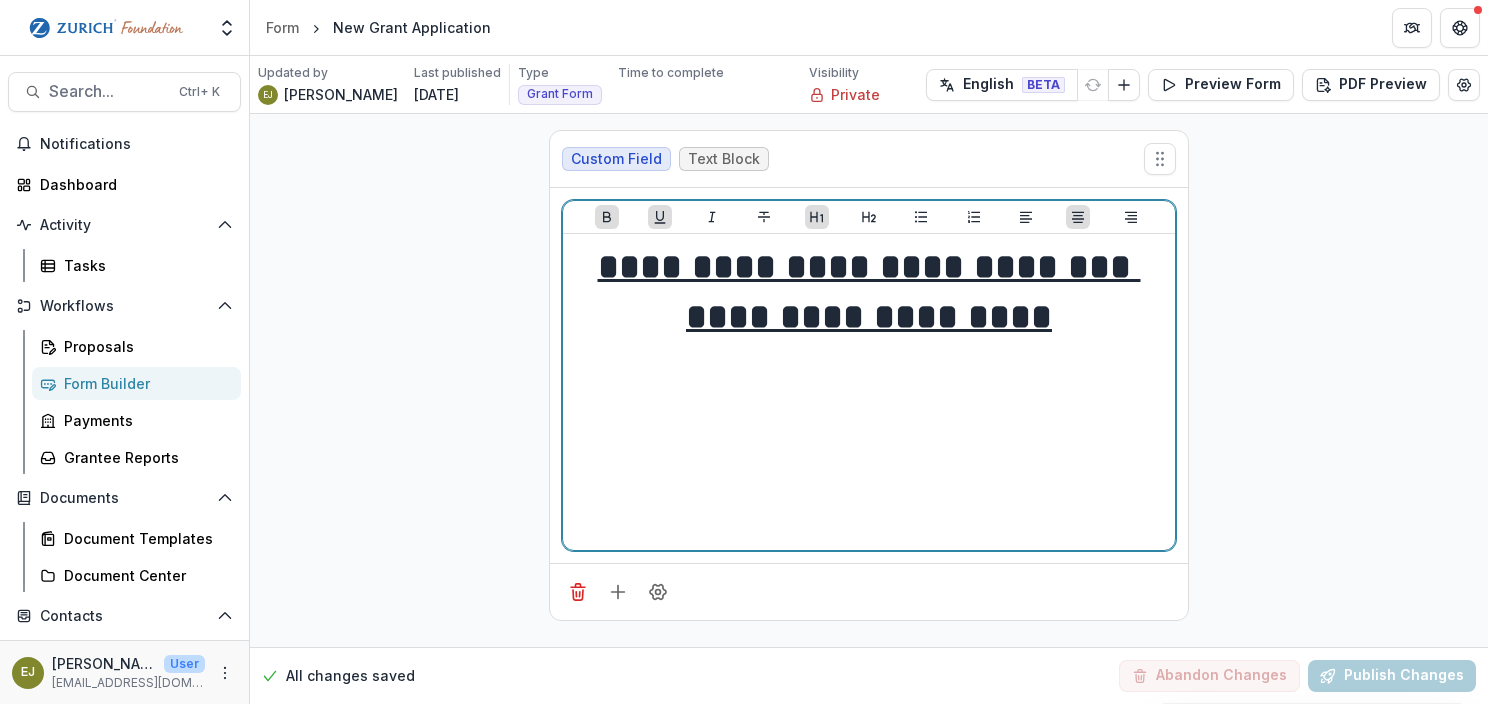 click on "**********" at bounding box center [869, 267] 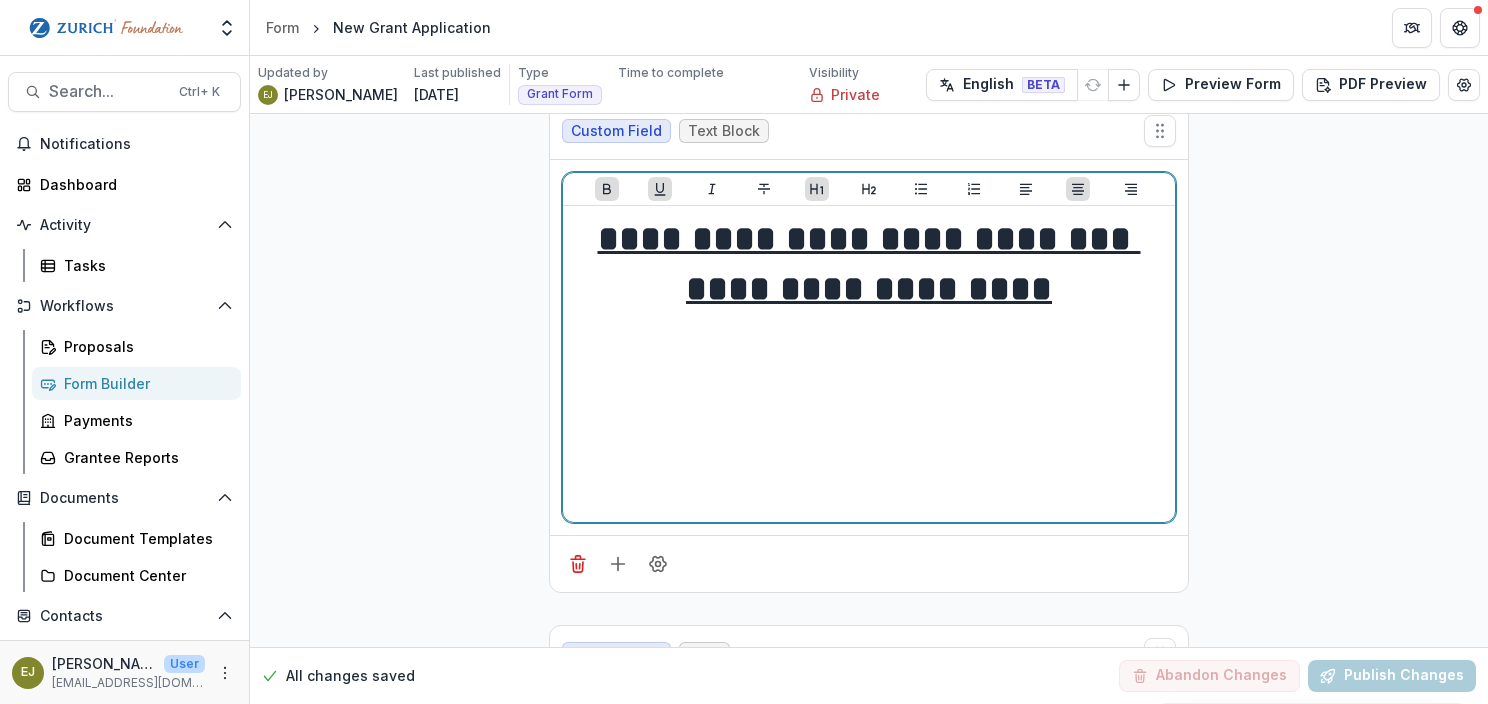 scroll, scrollTop: 0, scrollLeft: 0, axis: both 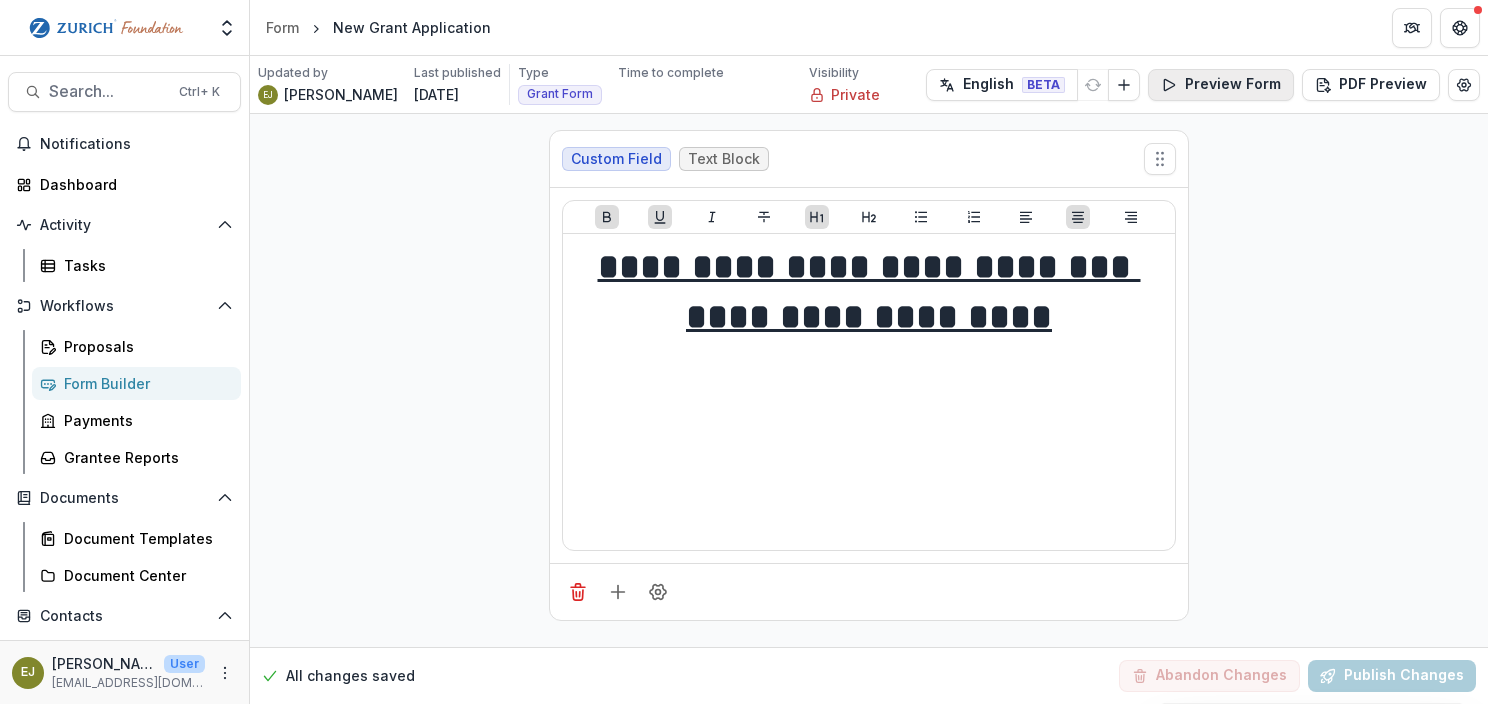 click on "Preview Form" at bounding box center (1221, 85) 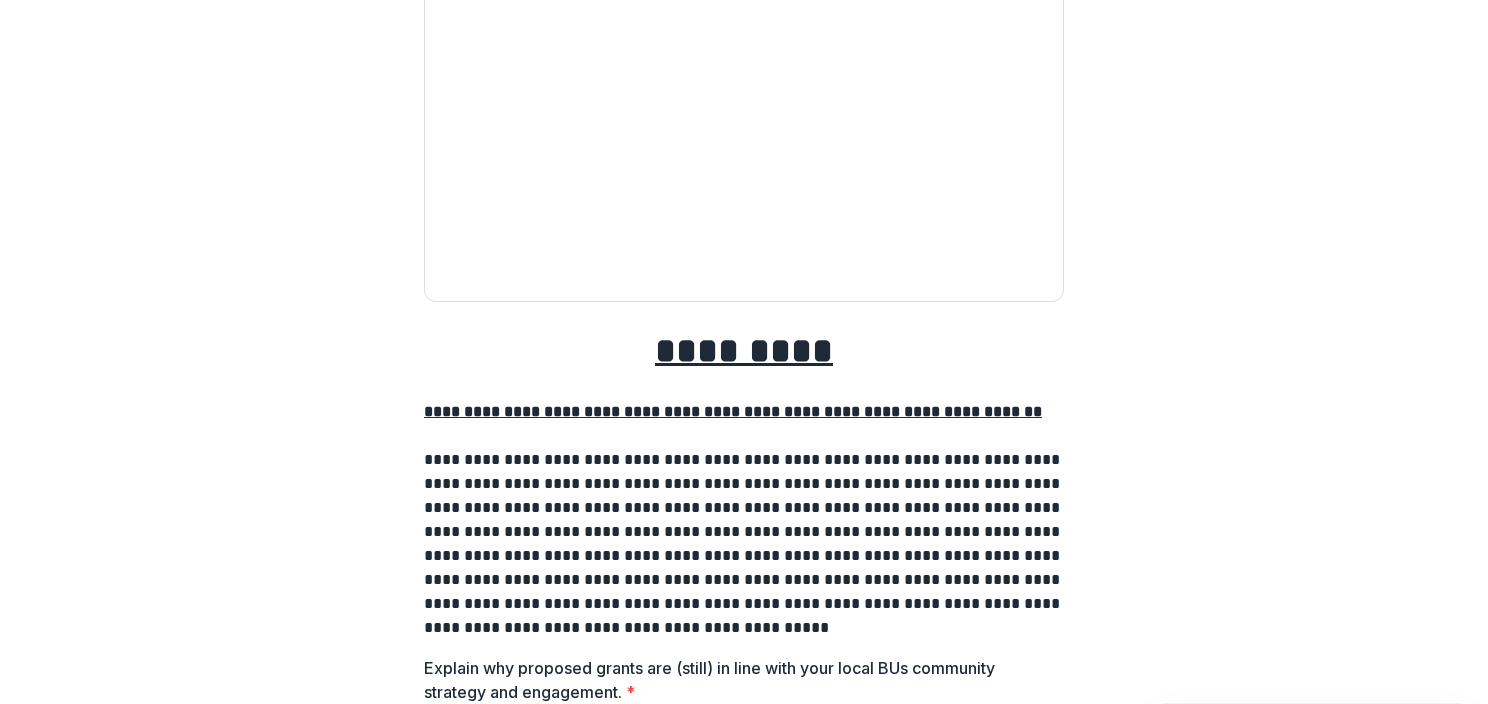 scroll, scrollTop: 2800, scrollLeft: 0, axis: vertical 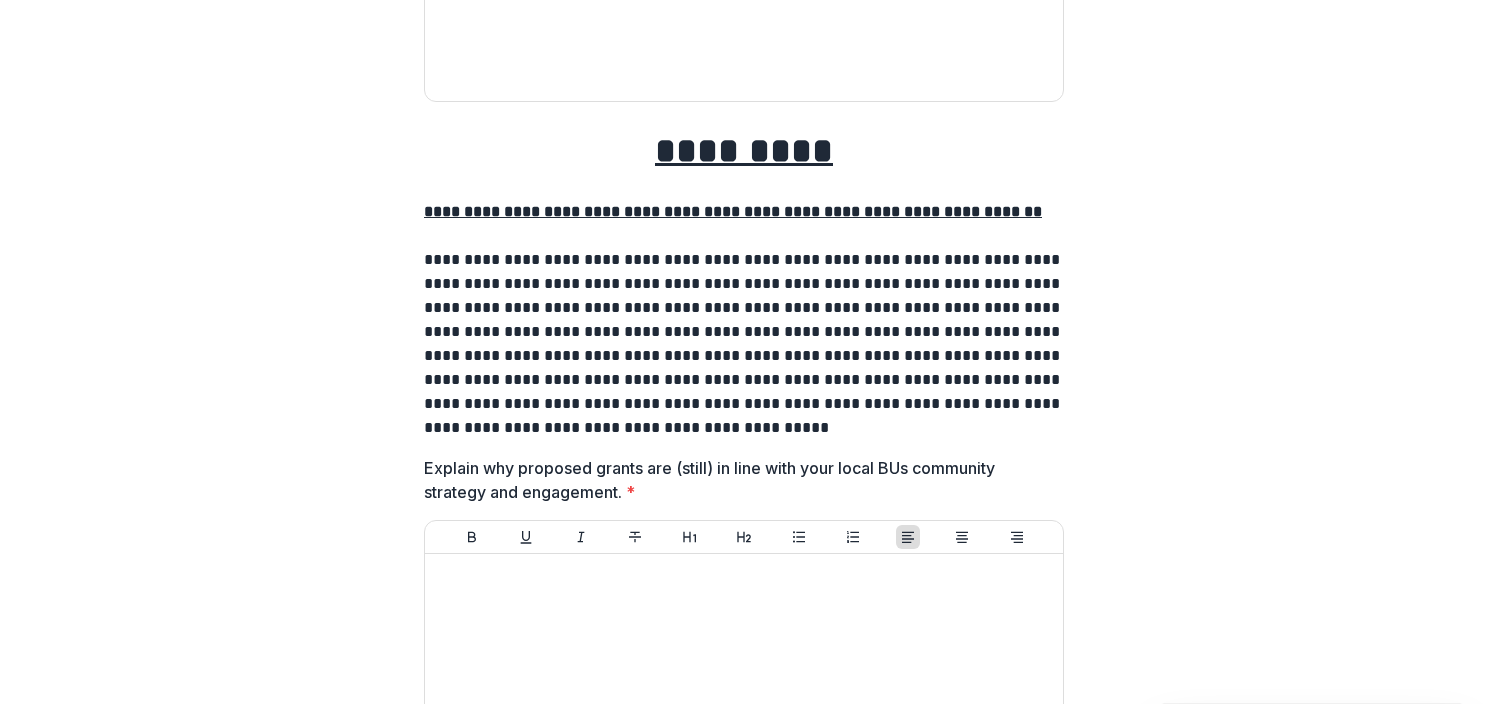click on "**********" at bounding box center [744, 344] 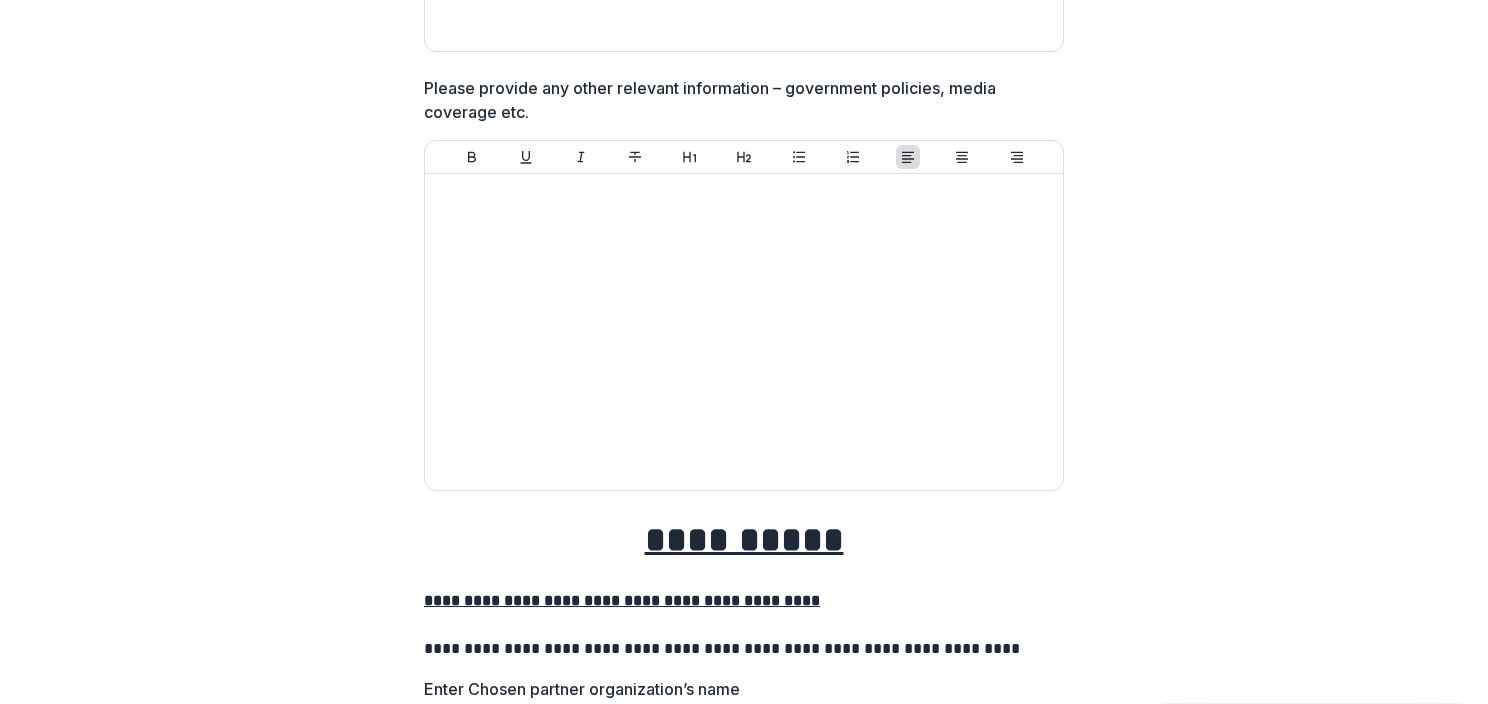 scroll, scrollTop: 6800, scrollLeft: 0, axis: vertical 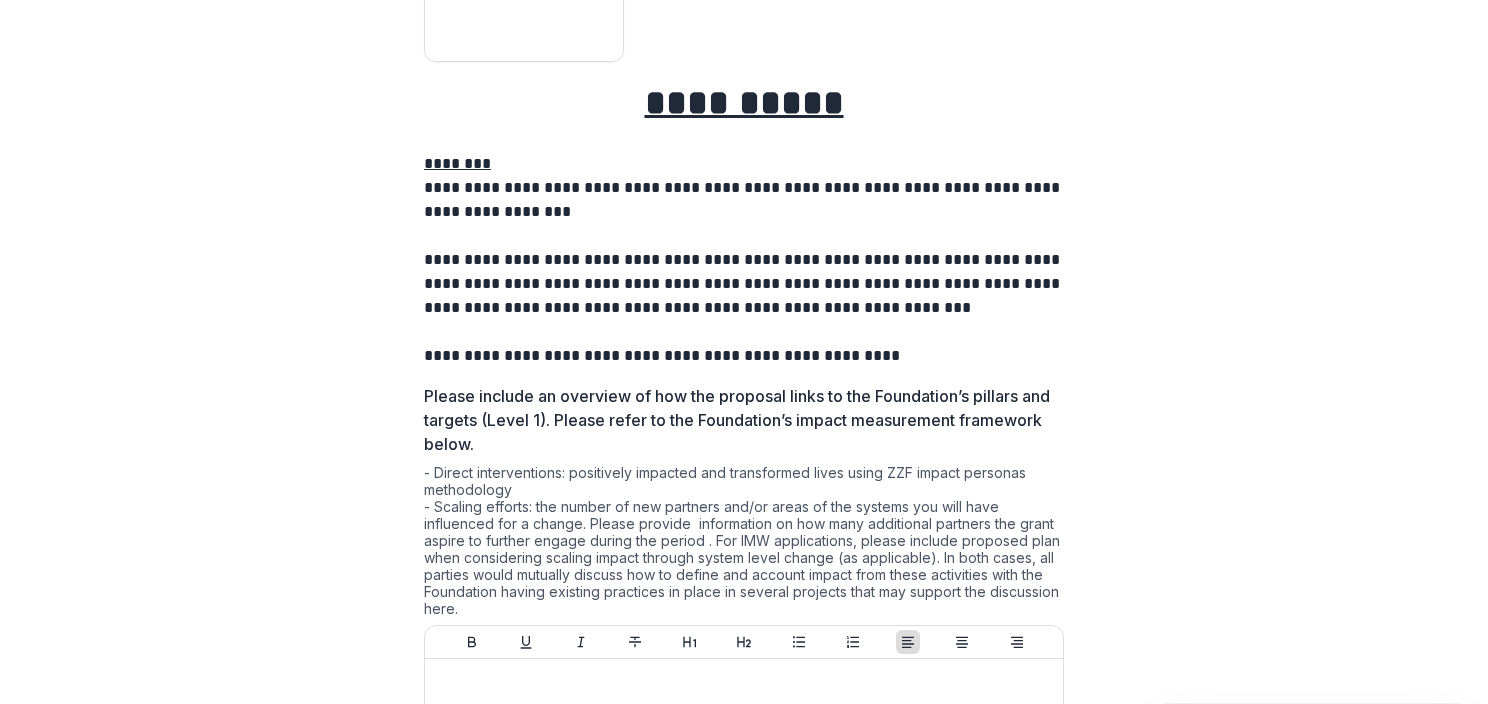 click on "- Direct interventions: positively impacted and transformed lives using ZZF impact personas methodology
- Scaling efforts: the number of new partners and/or areas of the systems you will have influenced for a change. Please provide  information on how many additional partners the grant aspire to further engage during the period . For IMW applications, please include proposed plan when considering scaling impact through system level change (as applicable). In both cases, all parties would mutually discuss how to define and account impact from these activities with the Foundation having existing practices in place in several projects that may support the discussion here." at bounding box center [744, 544] 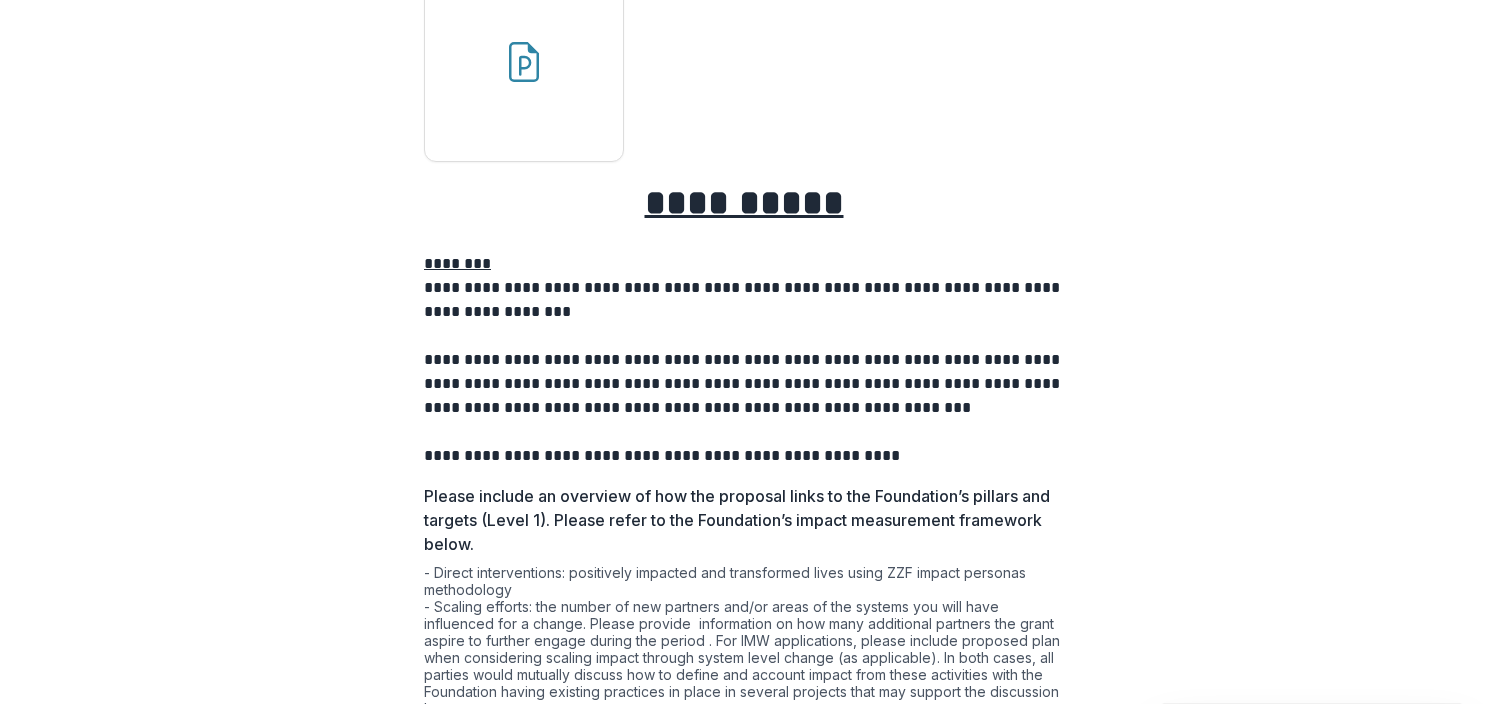 scroll, scrollTop: 20000, scrollLeft: 0, axis: vertical 